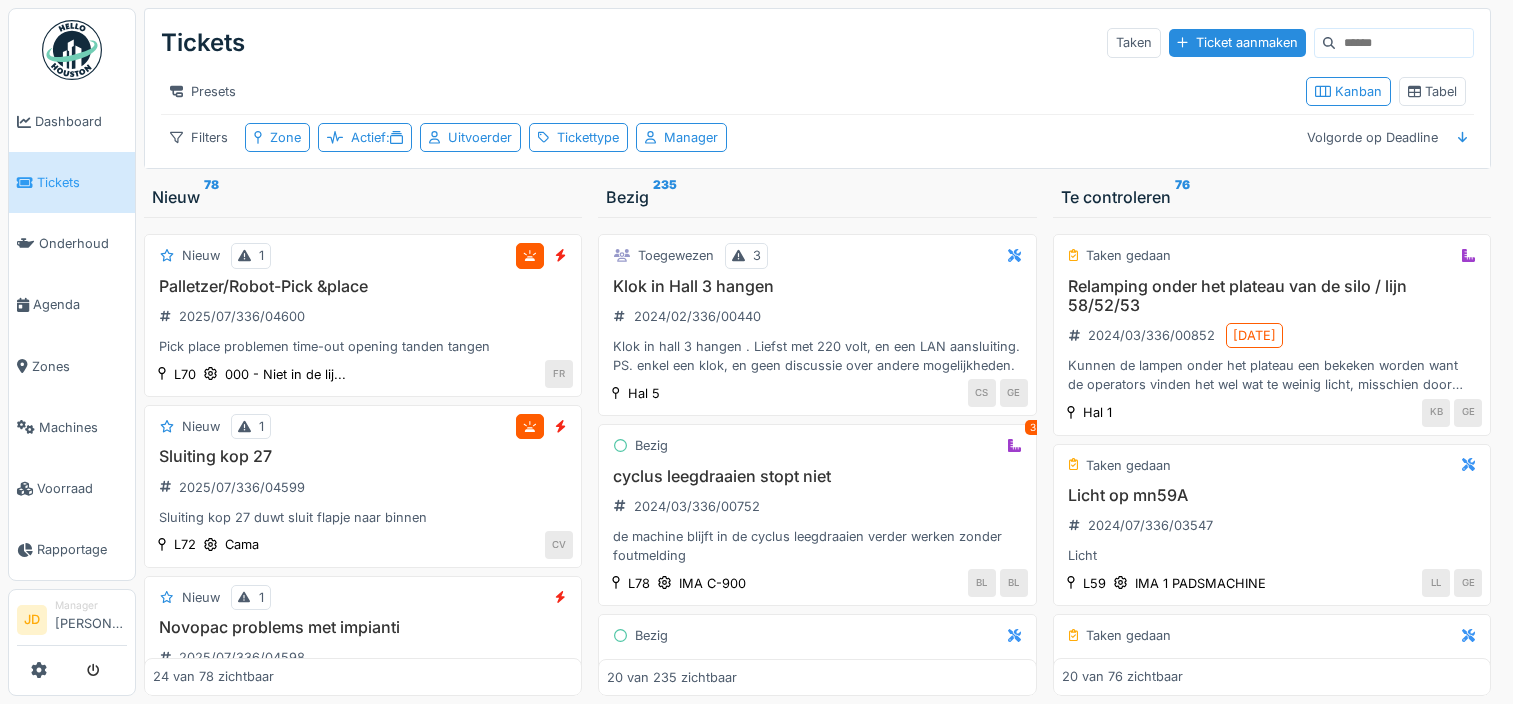 scroll, scrollTop: 0, scrollLeft: 0, axis: both 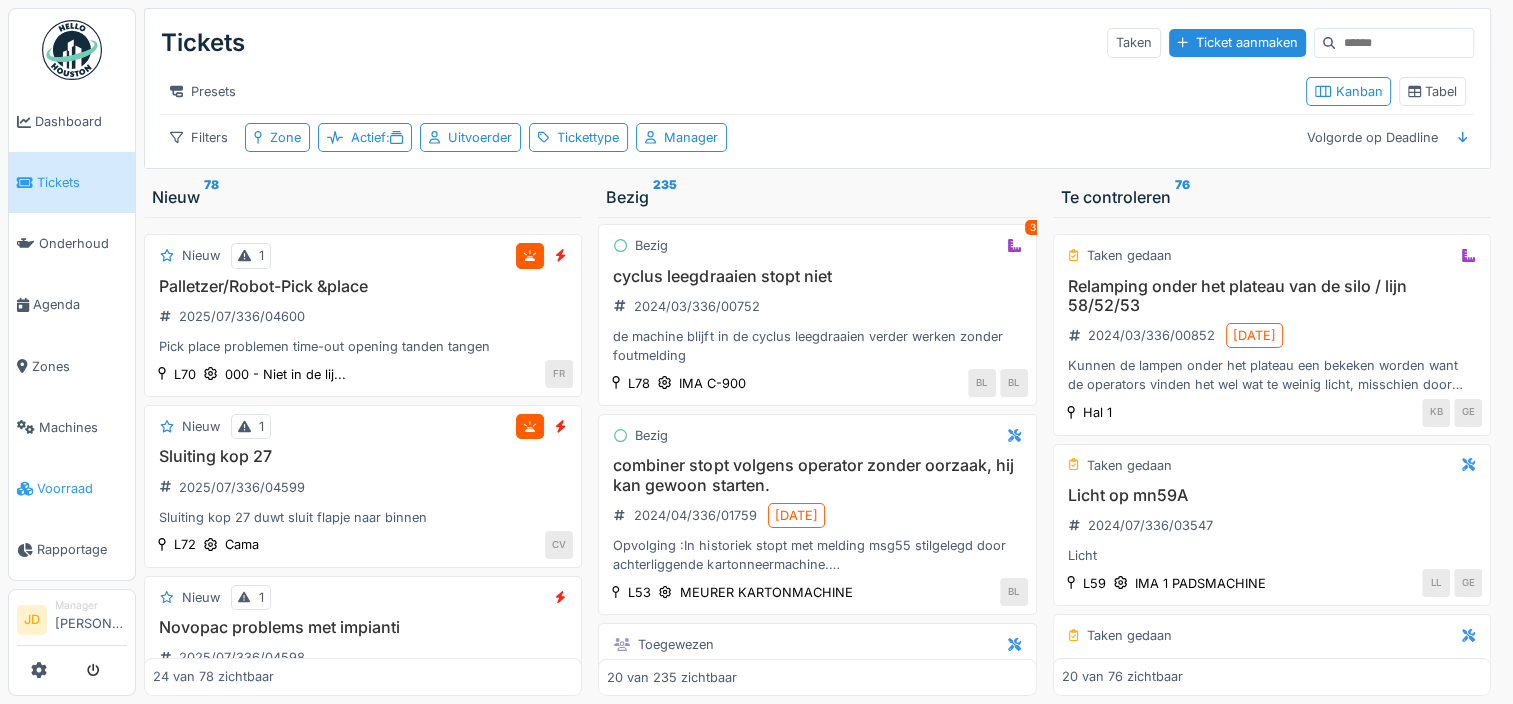 click on "Voorraad" at bounding box center [82, 488] 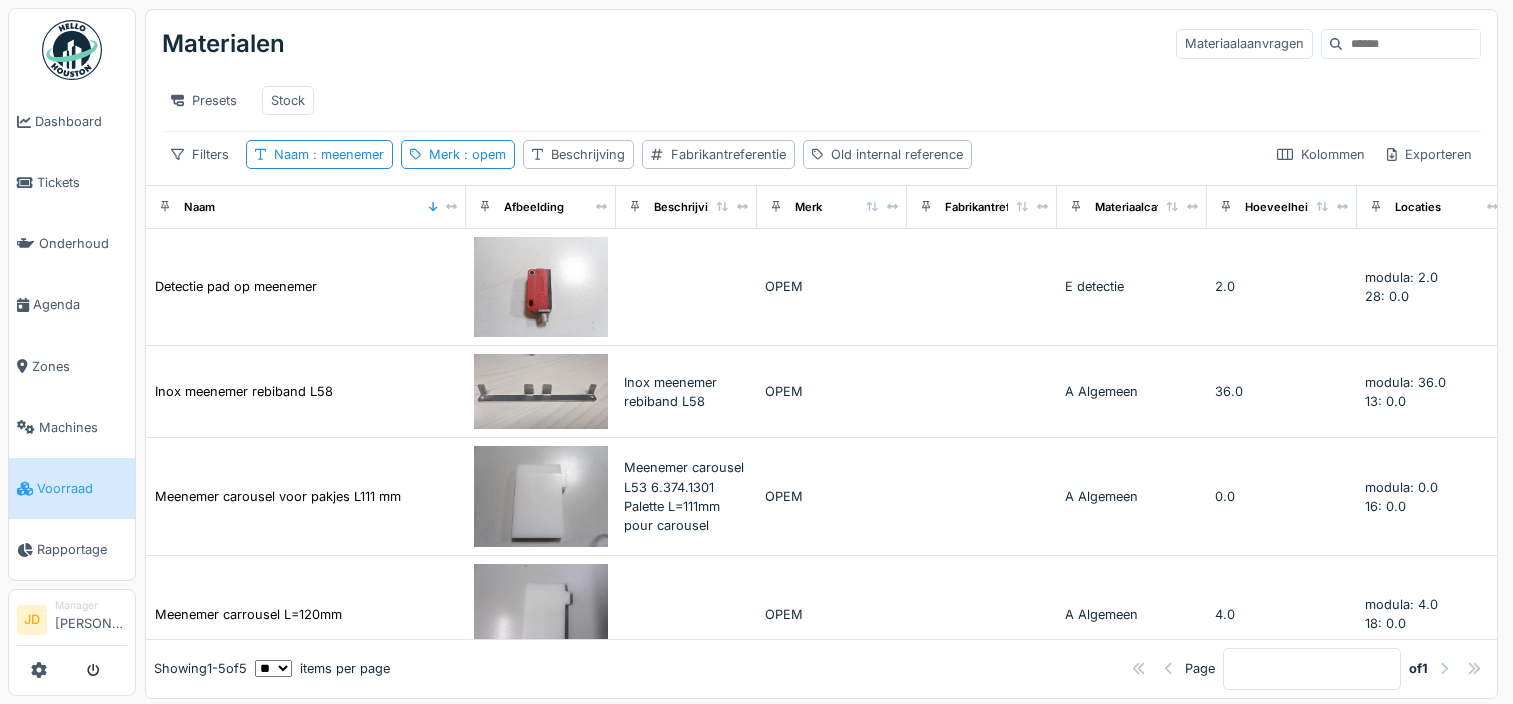 scroll, scrollTop: 0, scrollLeft: 0, axis: both 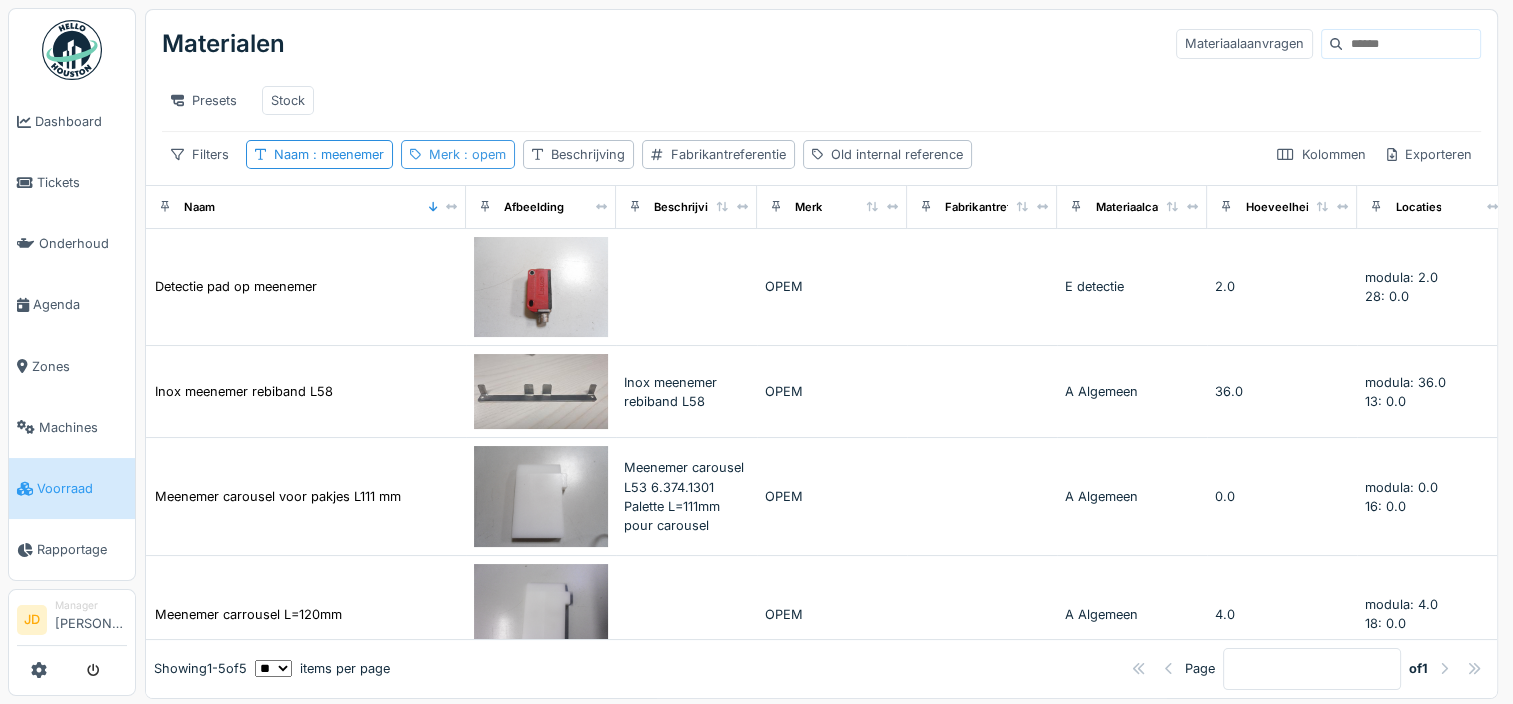 click on ":   opem" at bounding box center [483, 154] 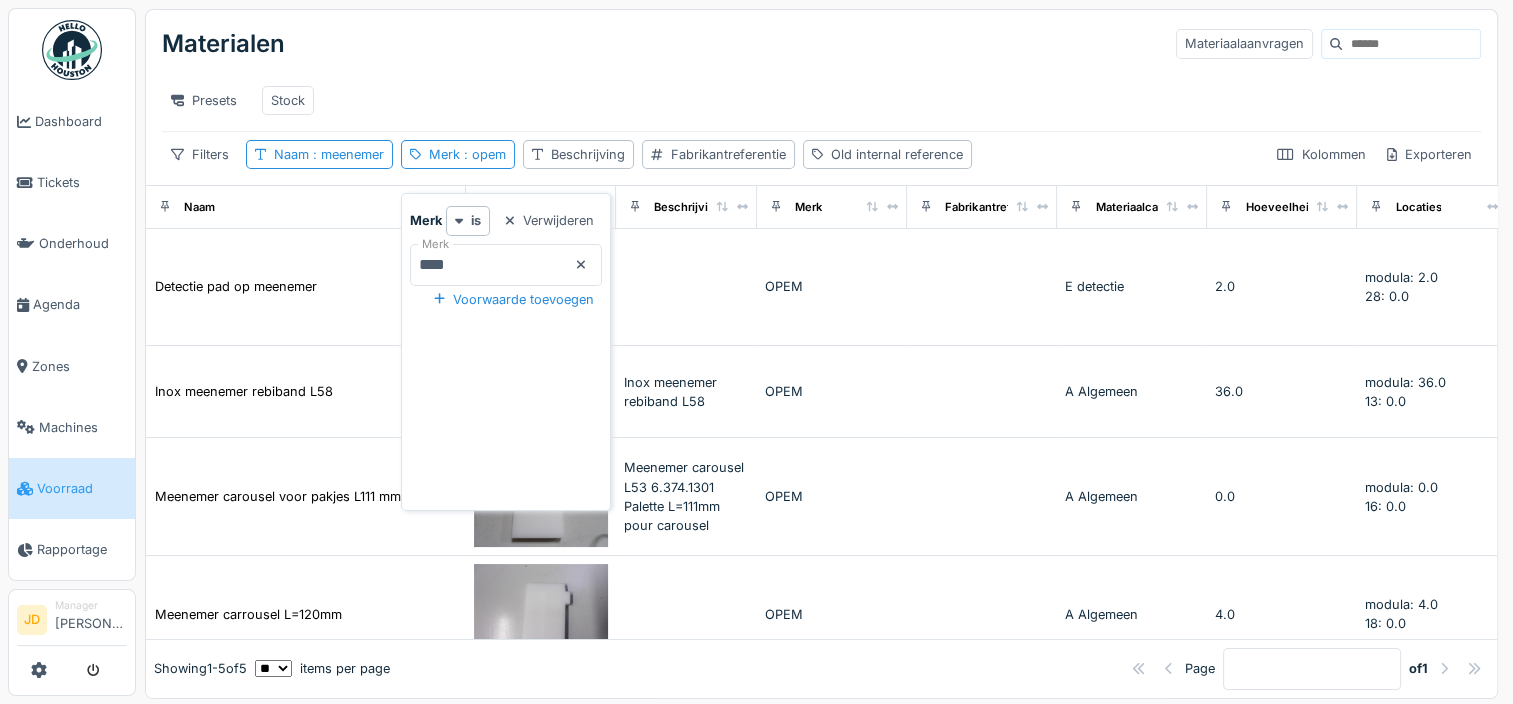 click 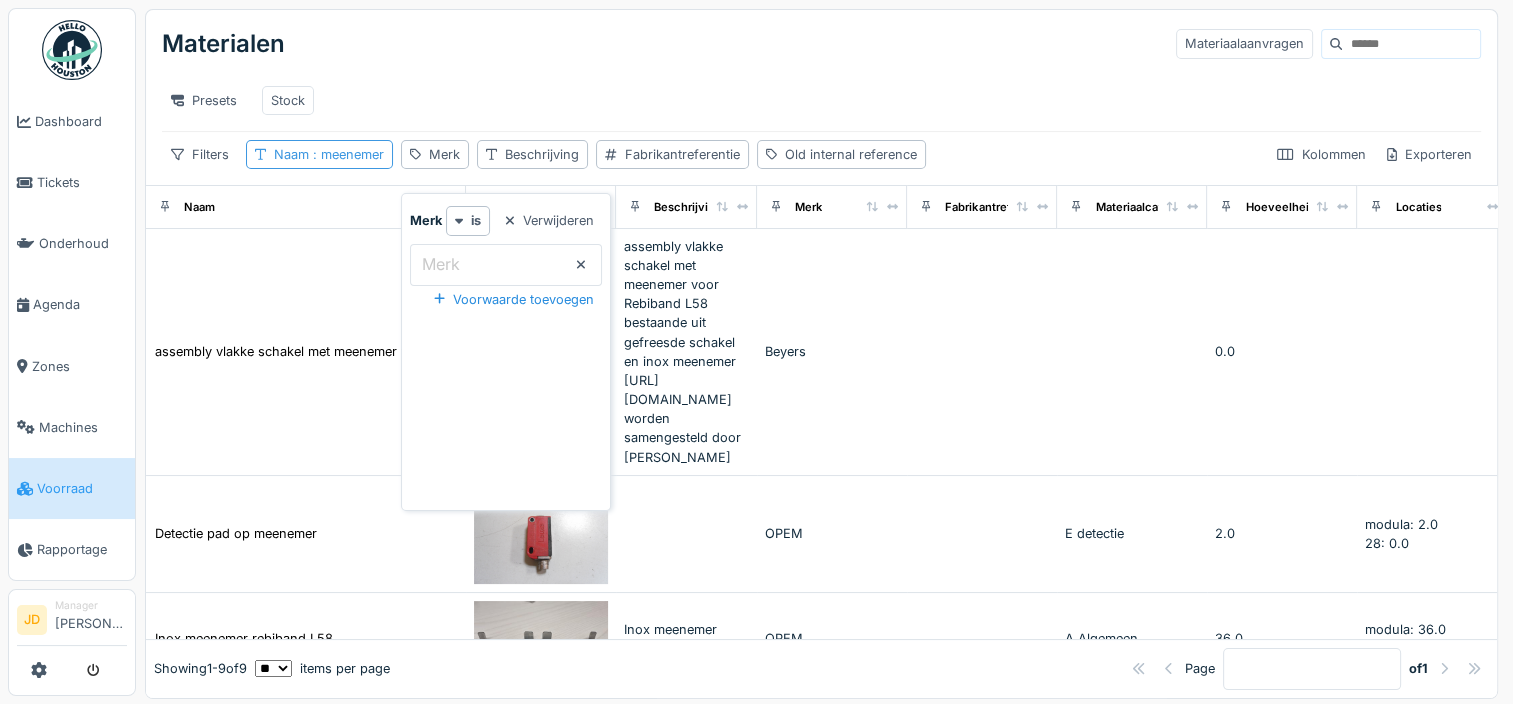 click on ":   meenemer" at bounding box center (346, 154) 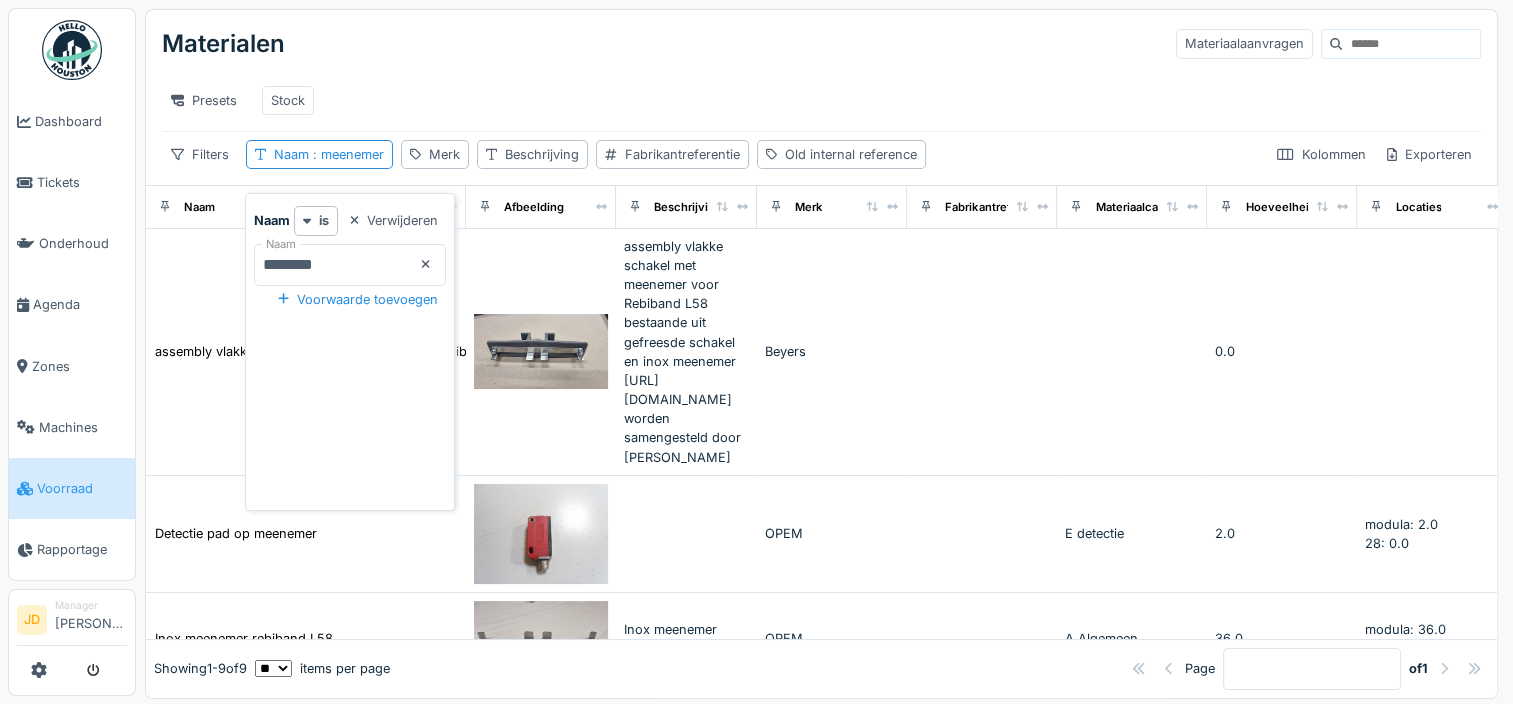 click 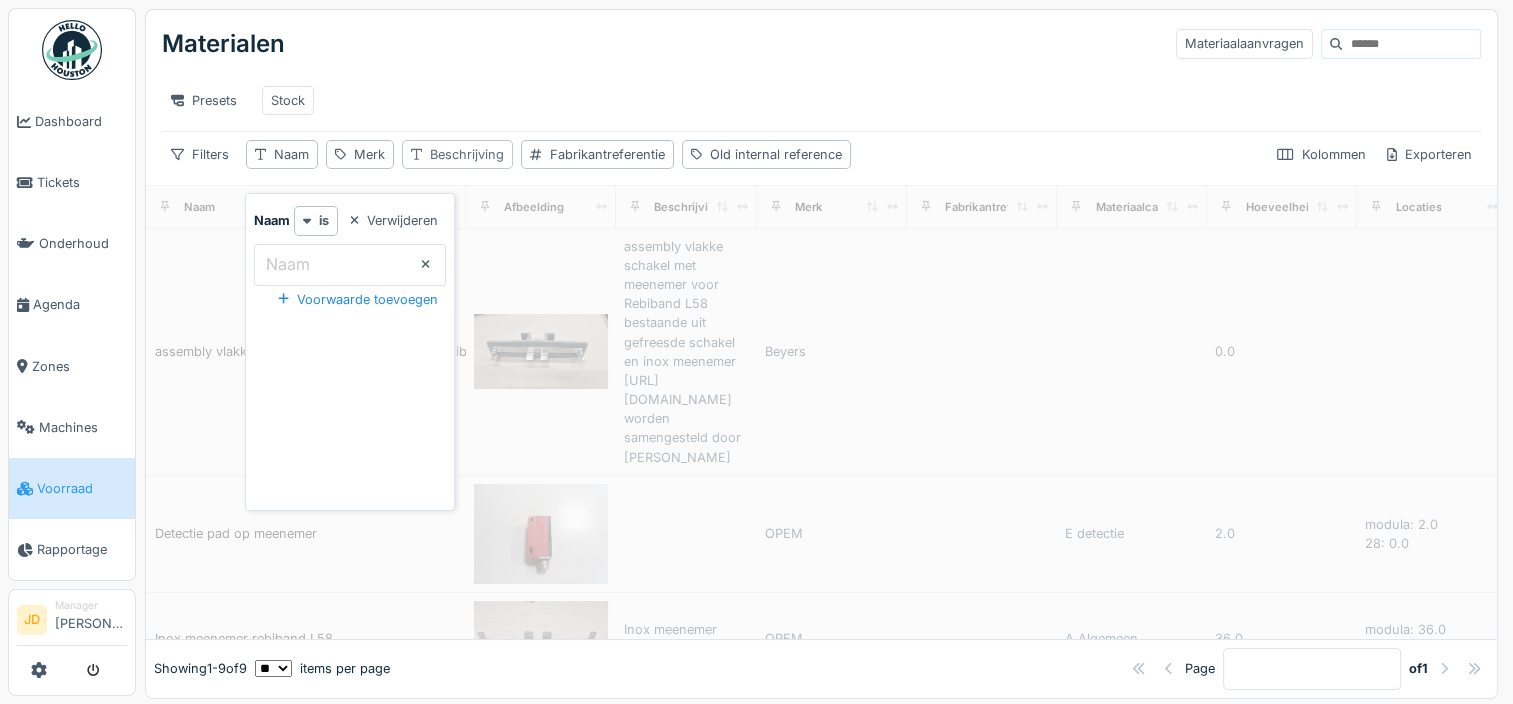click on "Beschrijving" at bounding box center (467, 154) 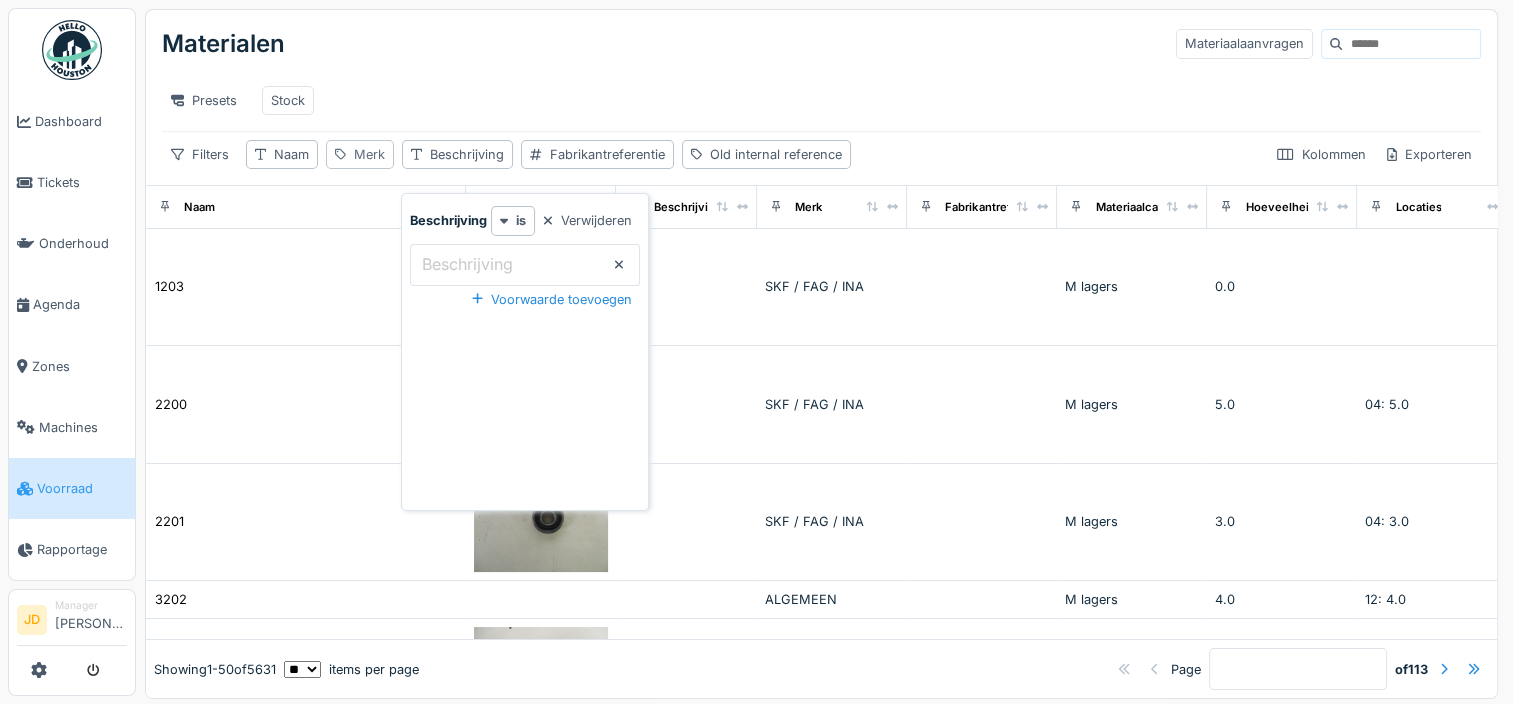 click on "Merk" at bounding box center (369, 154) 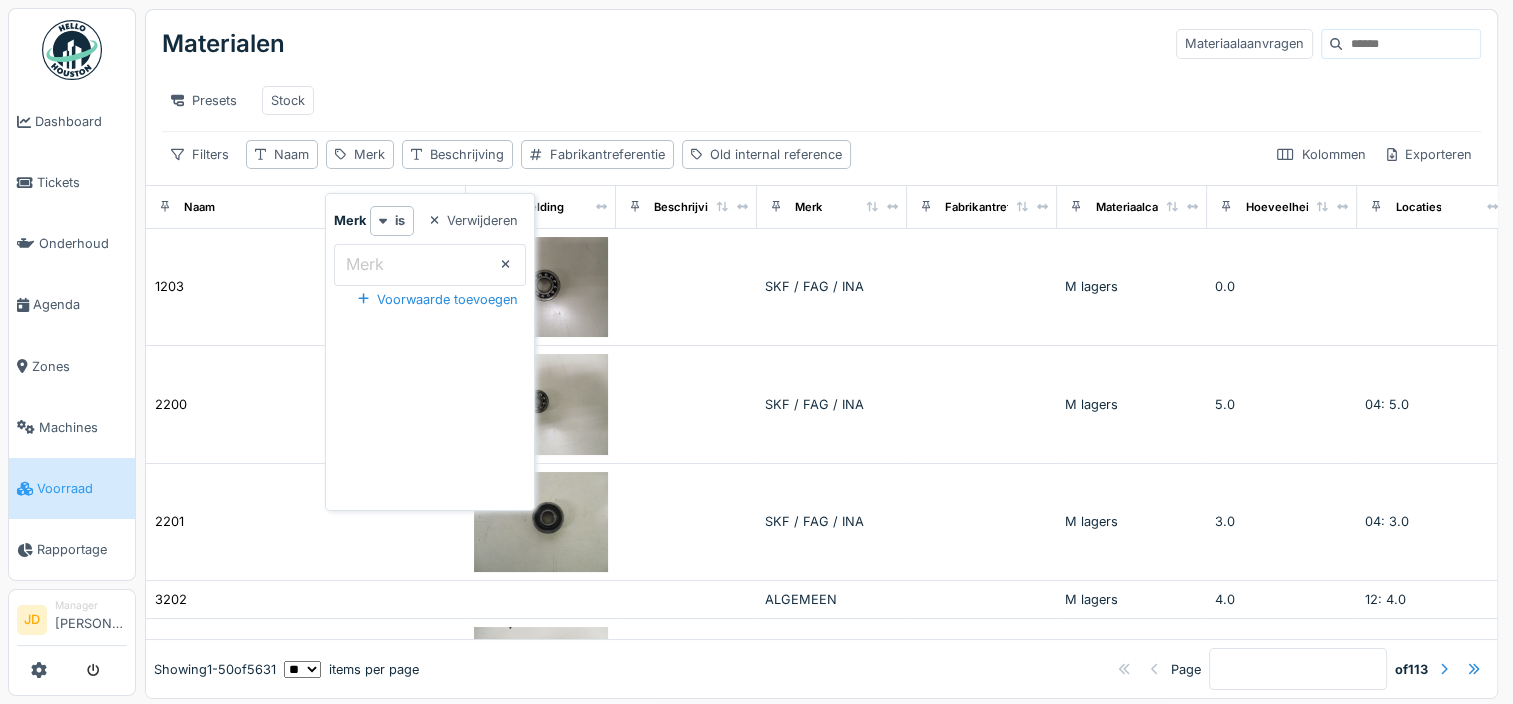 click on "Merk" at bounding box center [430, 265] 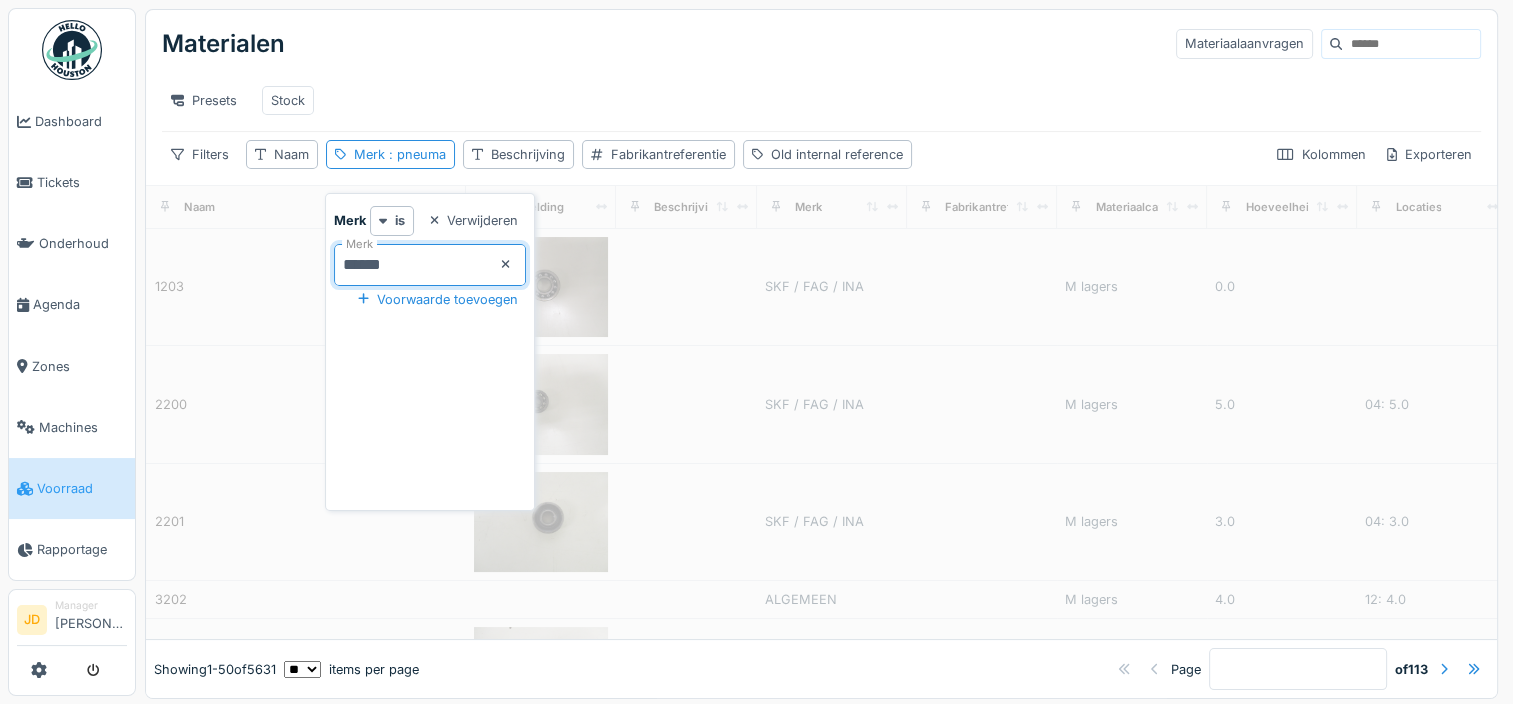 type on "*******" 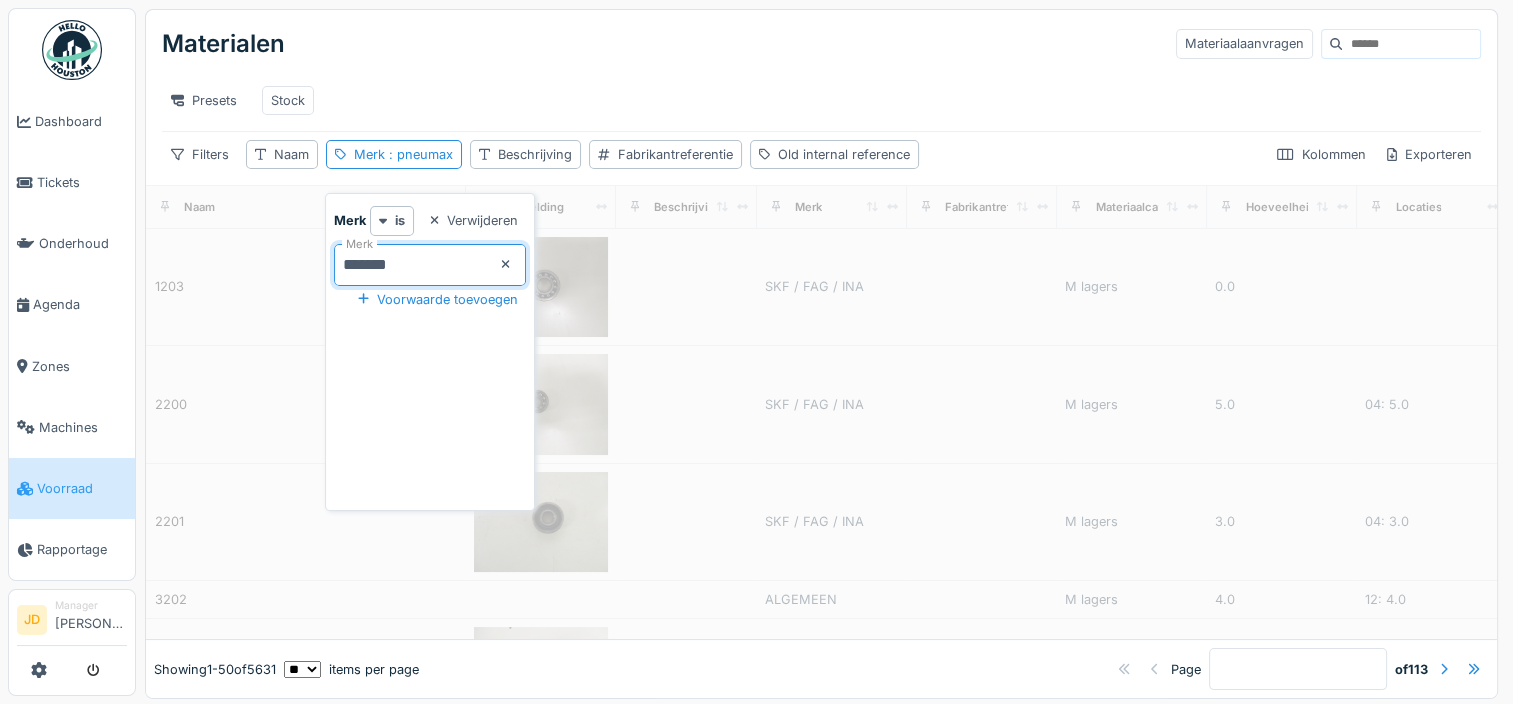 click on "Materialen Materiaalaanvragen" at bounding box center [821, 44] 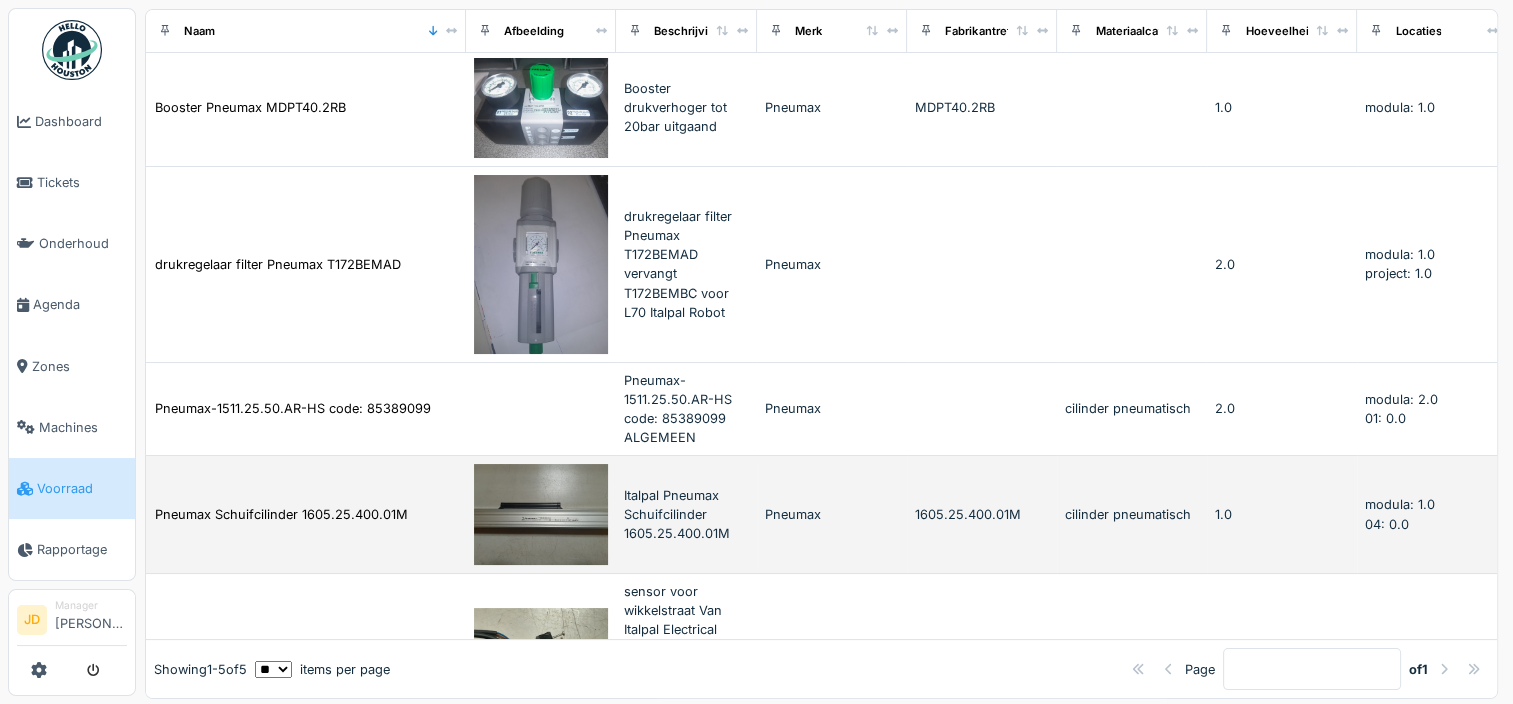 scroll, scrollTop: 292, scrollLeft: 0, axis: vertical 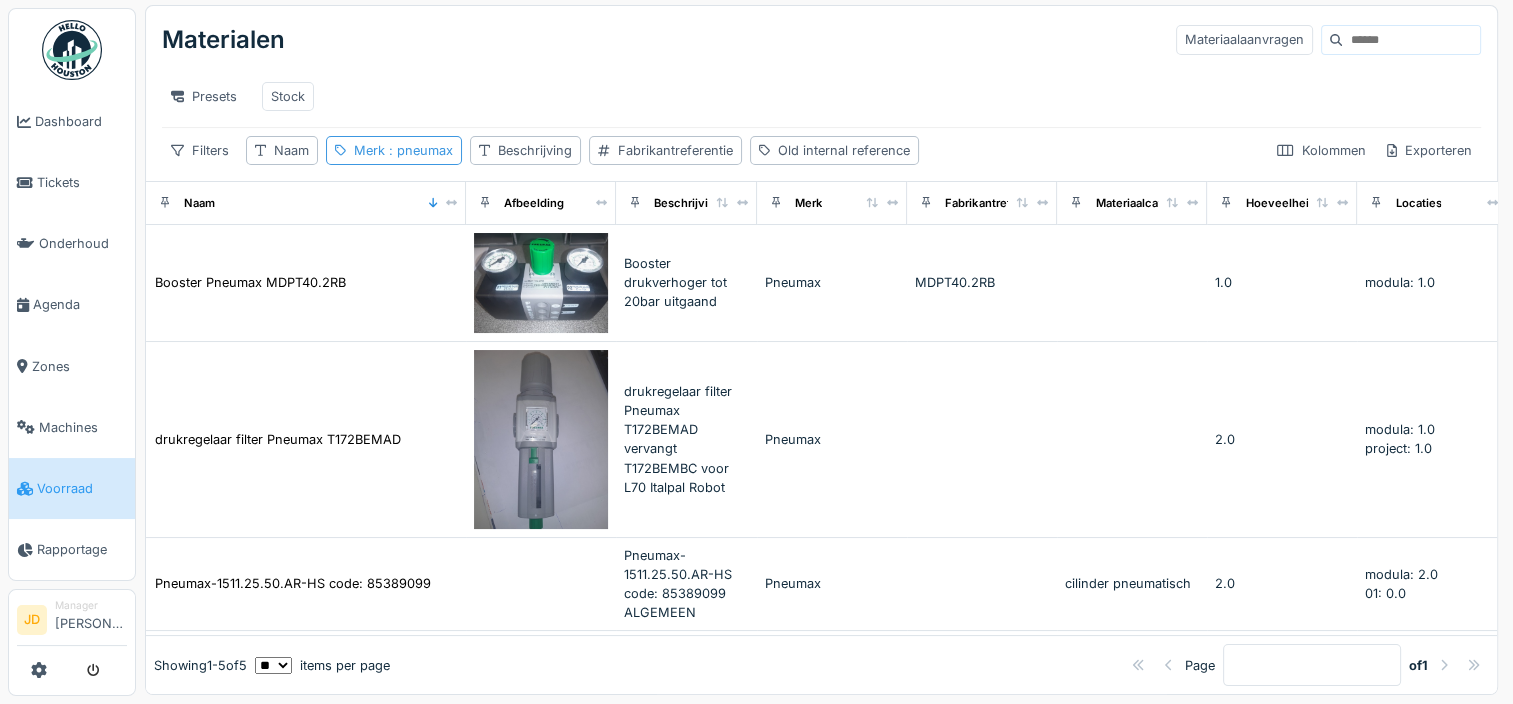 click on ":   pneumax" at bounding box center (419, 150) 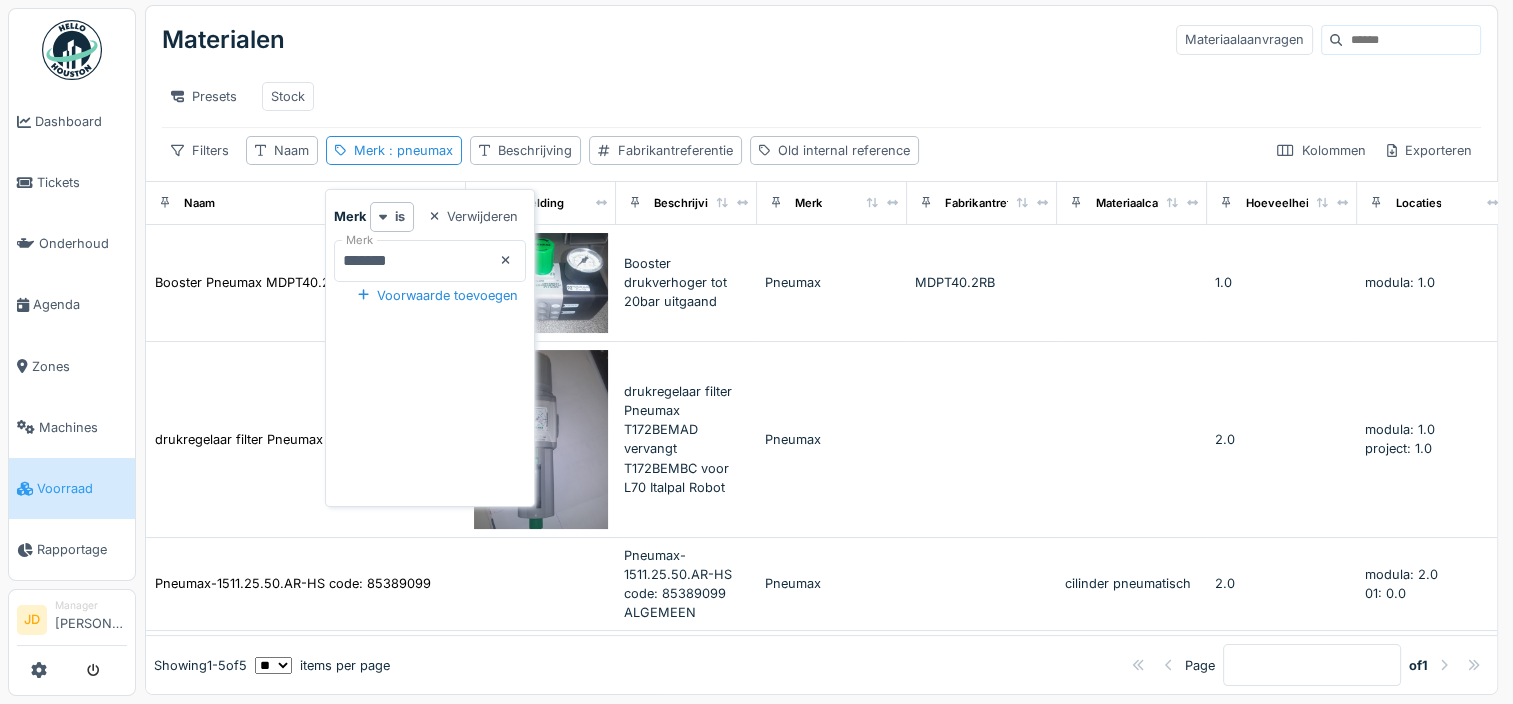 click 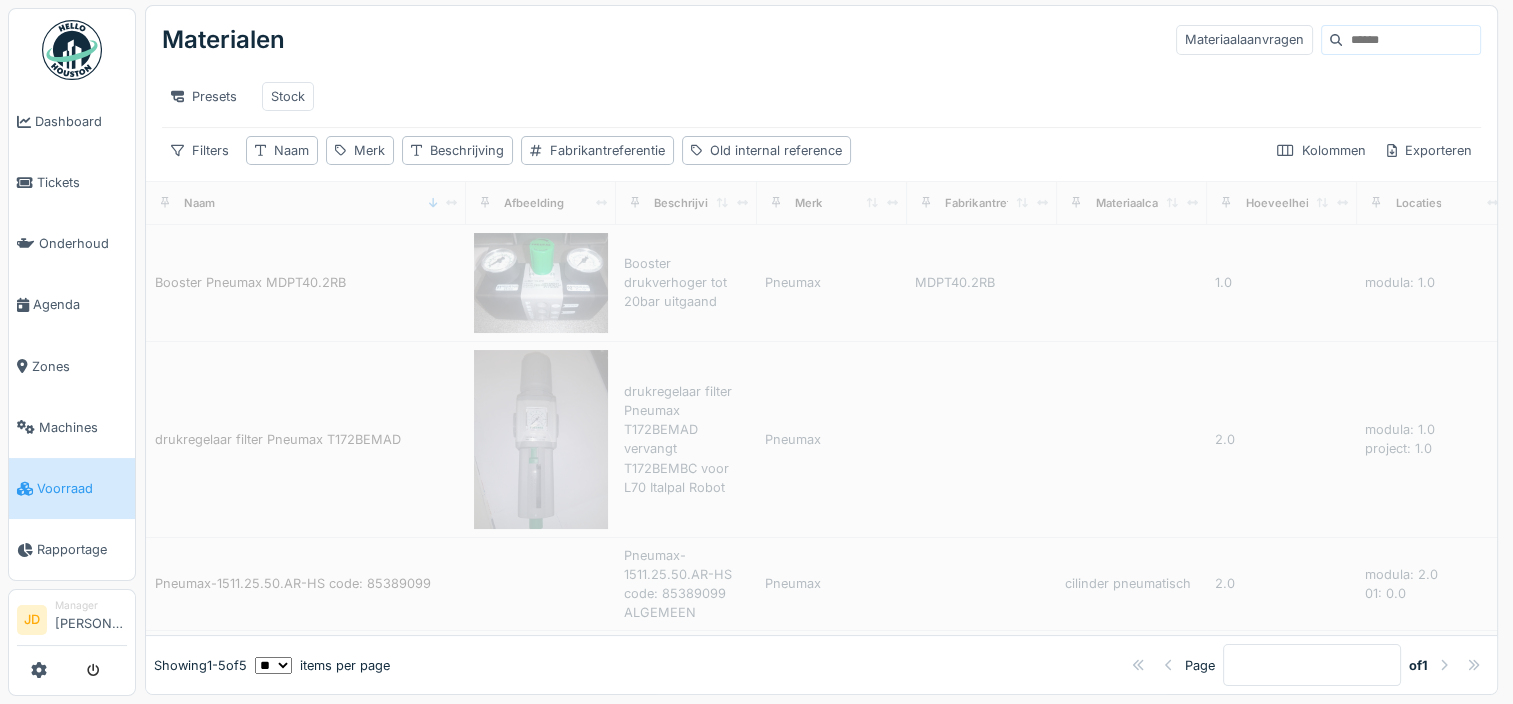click on "Presets   Stock" at bounding box center (821, 96) 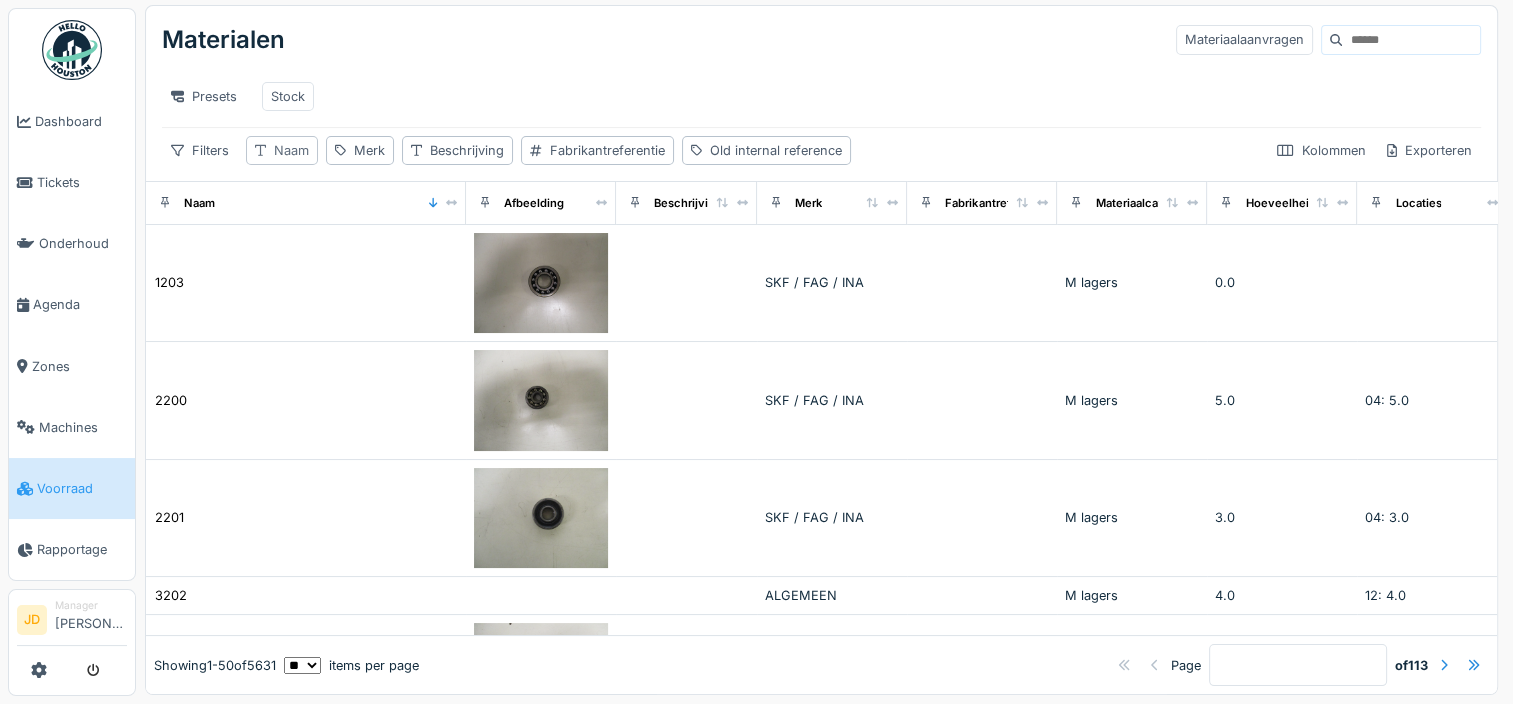 click on "Naam" at bounding box center [291, 150] 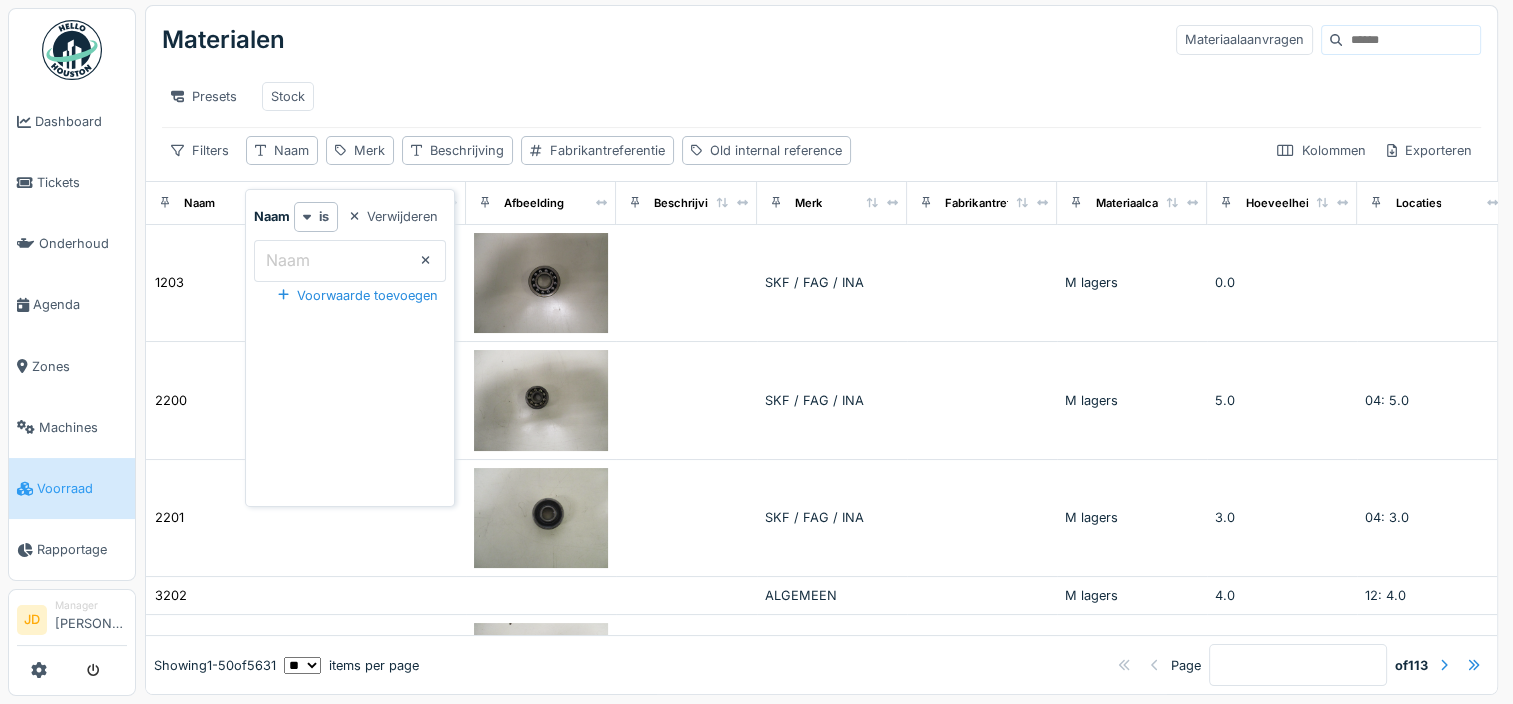 click on "Naam" at bounding box center (350, 261) 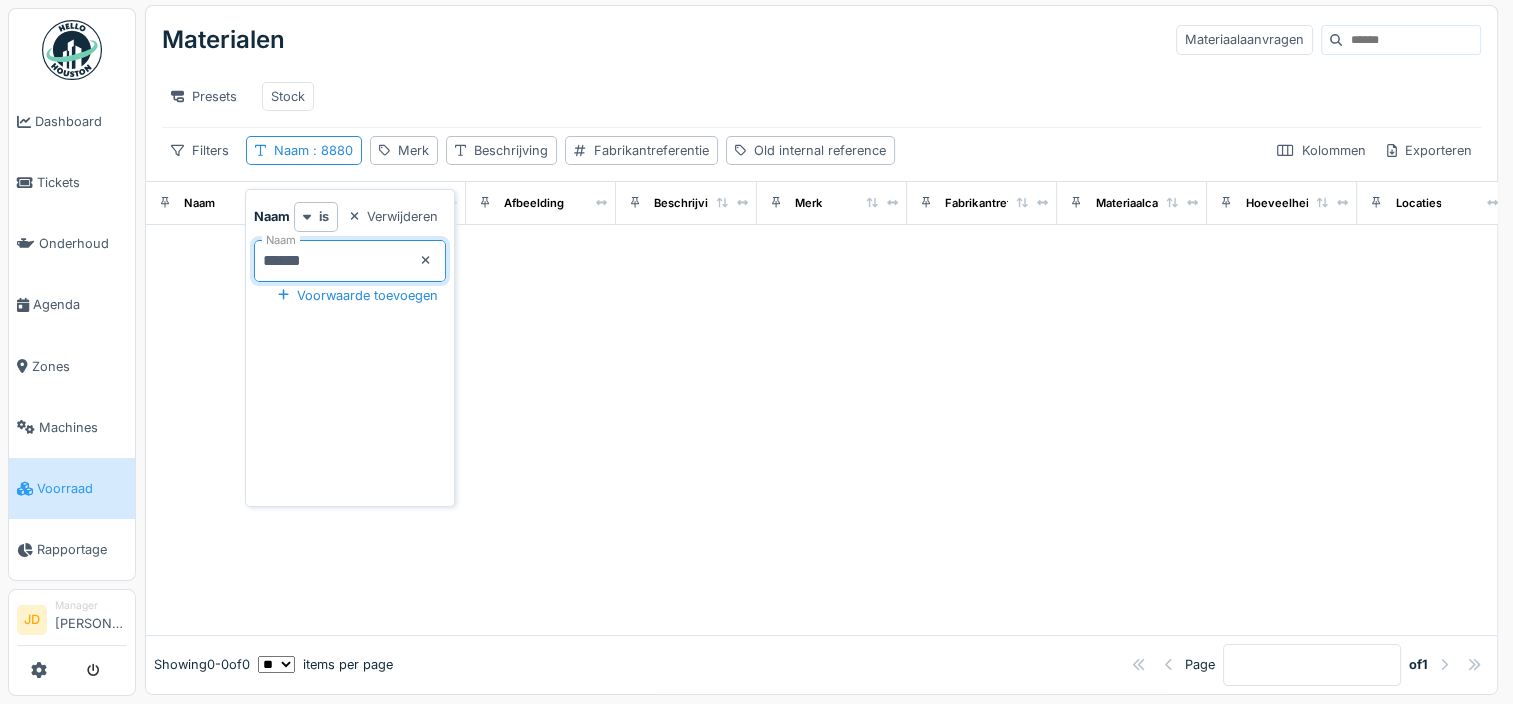 type on "*******" 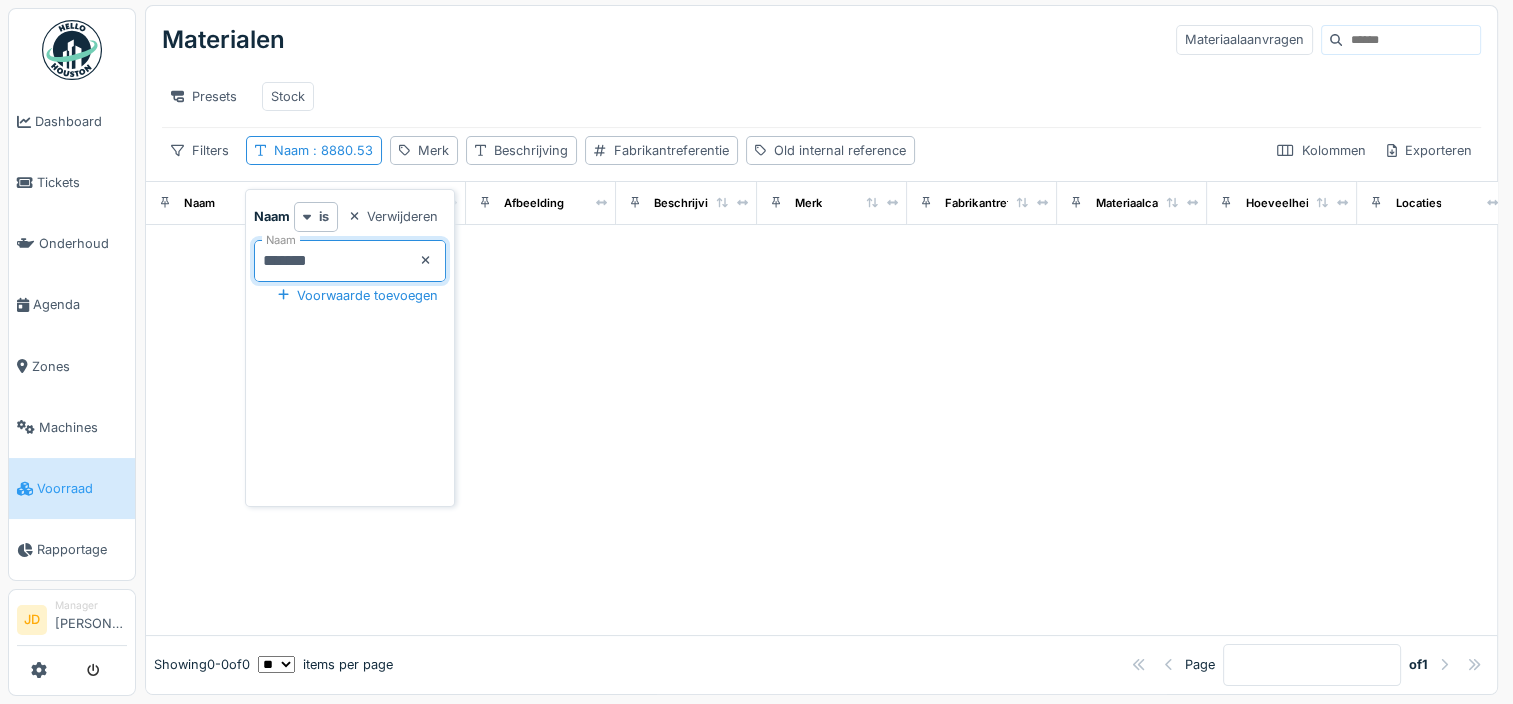 click at bounding box center [821, 430] 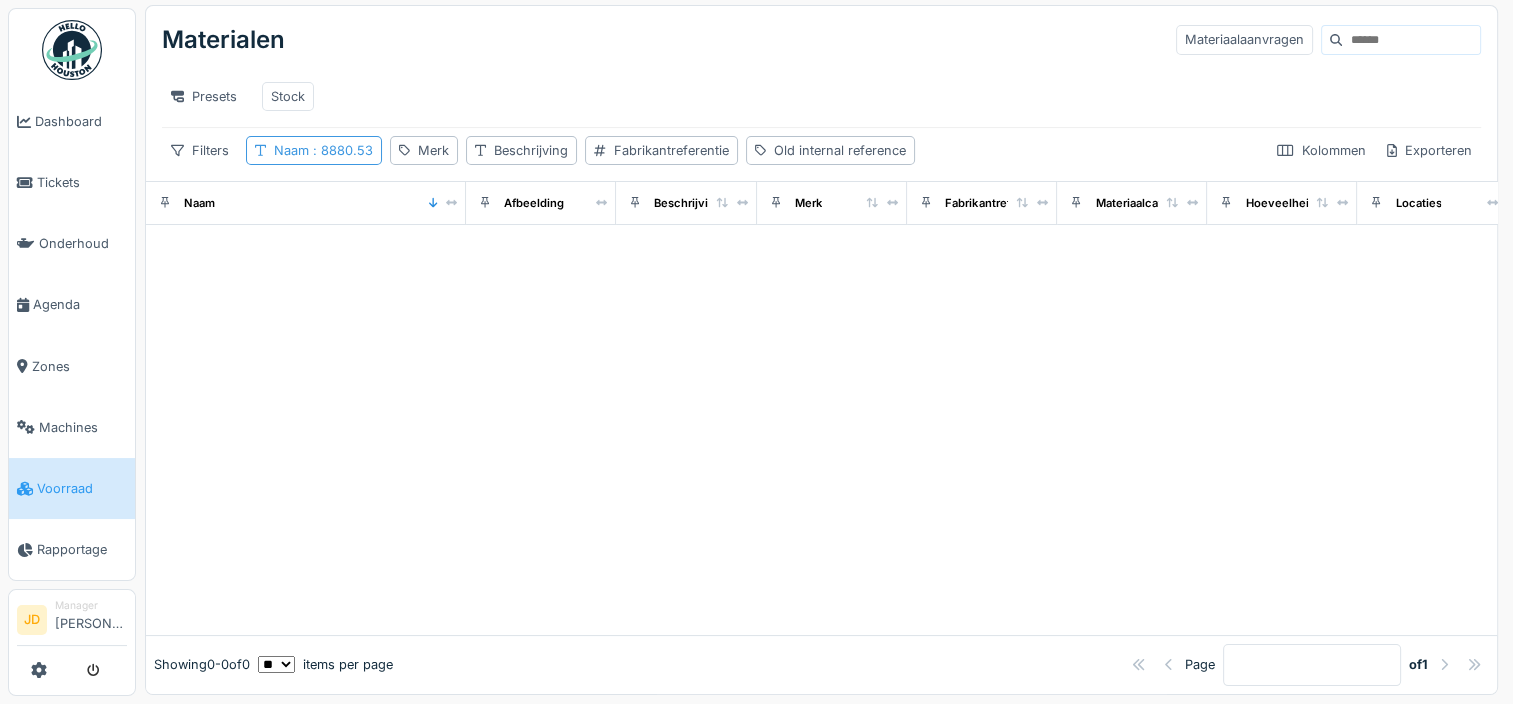 click on ":   8880.53" at bounding box center [341, 150] 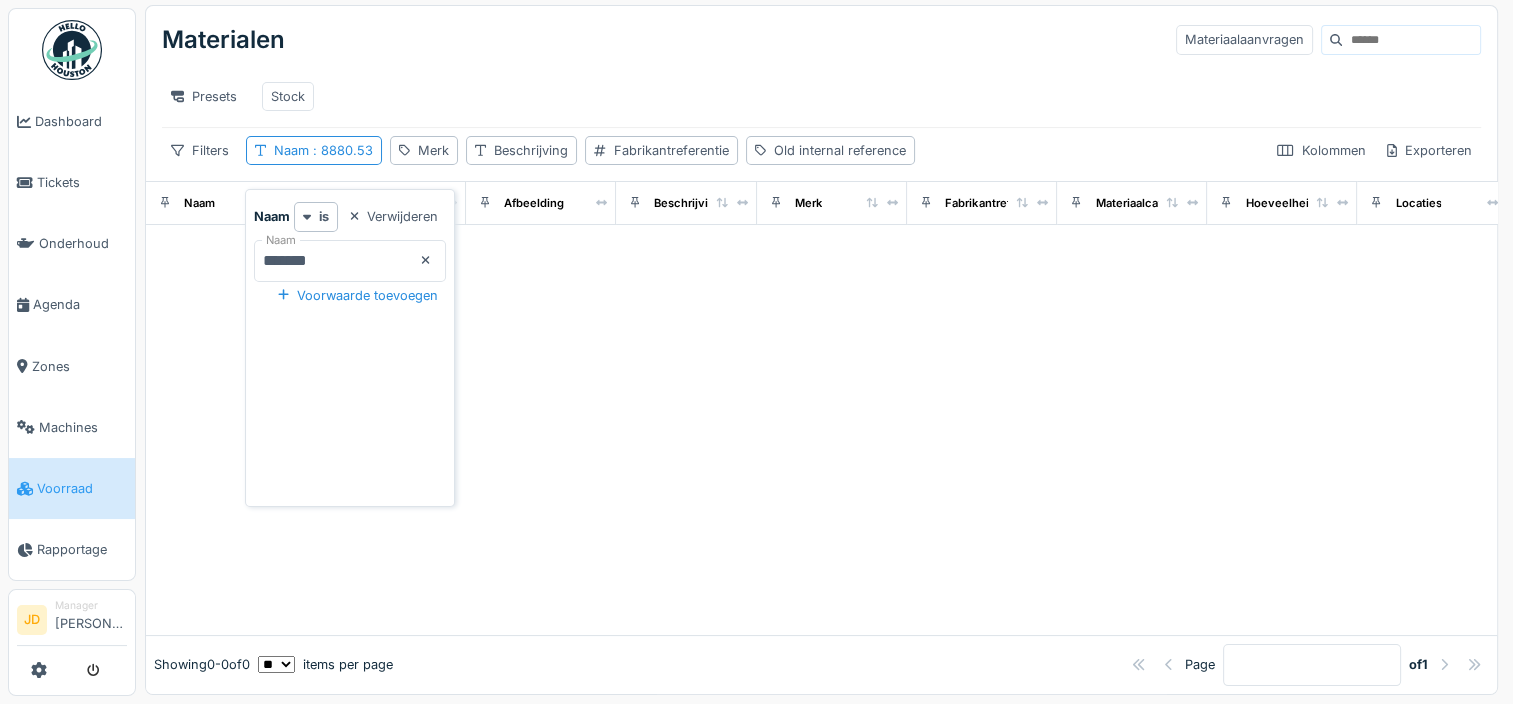 click on "*******" at bounding box center [350, 261] 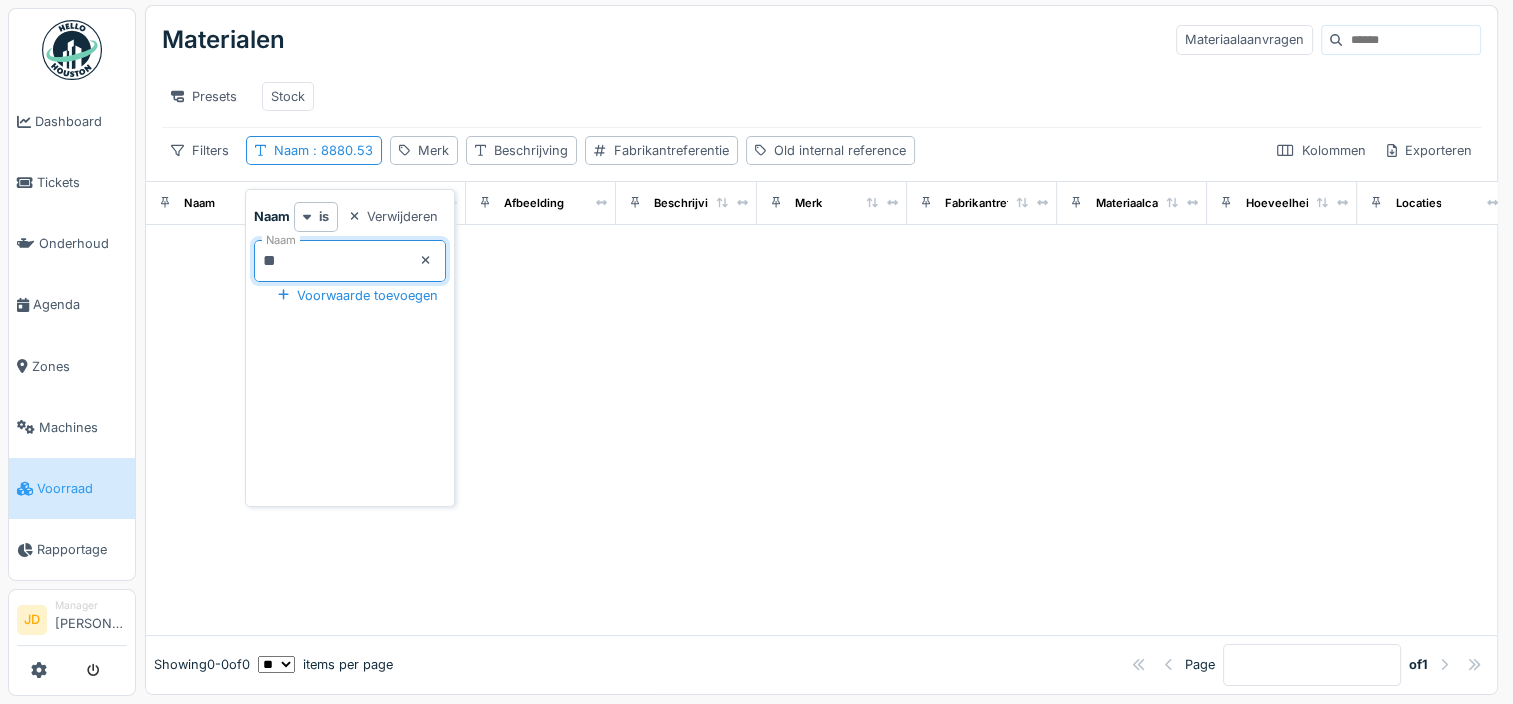 type on "*" 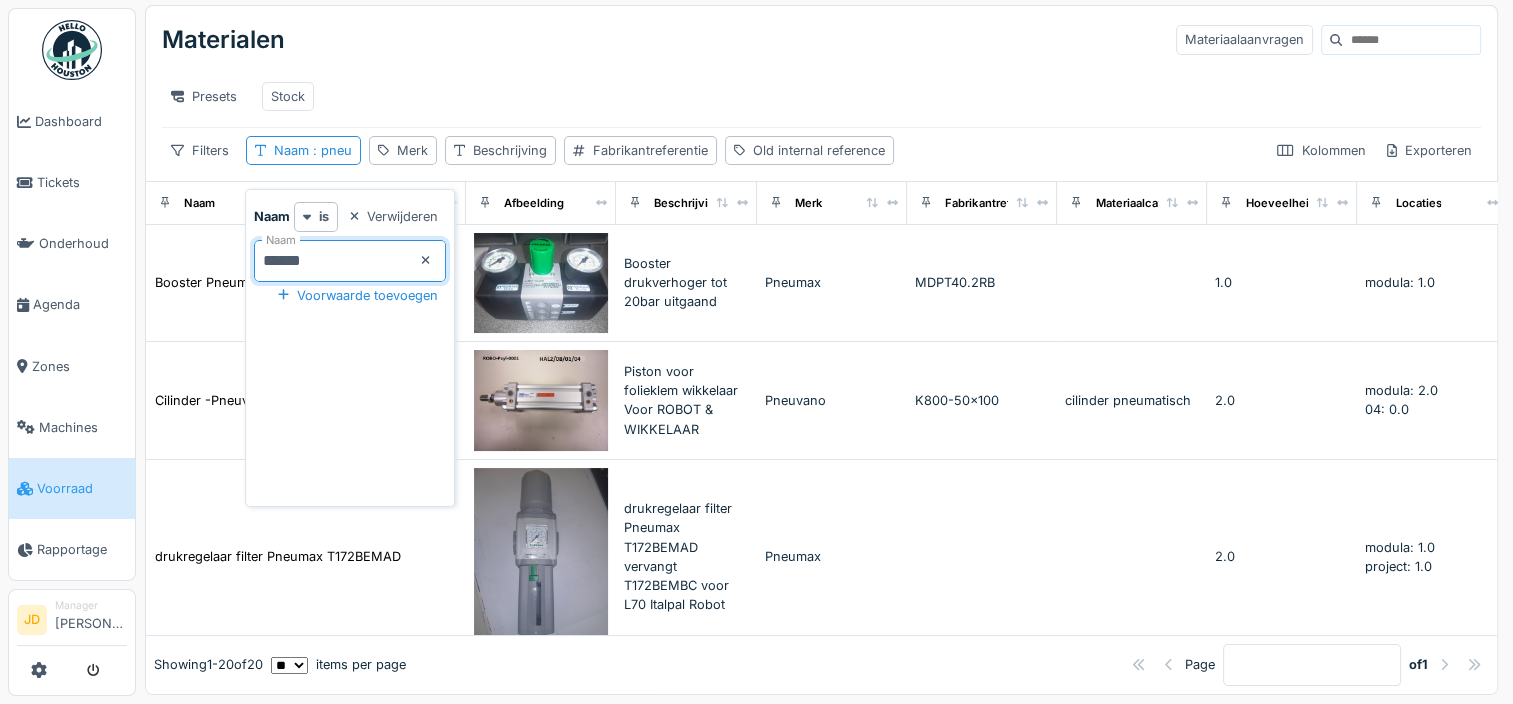 type on "*******" 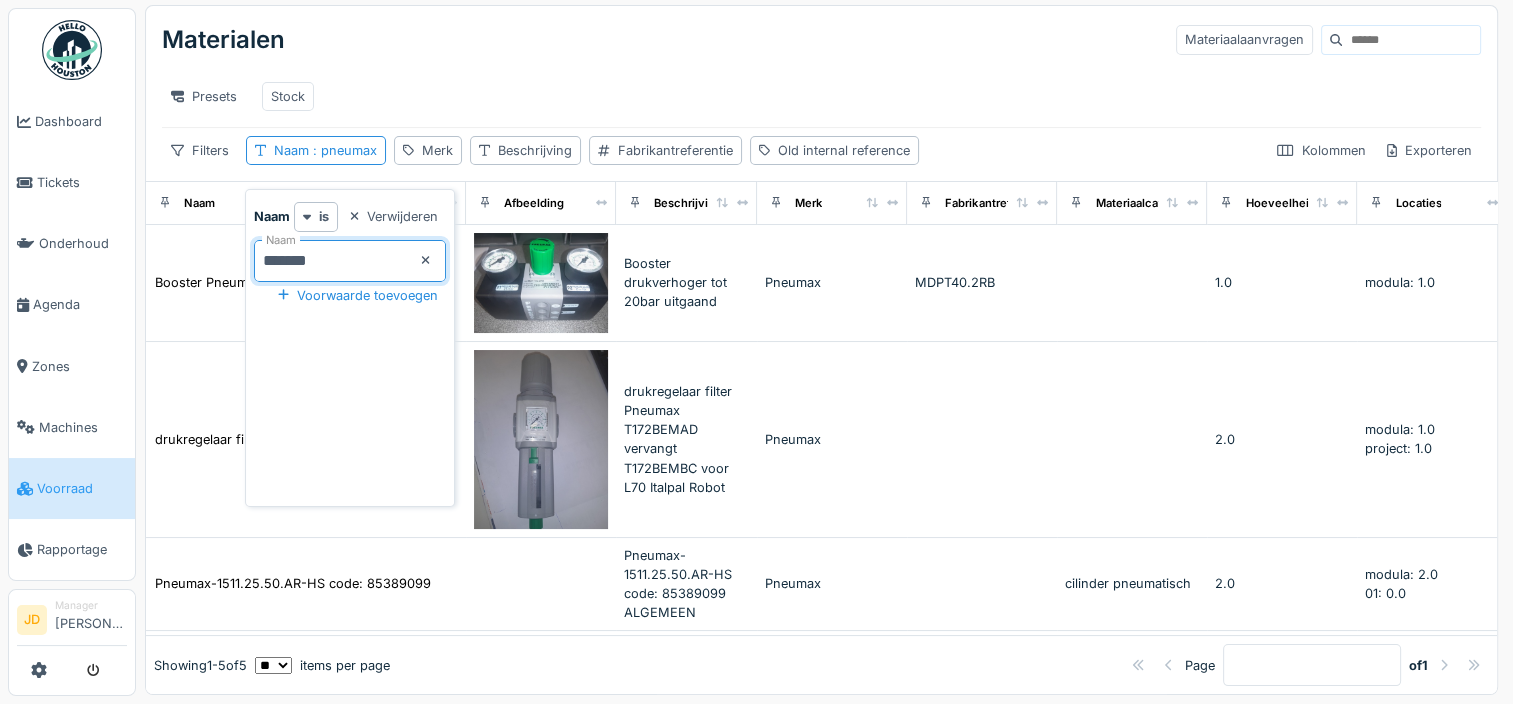 click on "Presets   Stock" at bounding box center [821, 96] 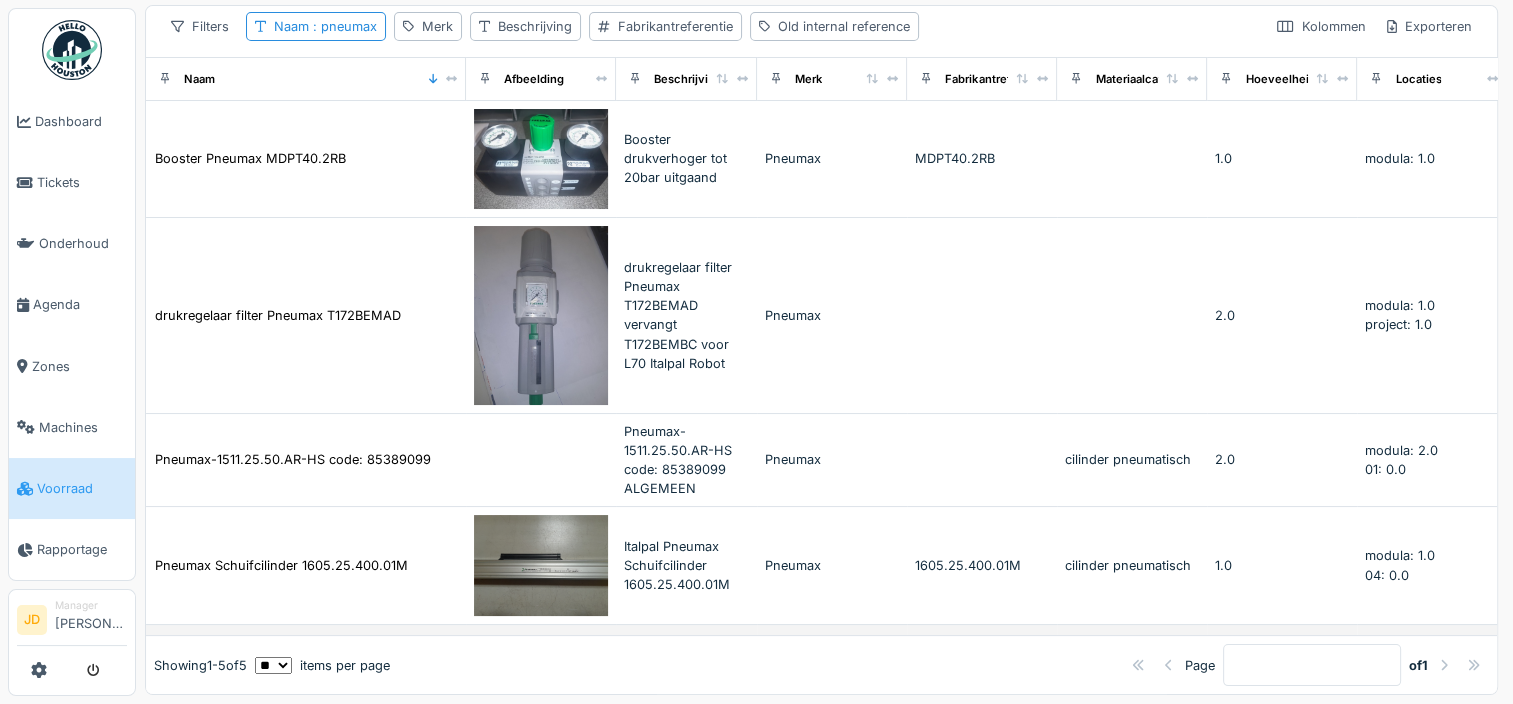 scroll, scrollTop: 0, scrollLeft: 0, axis: both 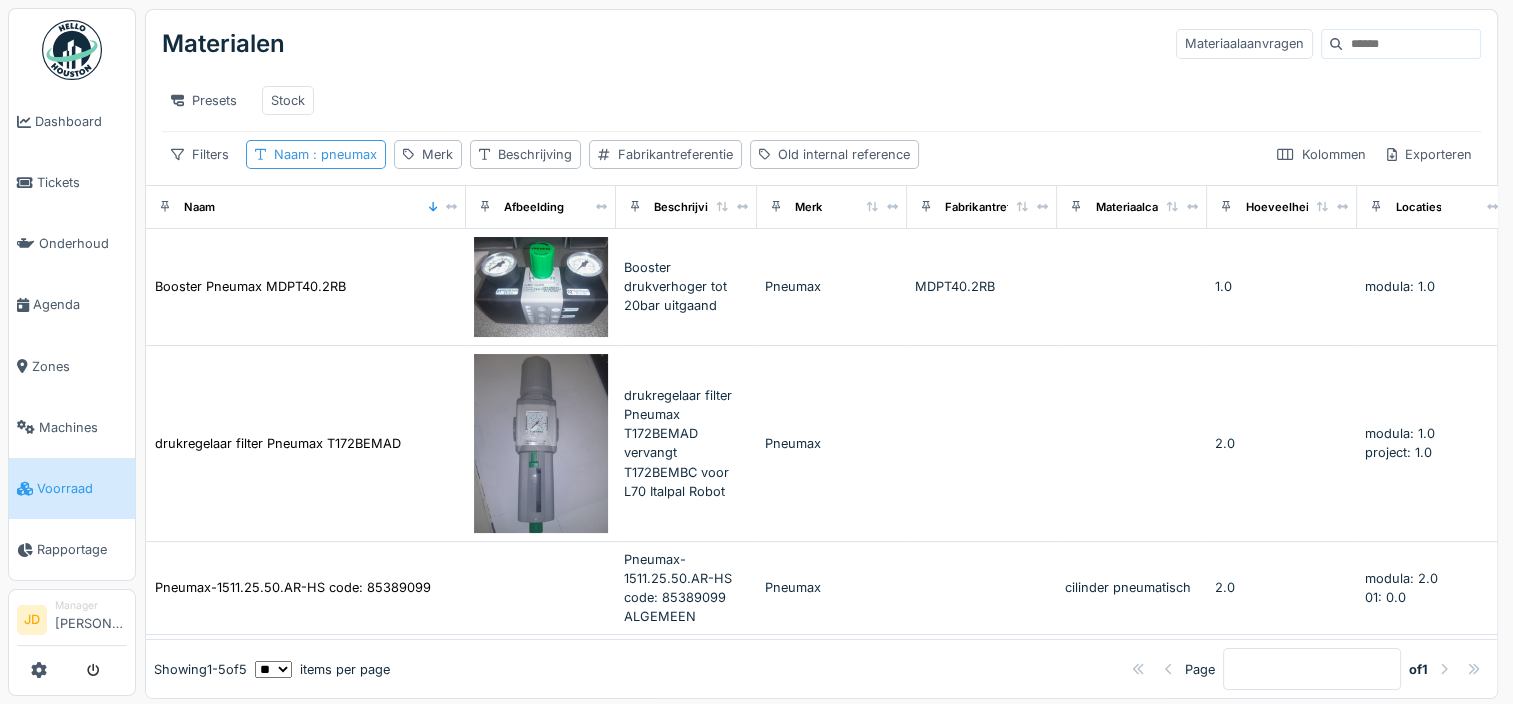 click on ":   pneumax" at bounding box center [343, 154] 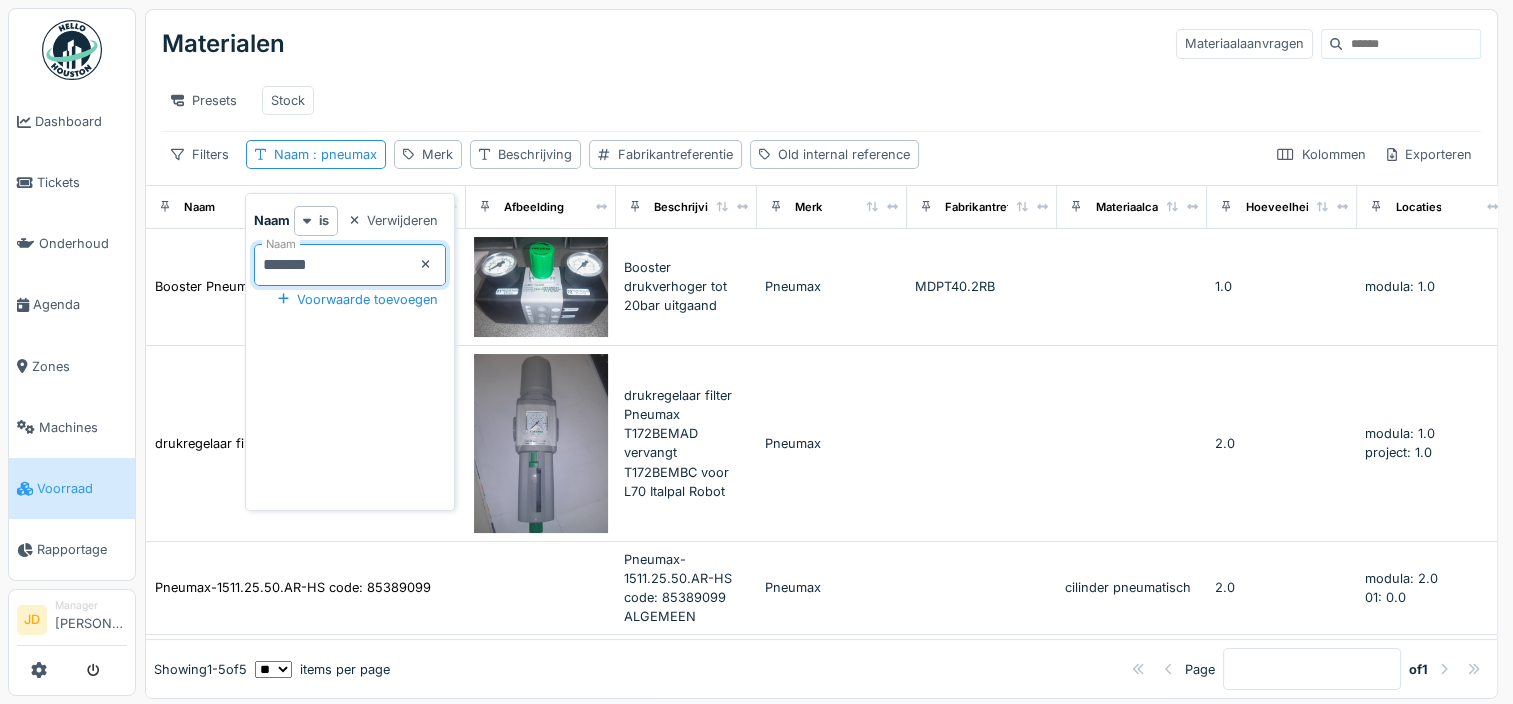 click on "*******" at bounding box center (350, 265) 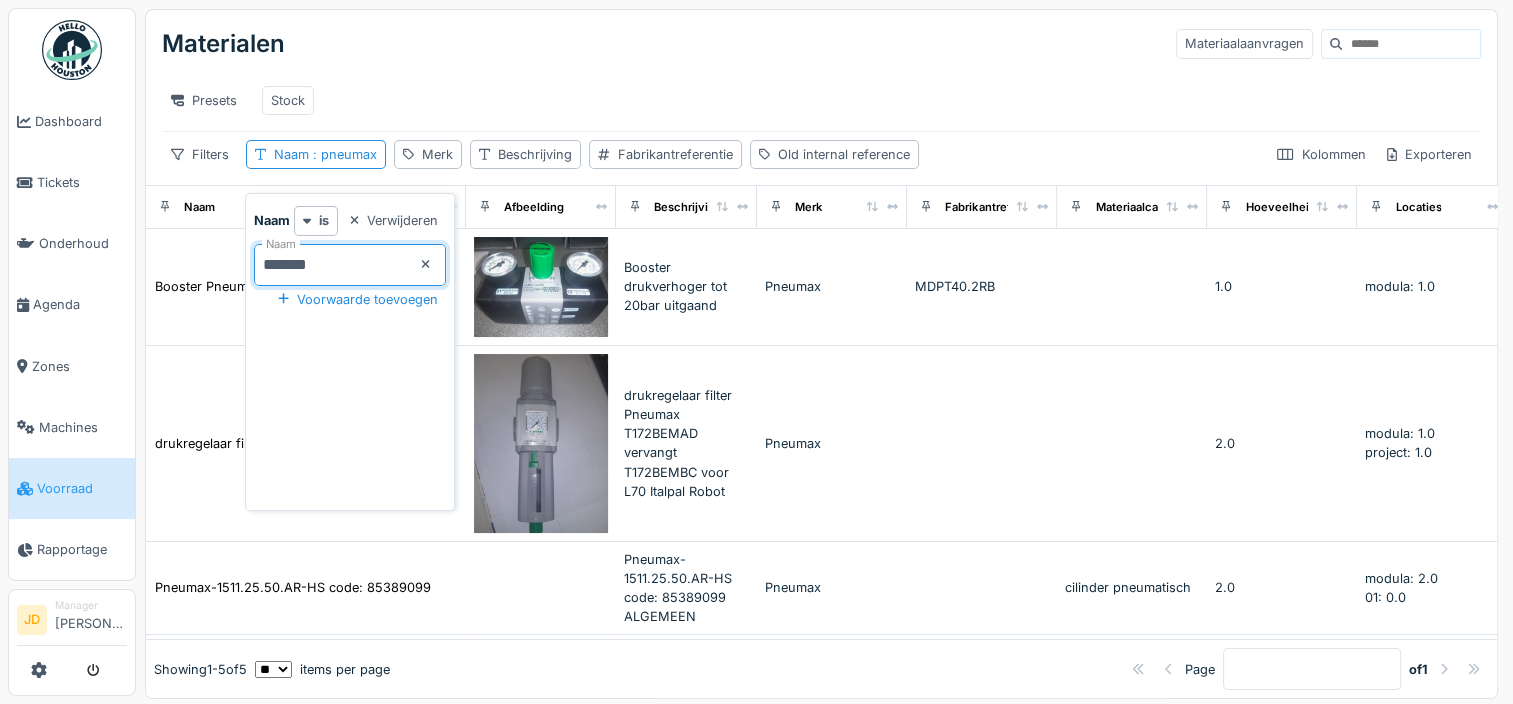 type on "******" 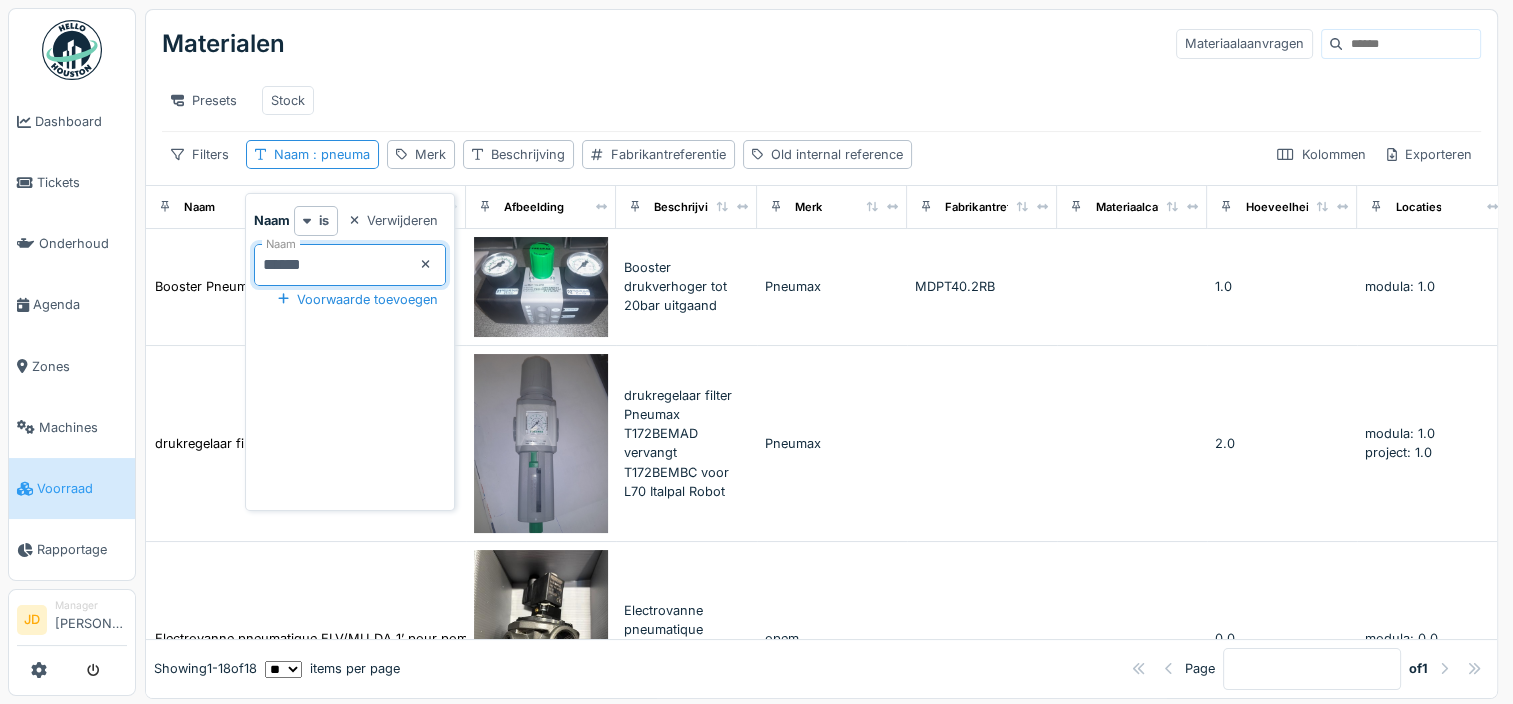 drag, startPoint x: 427, startPoint y: 264, endPoint x: 1026, endPoint y: 755, distance: 774.5205 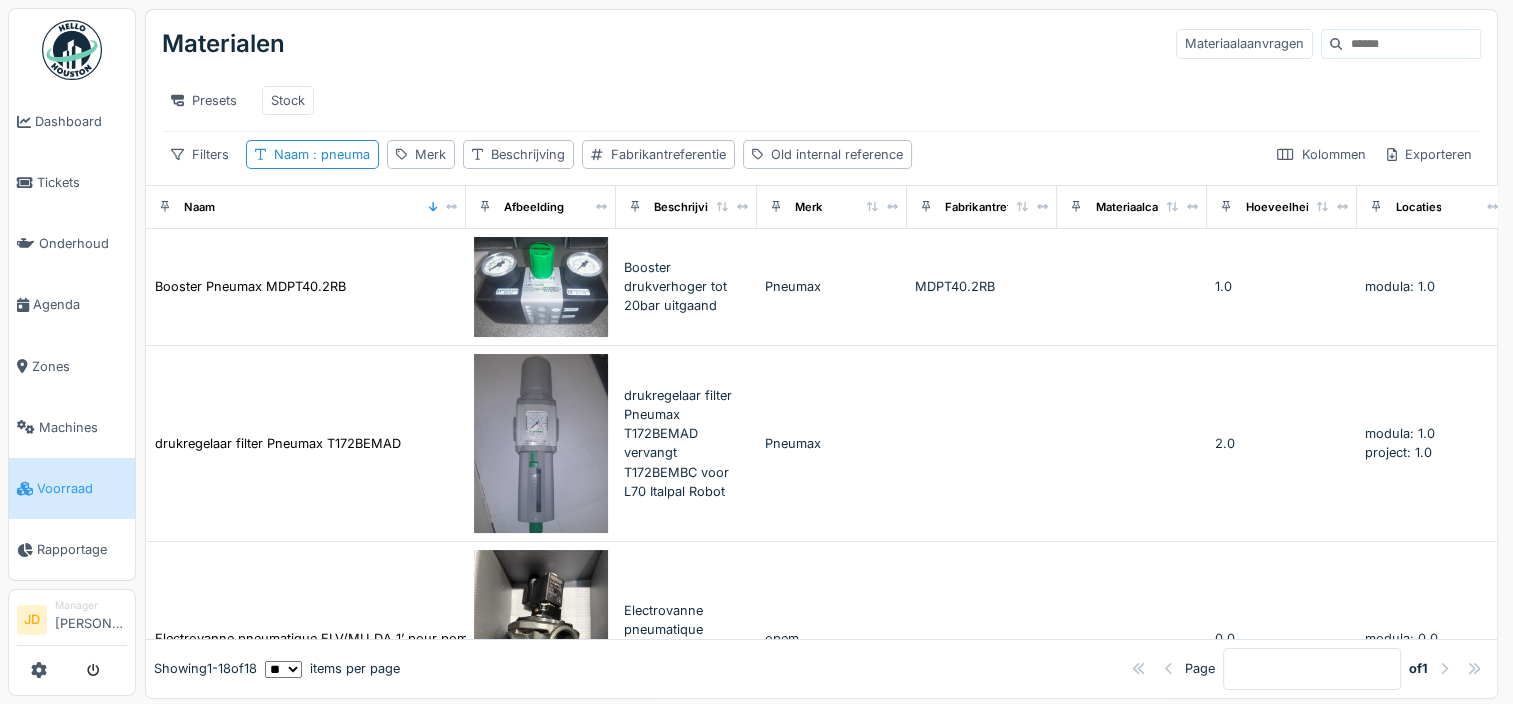 drag, startPoint x: 1026, startPoint y: 755, endPoint x: 979, endPoint y: 37, distance: 719.5367 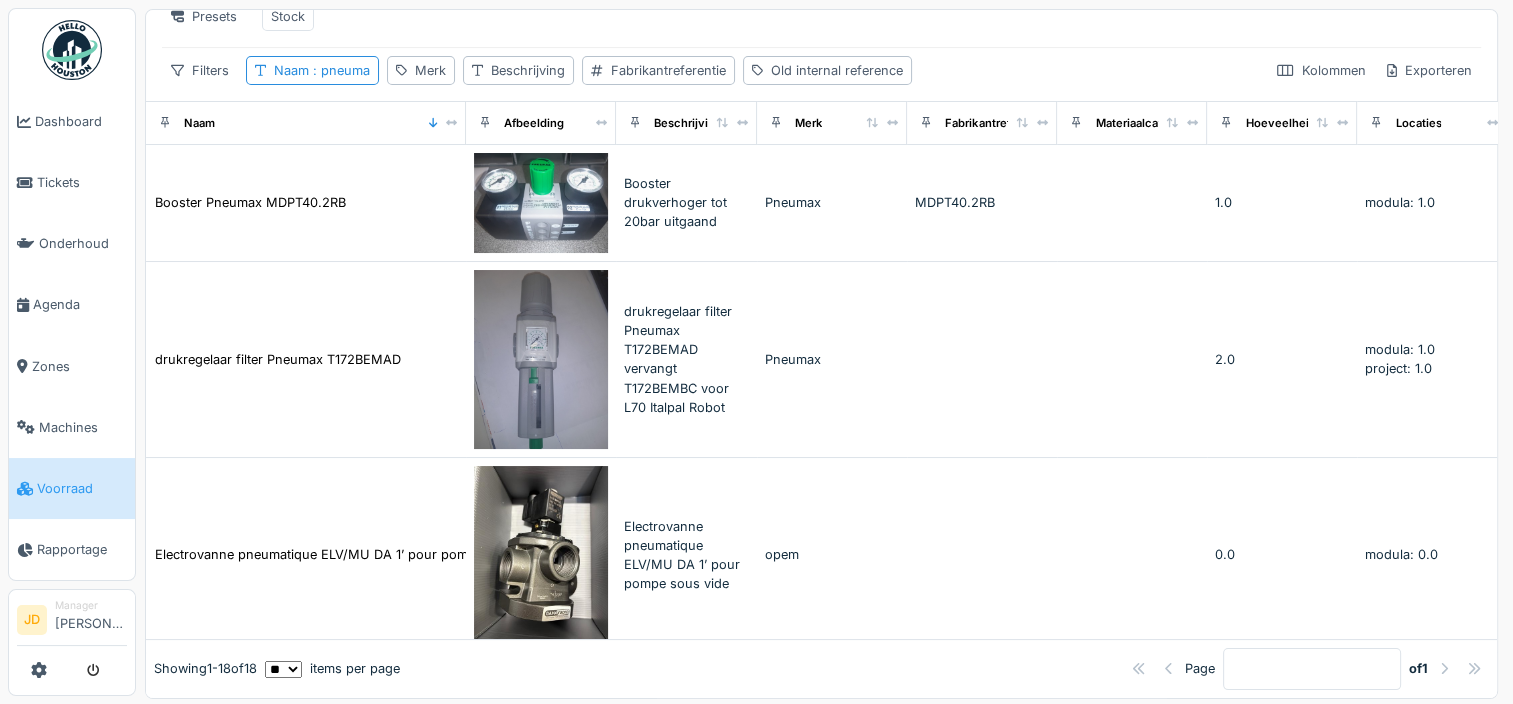 scroll, scrollTop: 0, scrollLeft: 0, axis: both 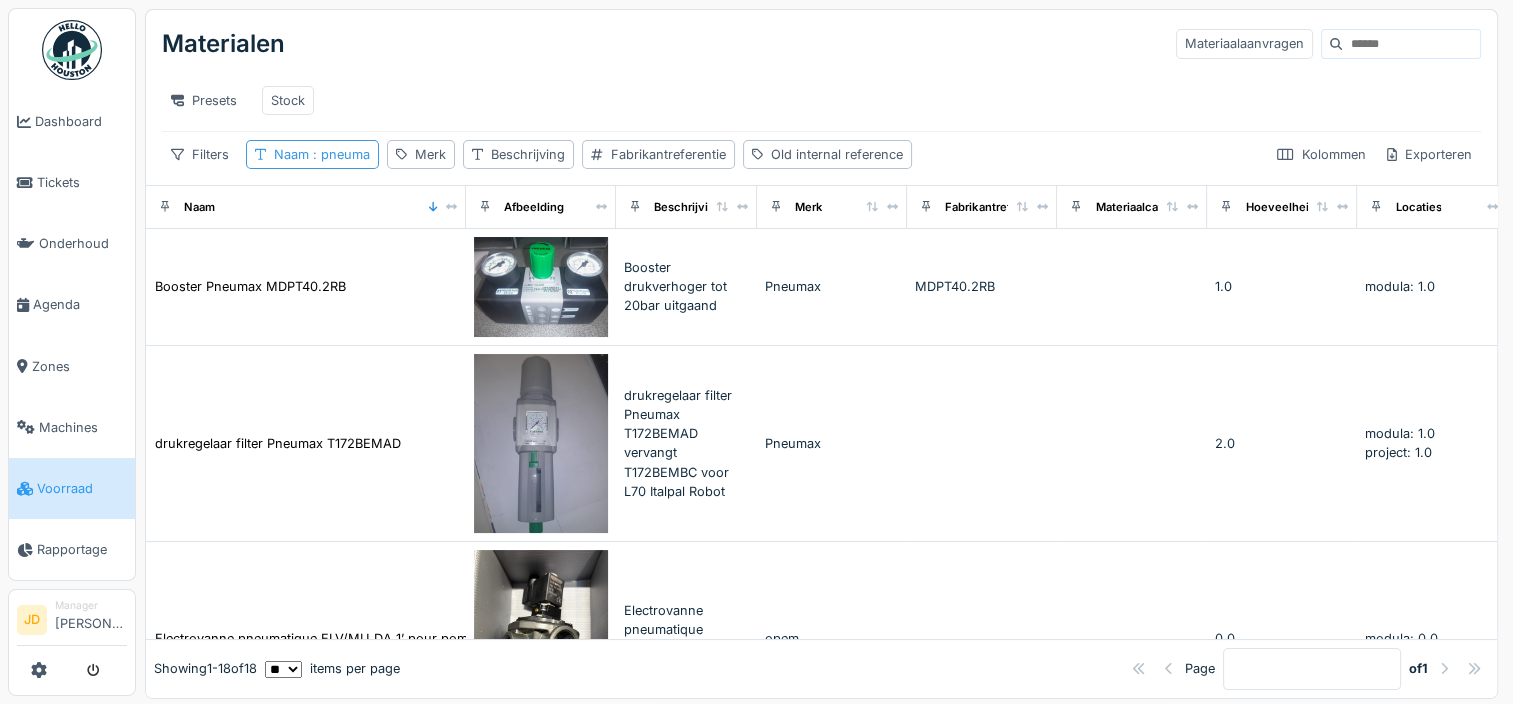 click on ":   pneuma" at bounding box center [339, 154] 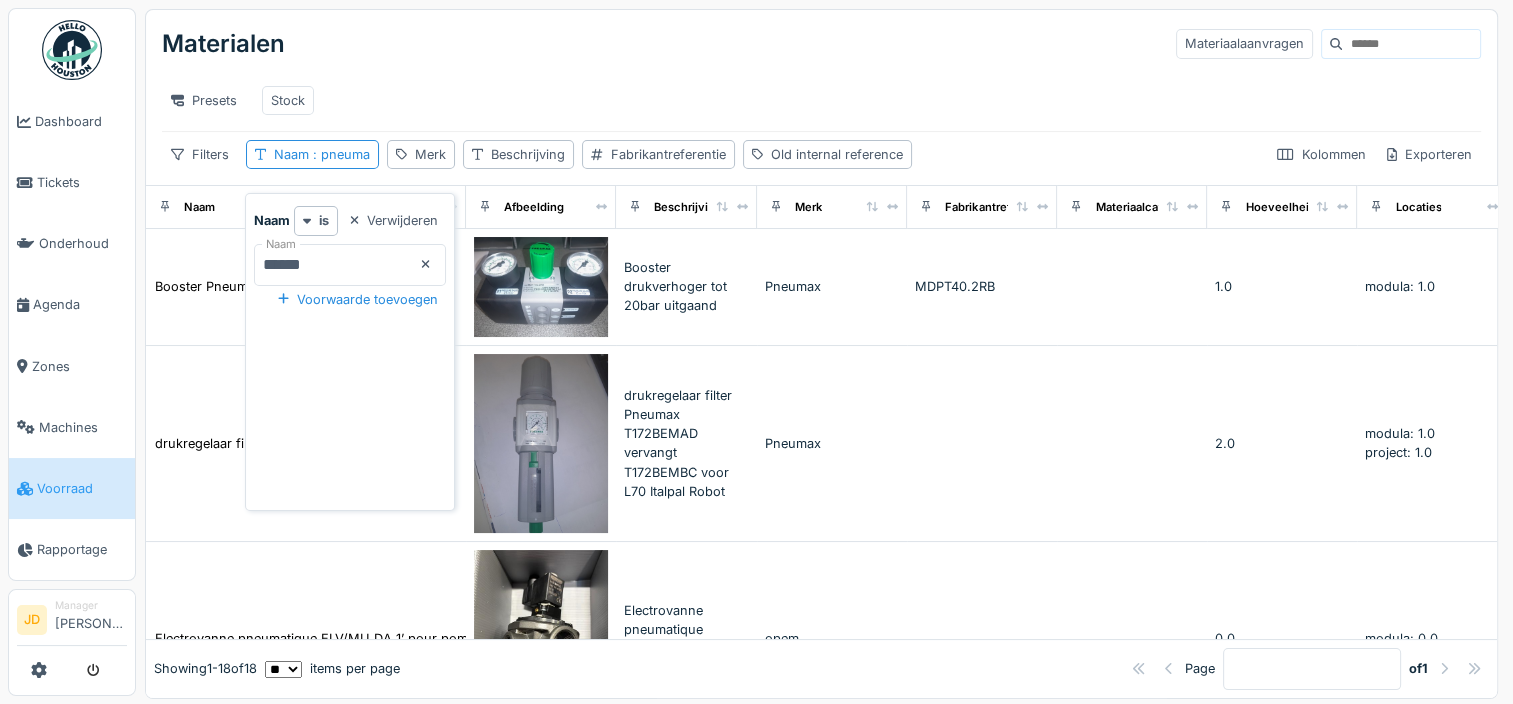 click 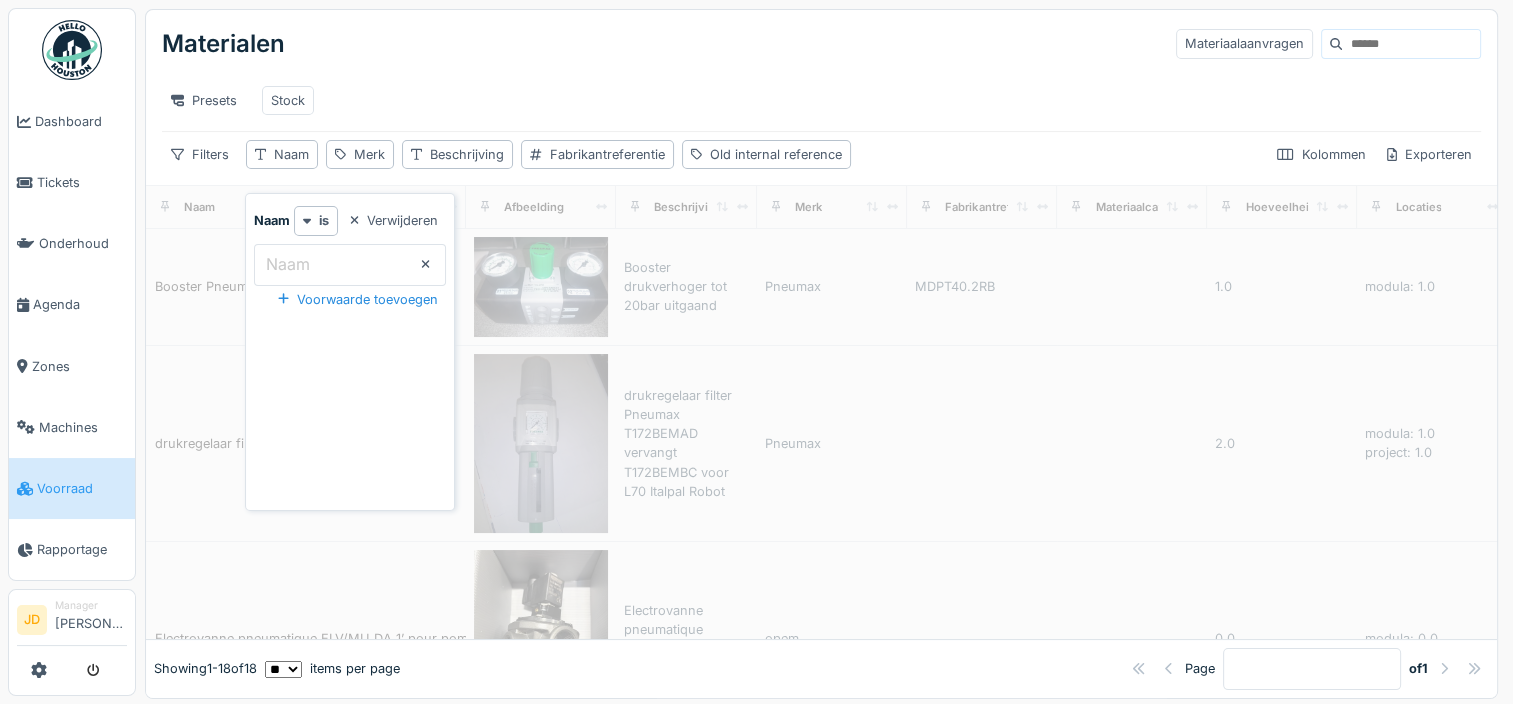 click on "Naam" at bounding box center (350, 265) 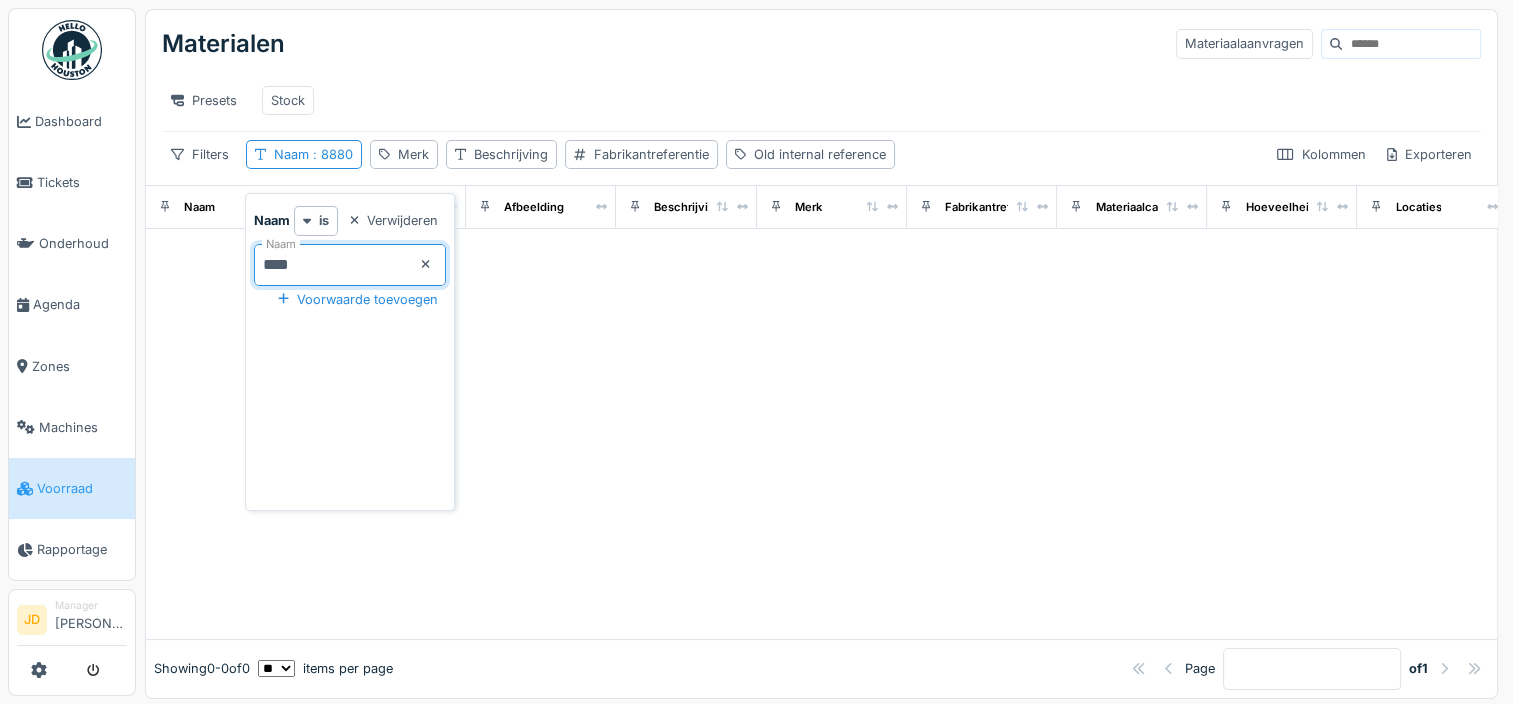 type on "****" 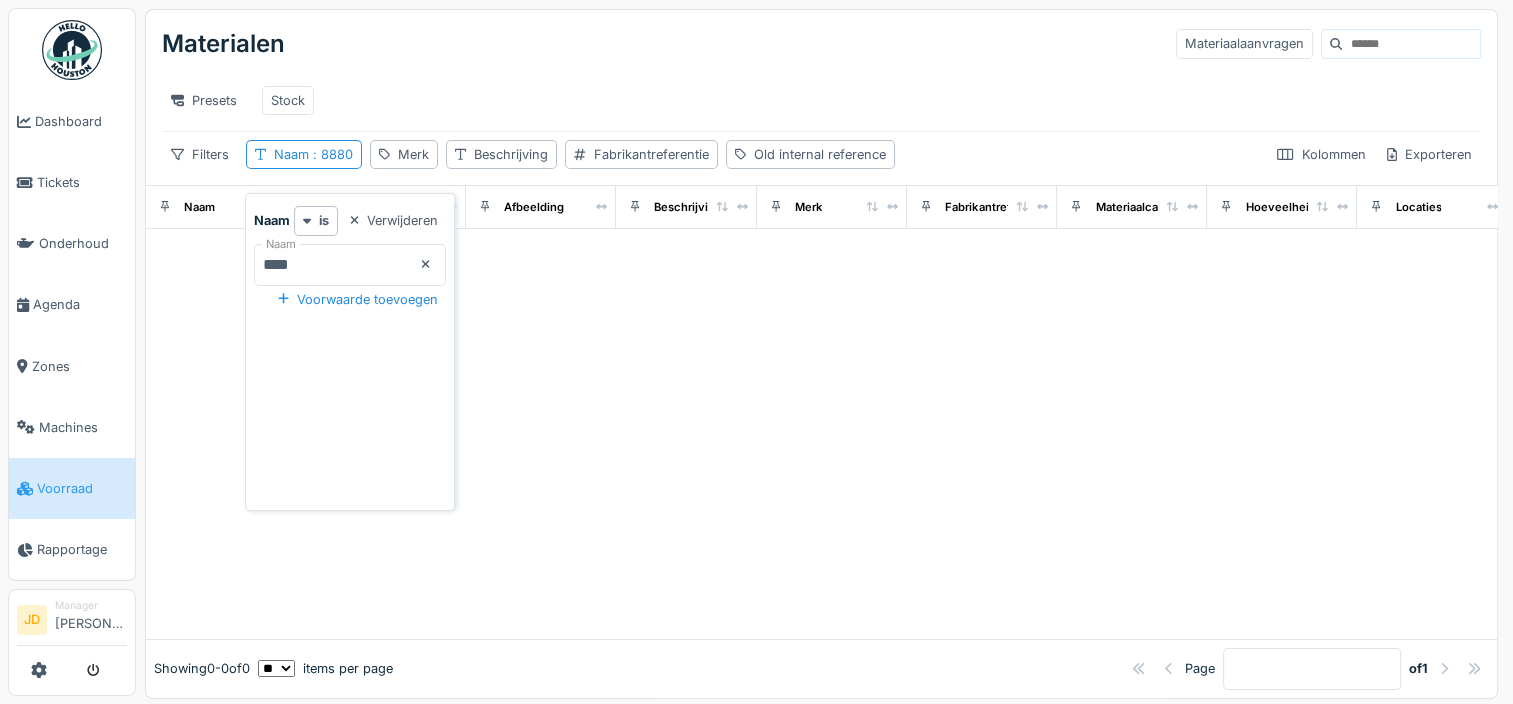 click 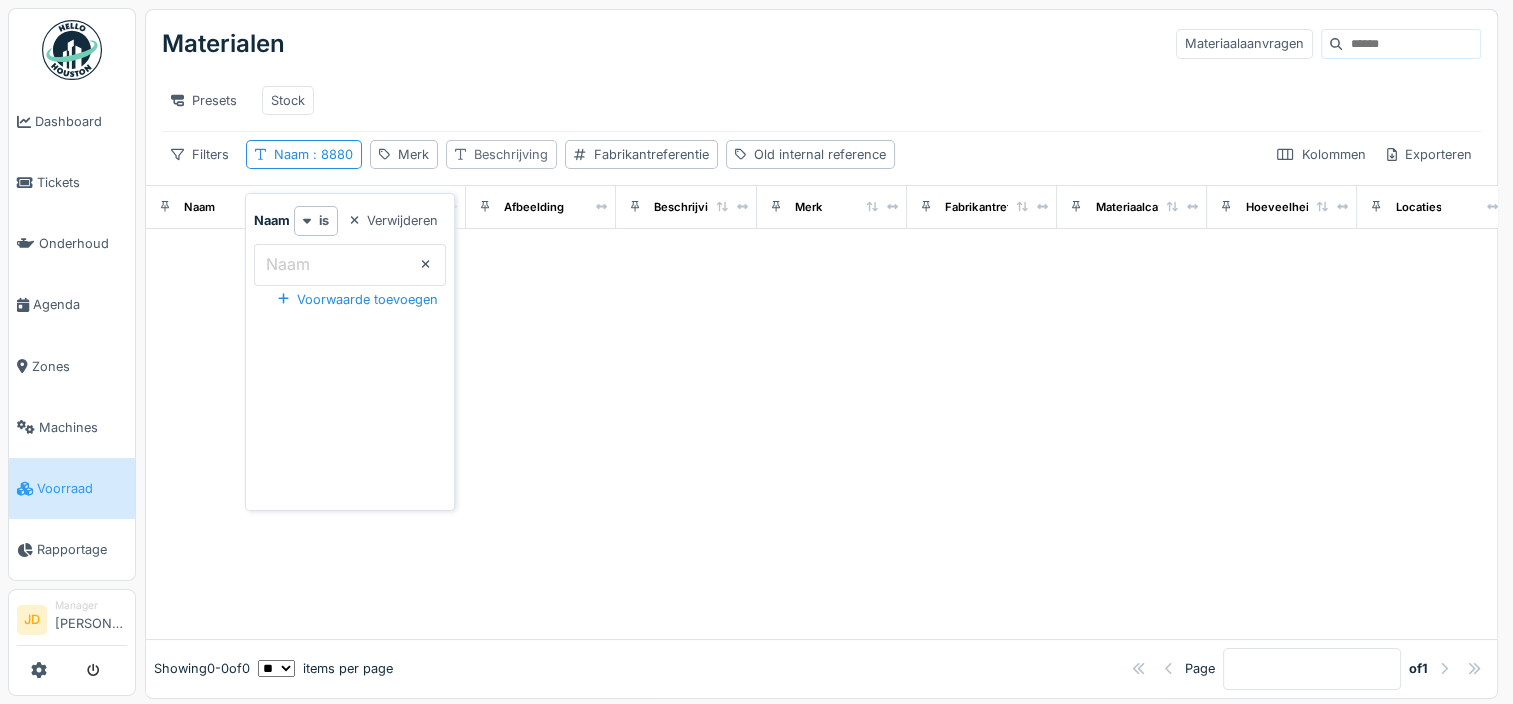click on "Beschrijving" at bounding box center [511, 154] 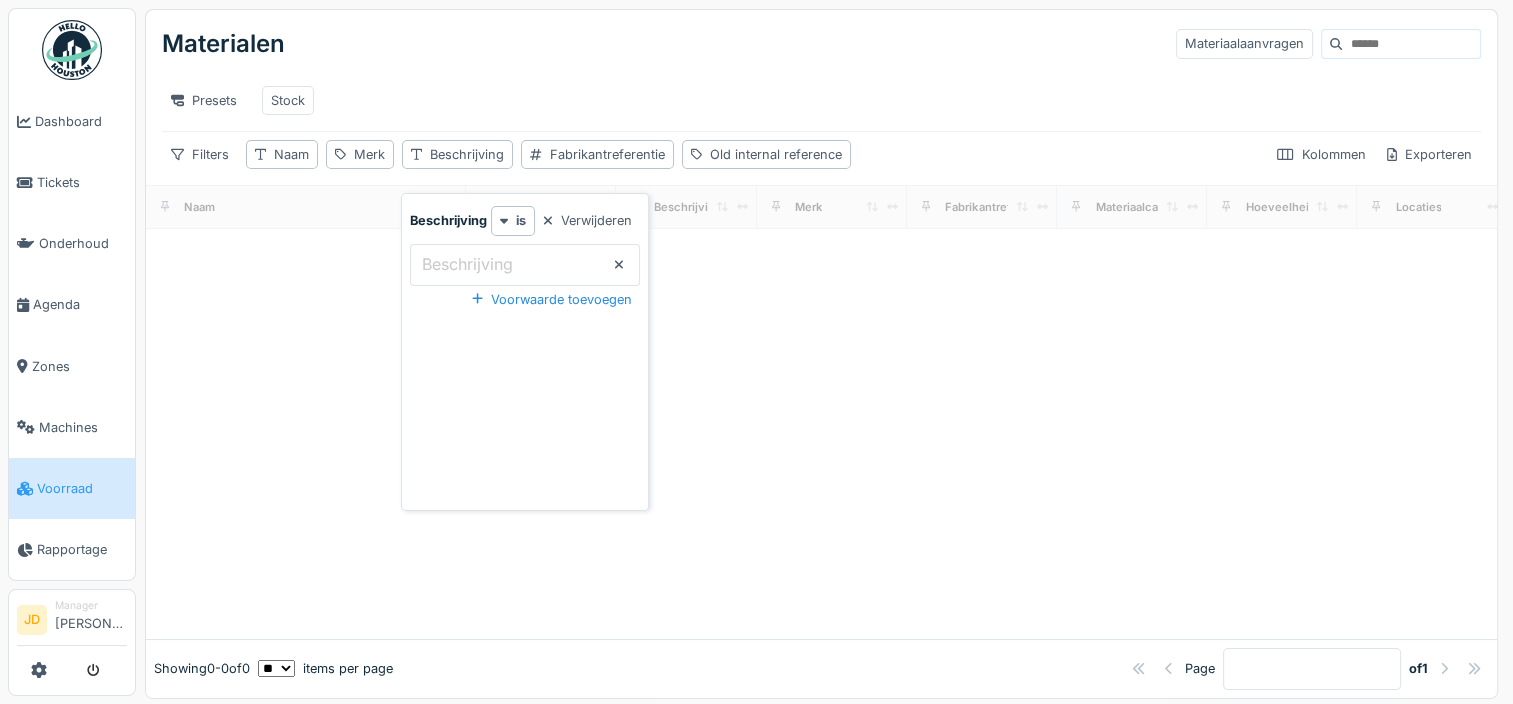 click on "Beschrijving" at bounding box center [467, 264] 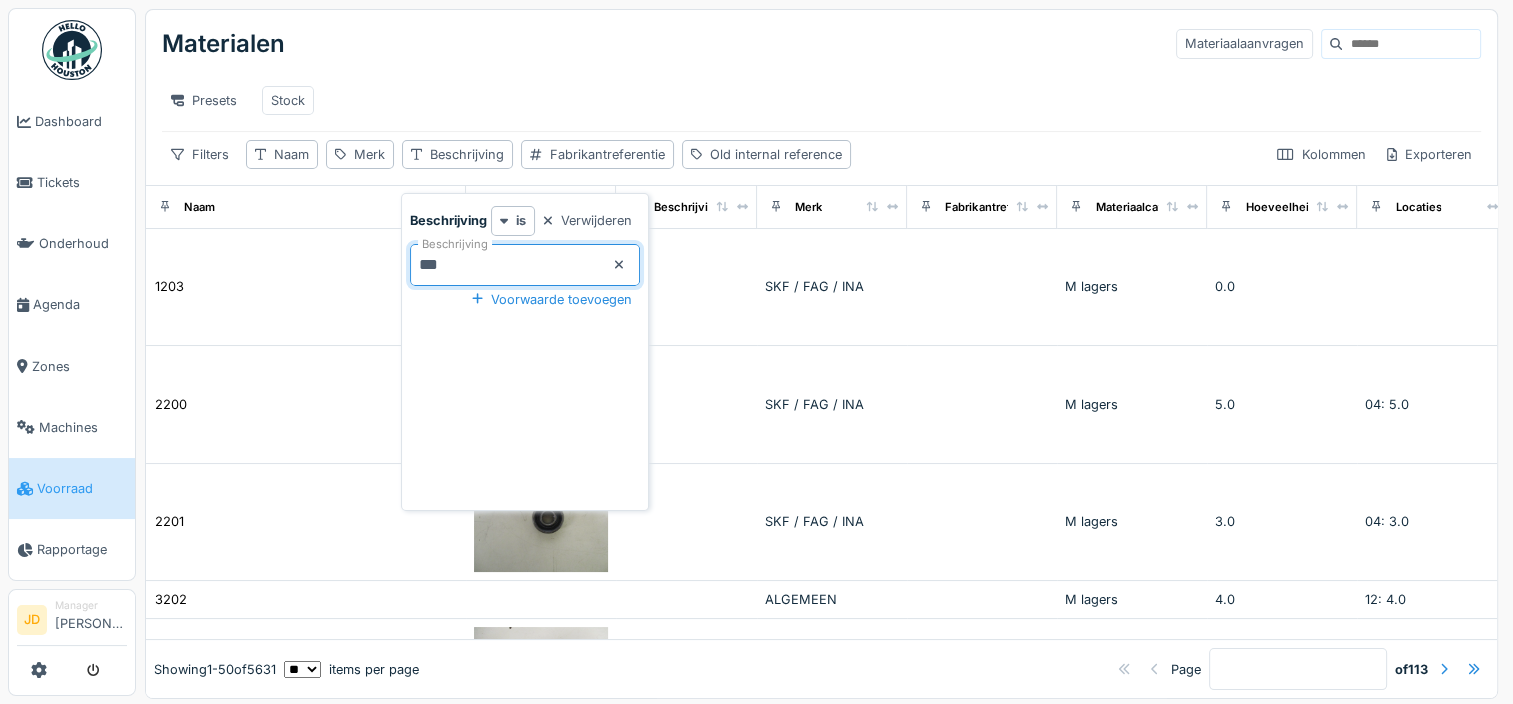 type on "****" 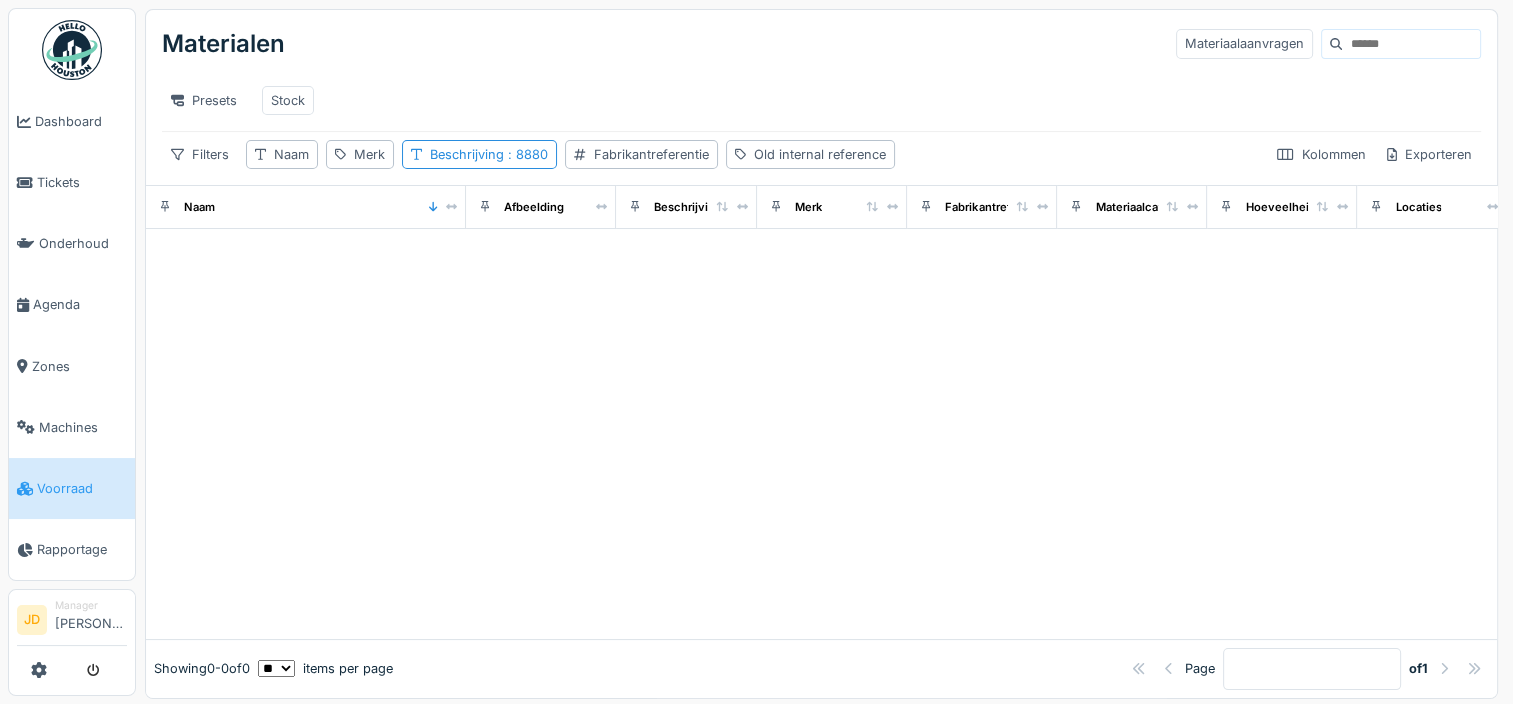 click on "Presets   Stock" at bounding box center [821, 100] 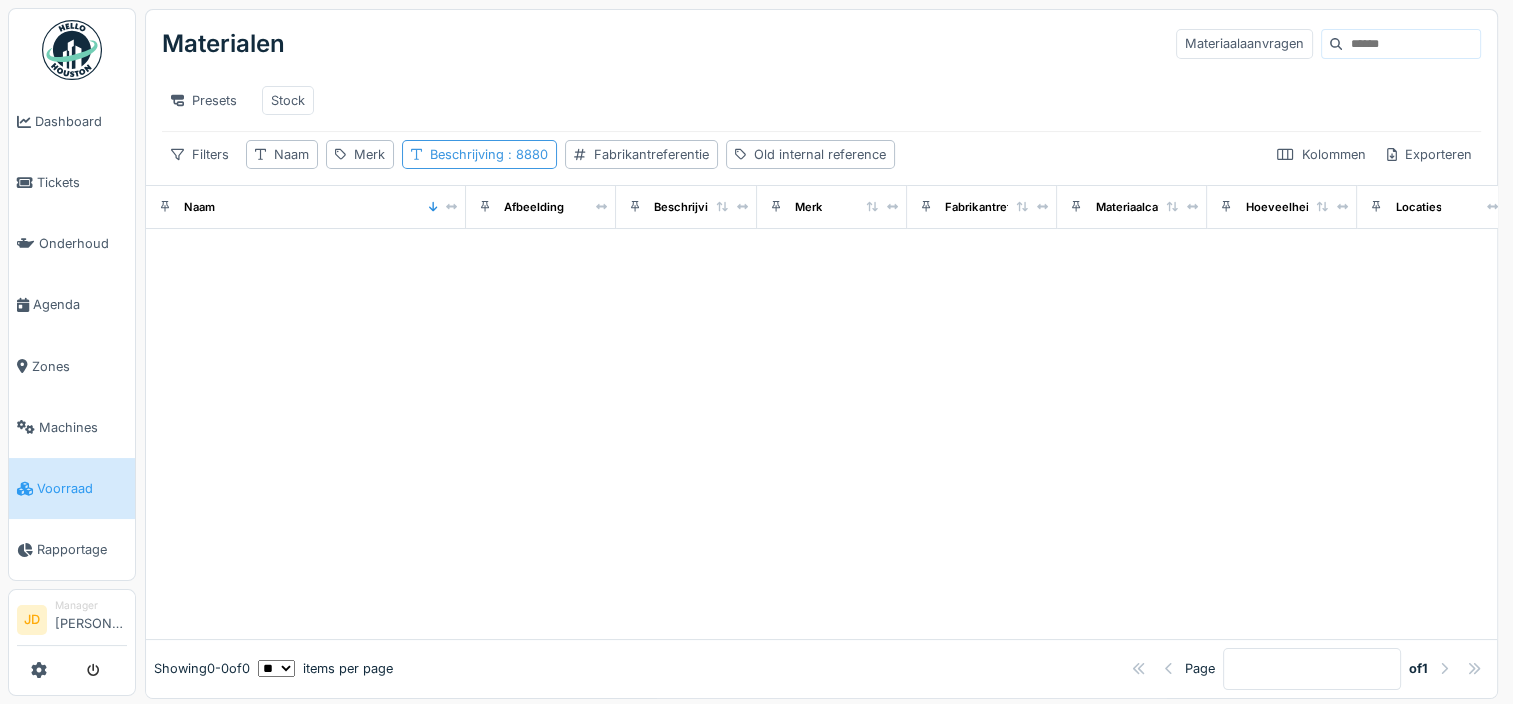click on "Beschrijving   :   8880" at bounding box center [489, 154] 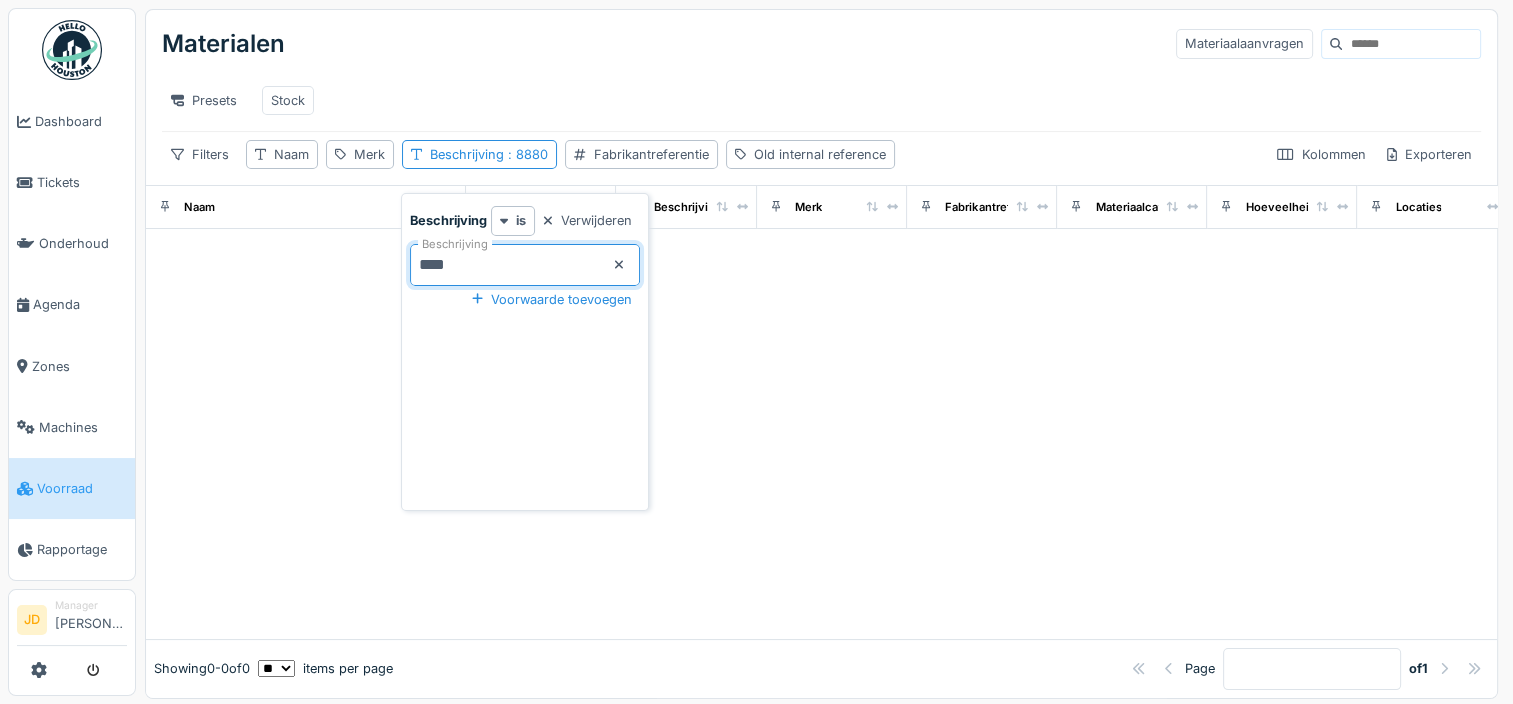 click on "****" at bounding box center [525, 265] 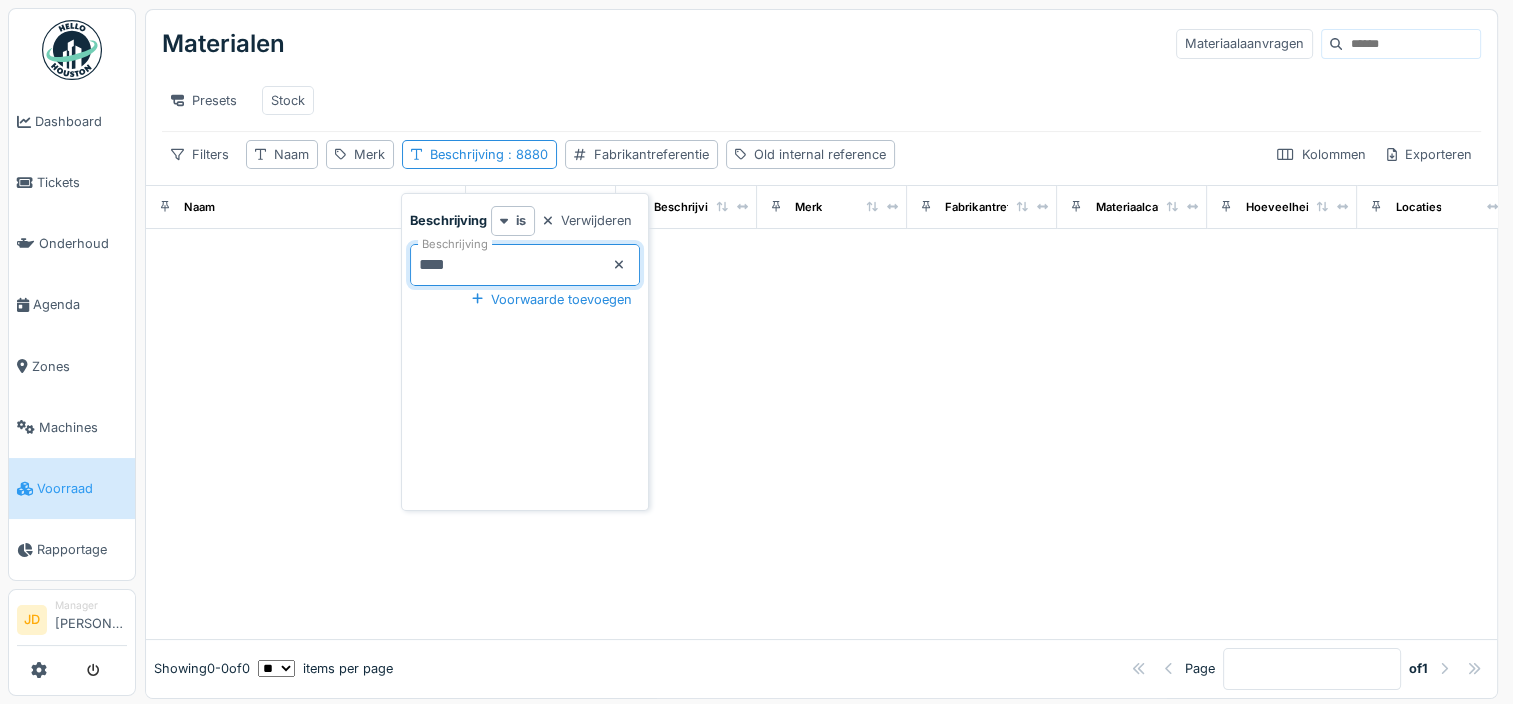 click on "****" at bounding box center (525, 265) 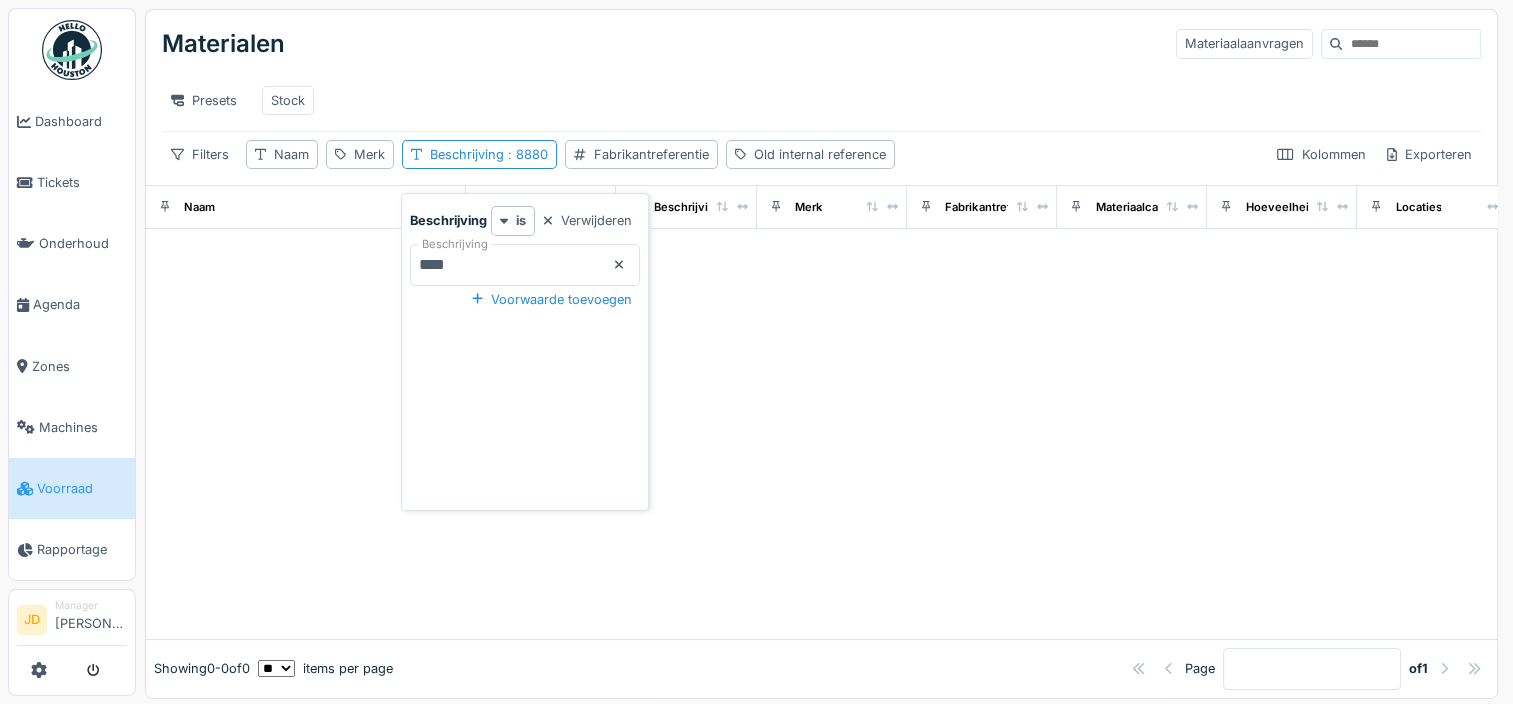 click 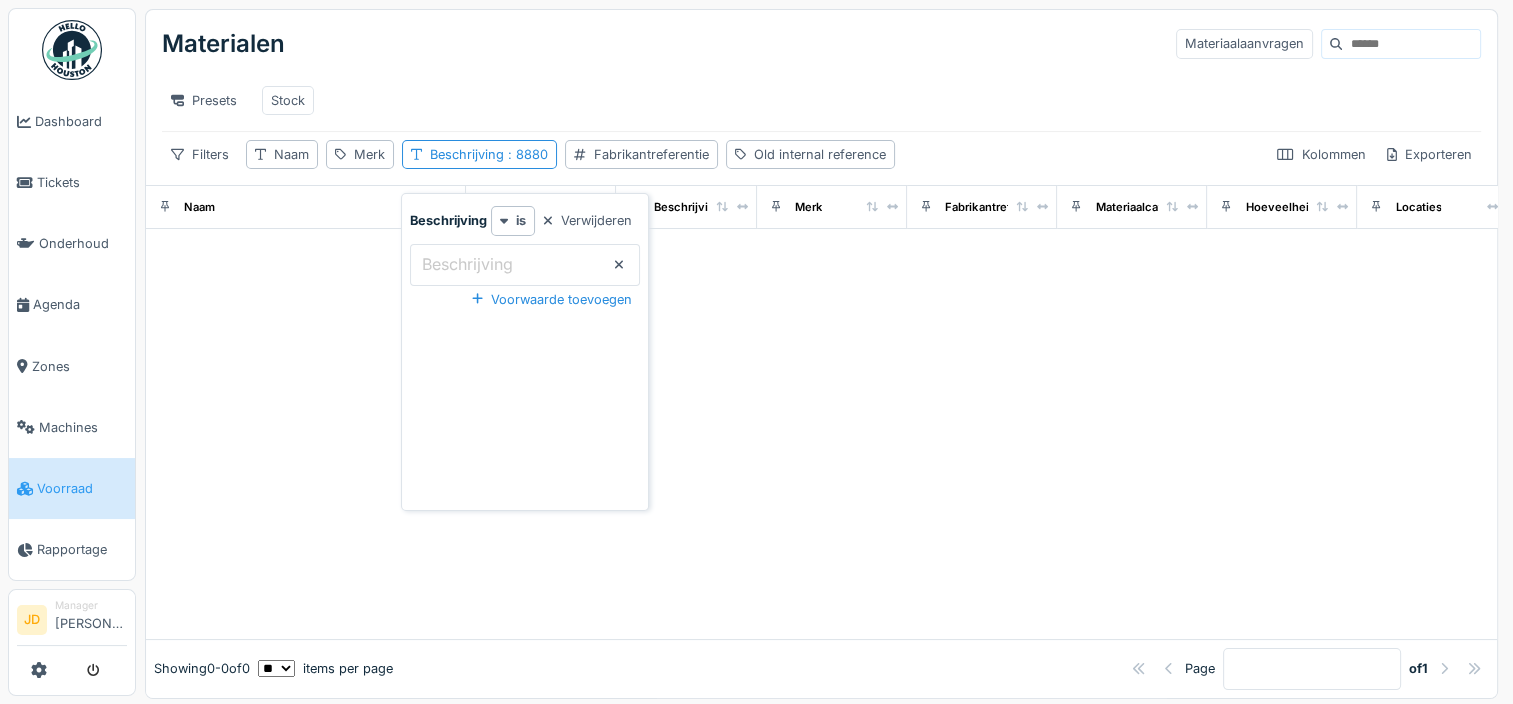 click on "Beschrijving" at bounding box center (525, 265) 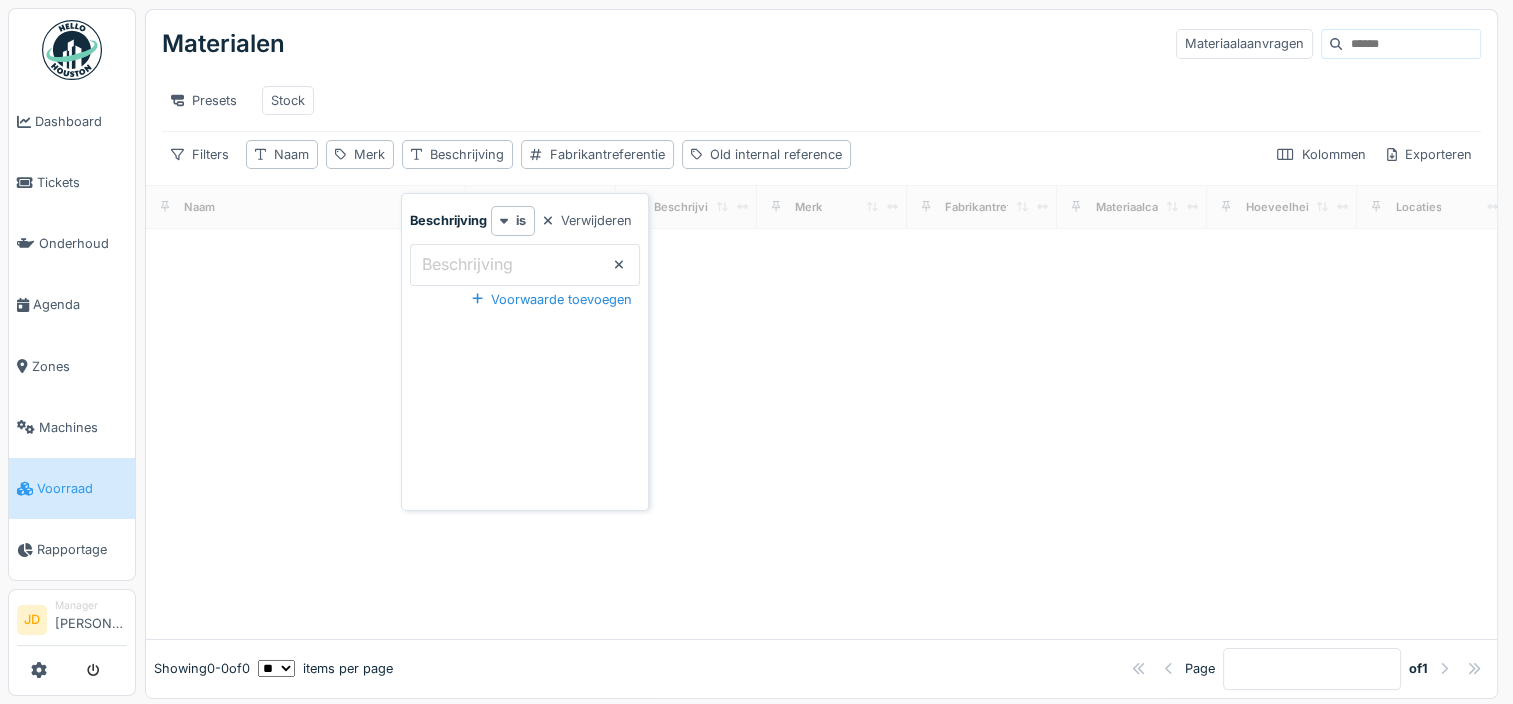 click on "Presets   Stock" at bounding box center (821, 100) 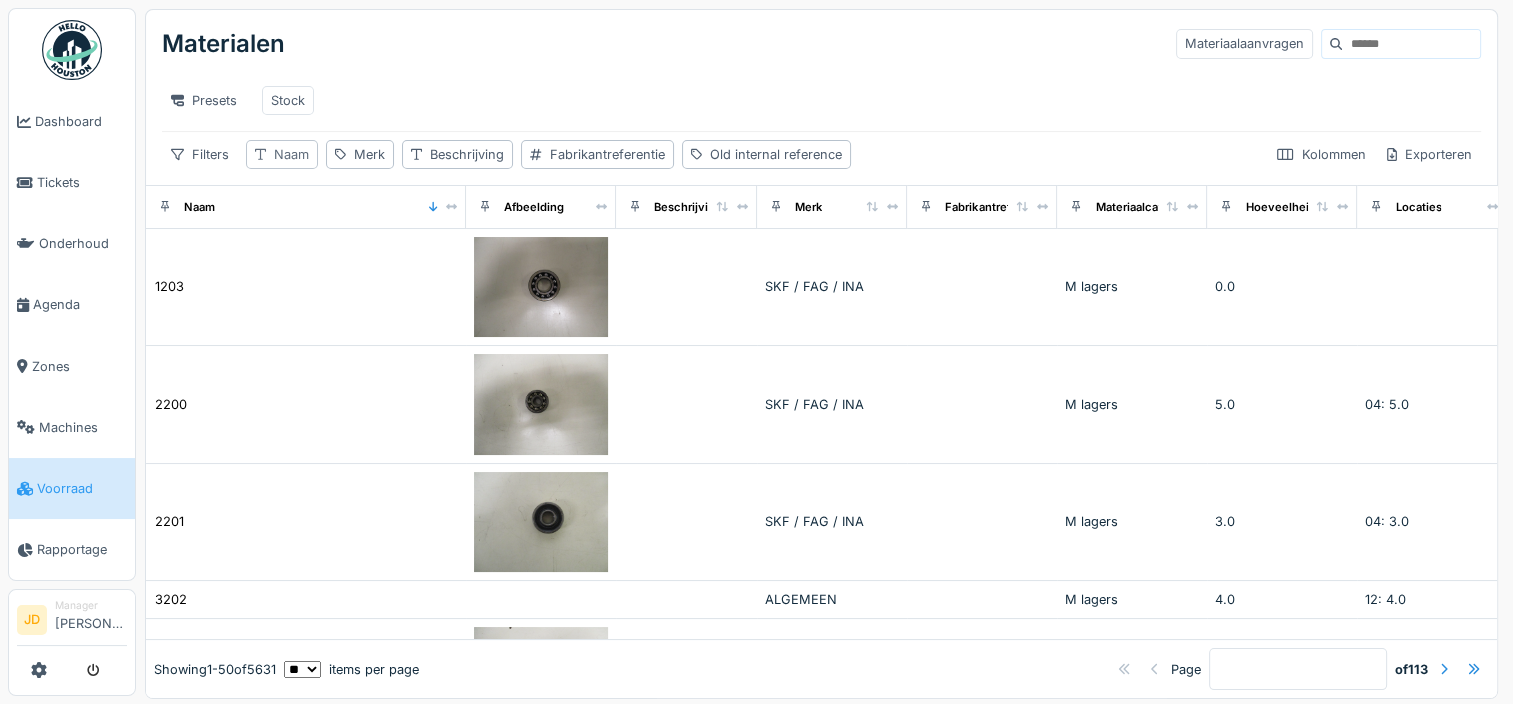 click on "Naam" at bounding box center [291, 154] 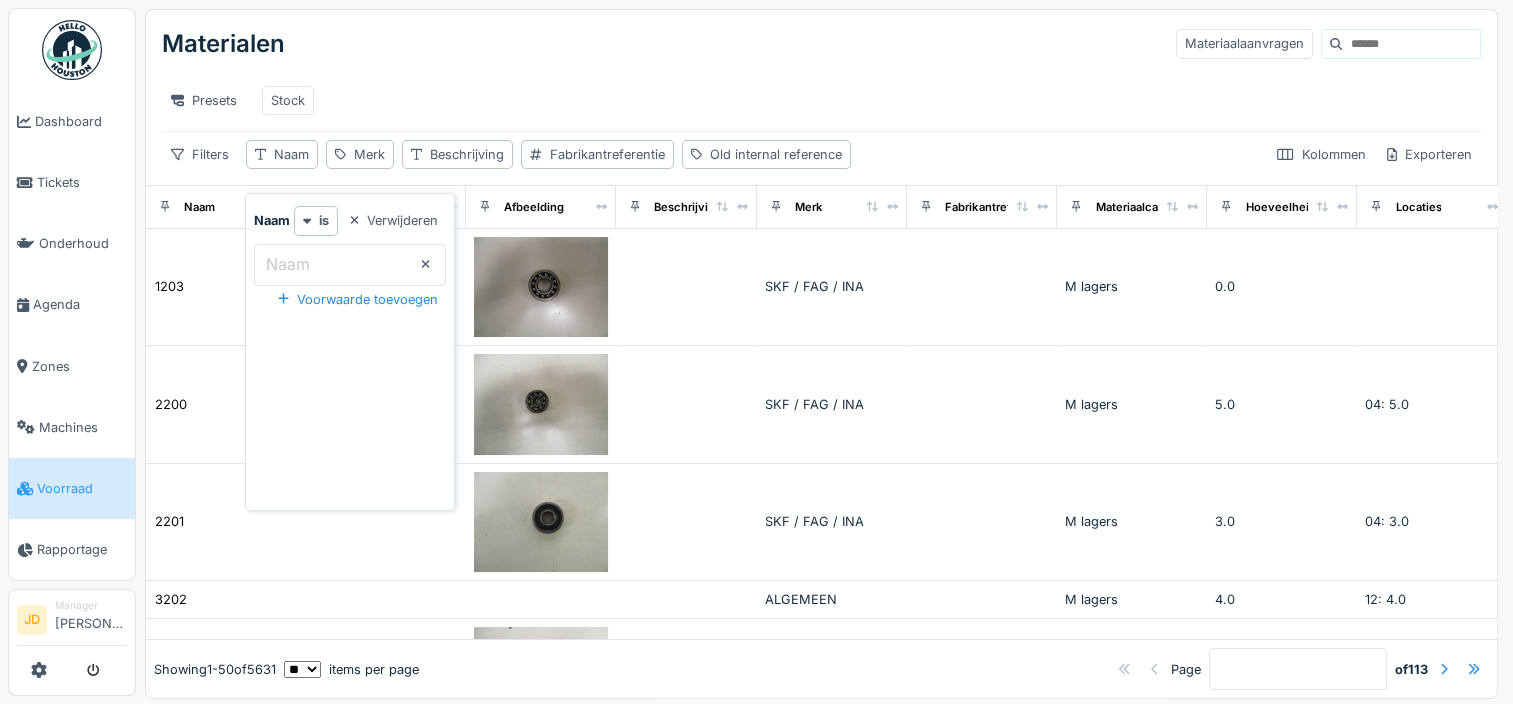 click on "Voorwaarde toevoegen" at bounding box center (350, 299) 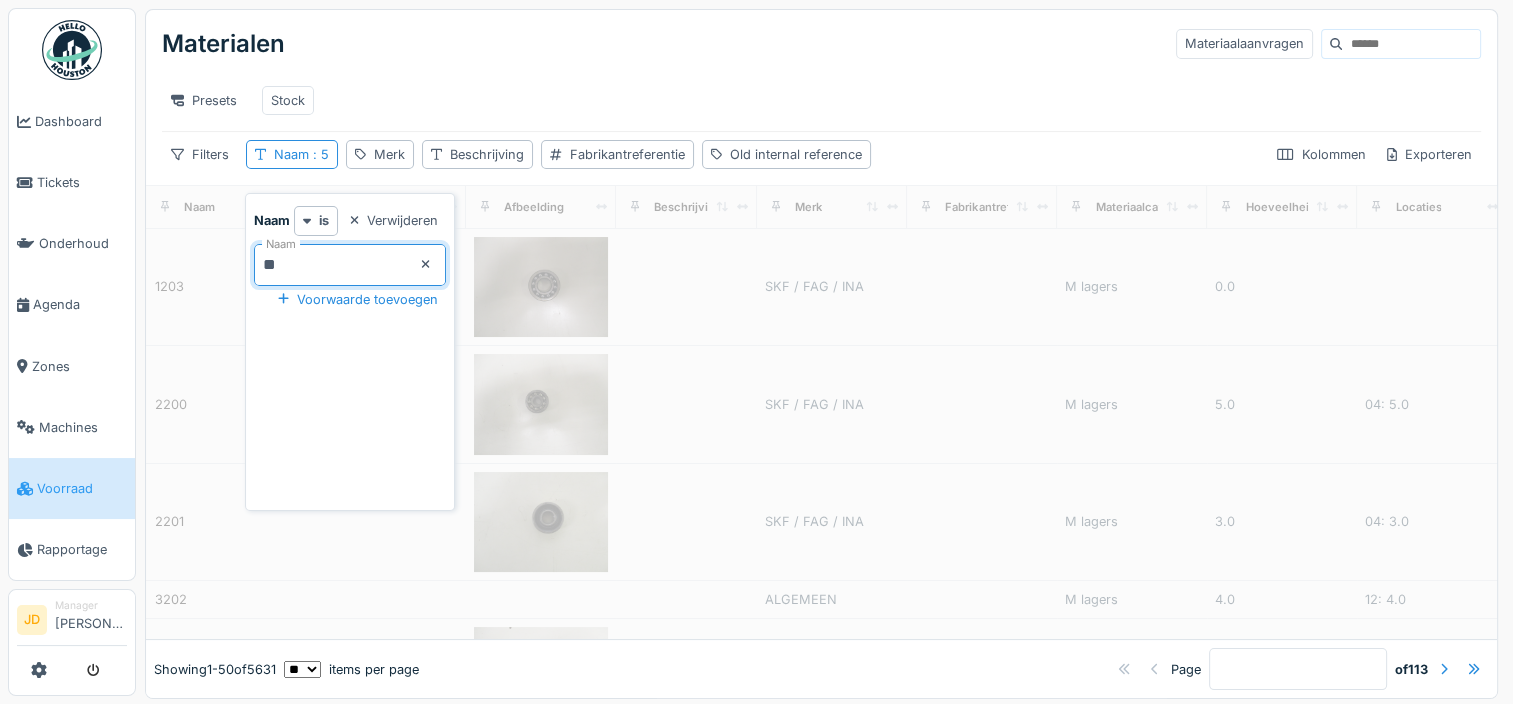 type on "***" 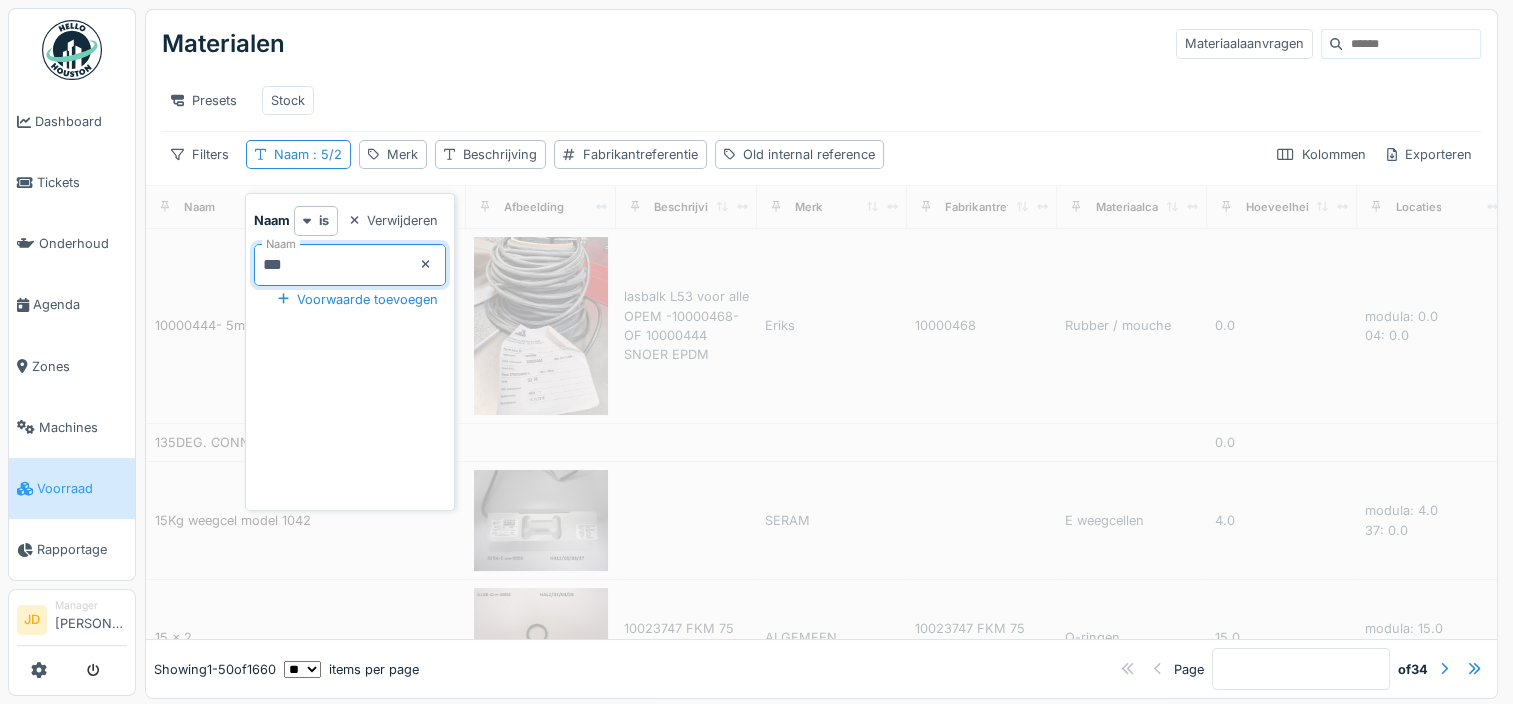 click on "Presets   Stock" at bounding box center (821, 100) 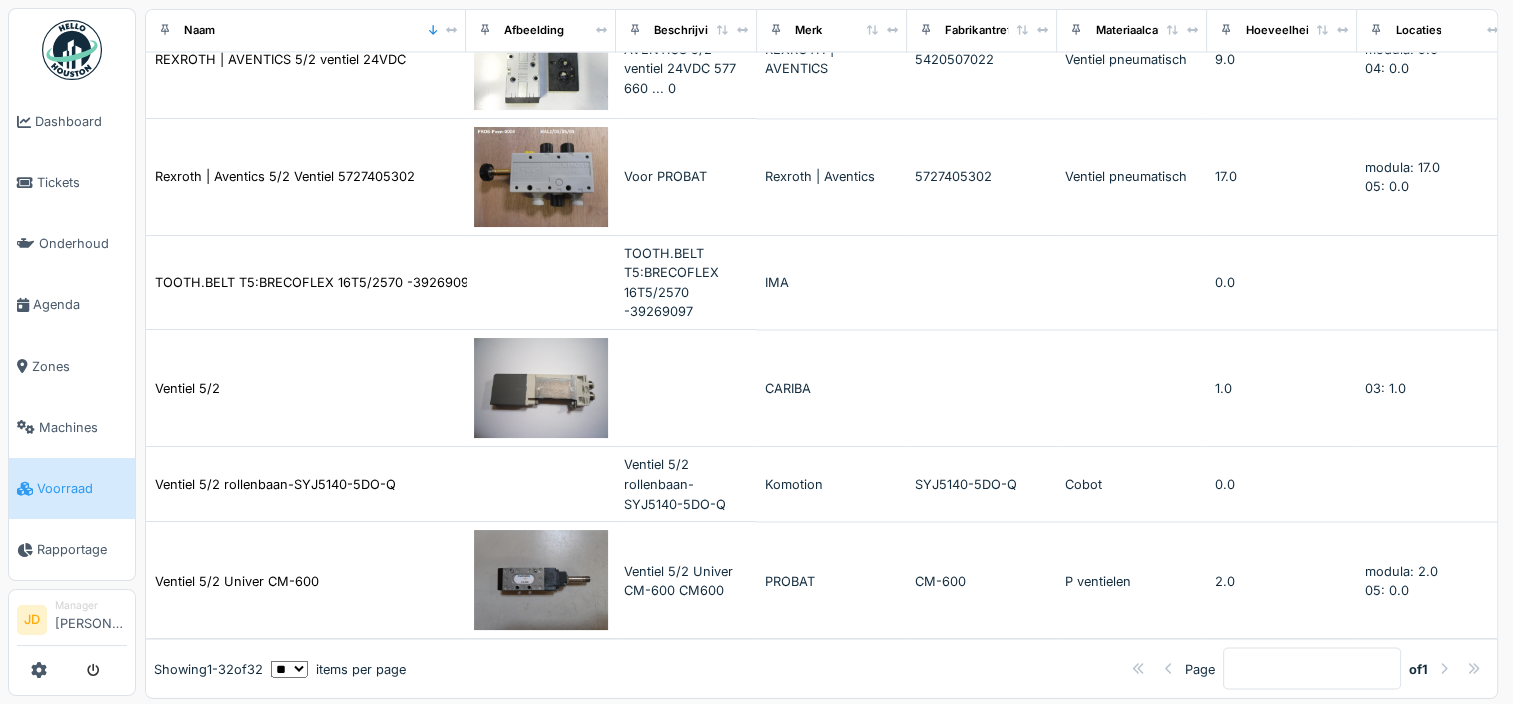 scroll, scrollTop: 3308, scrollLeft: 0, axis: vertical 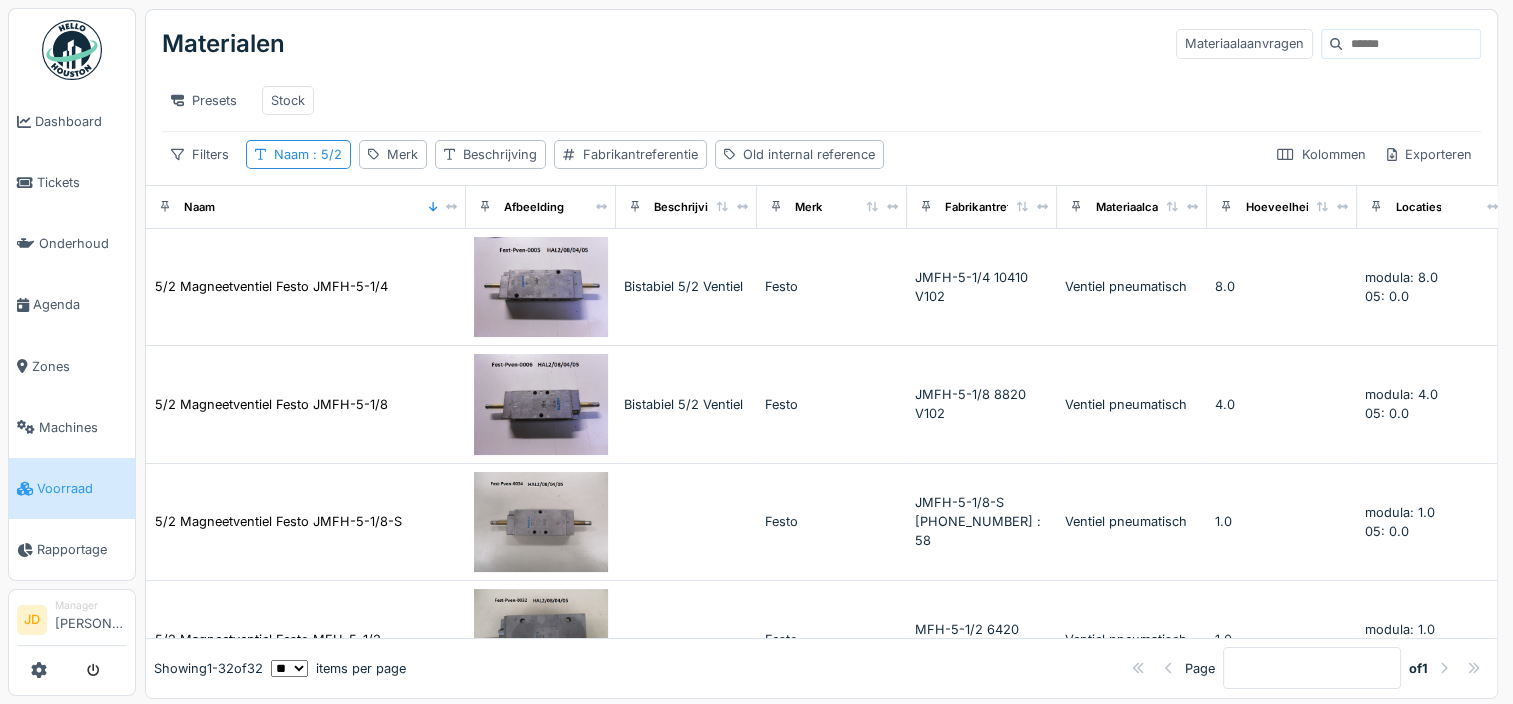 click on "Merk" at bounding box center [808, 207] 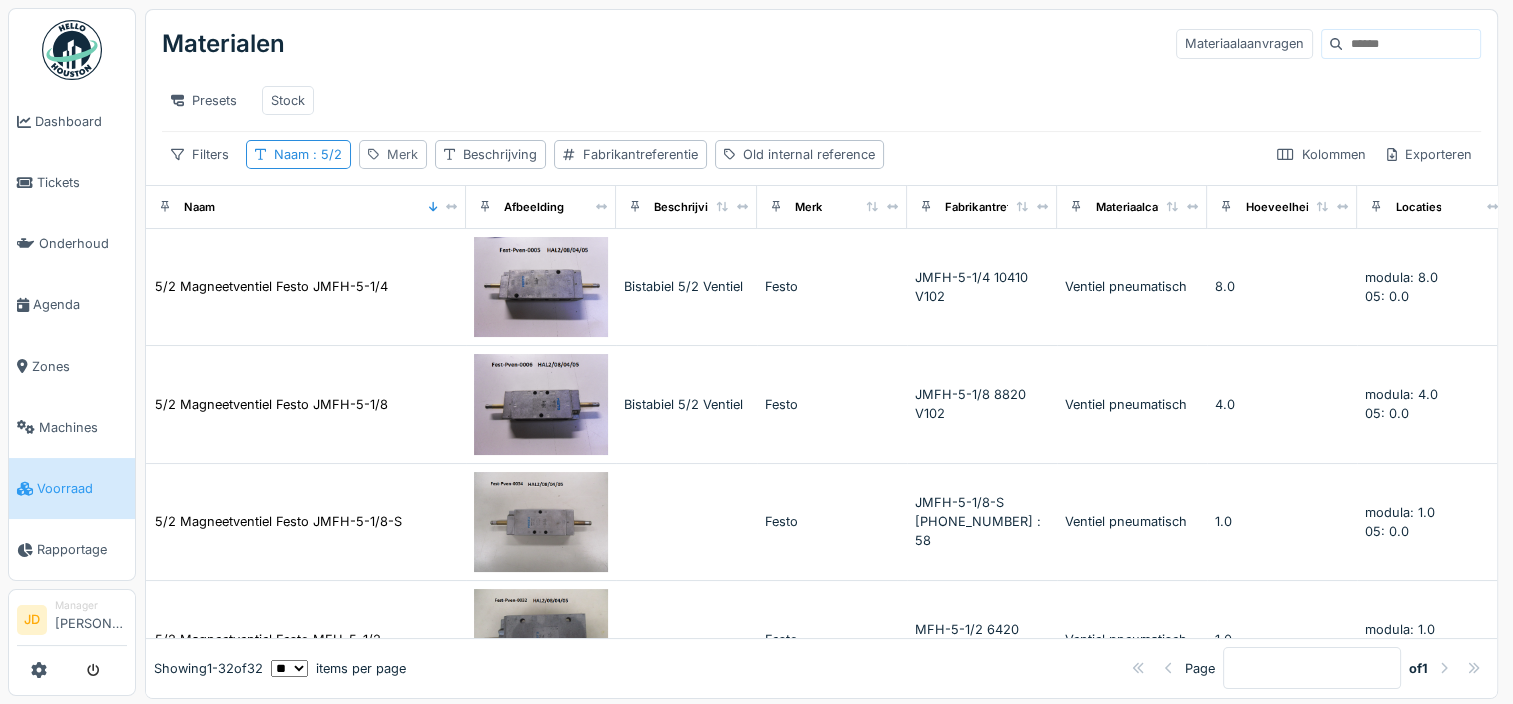 click on "Merk" at bounding box center [402, 154] 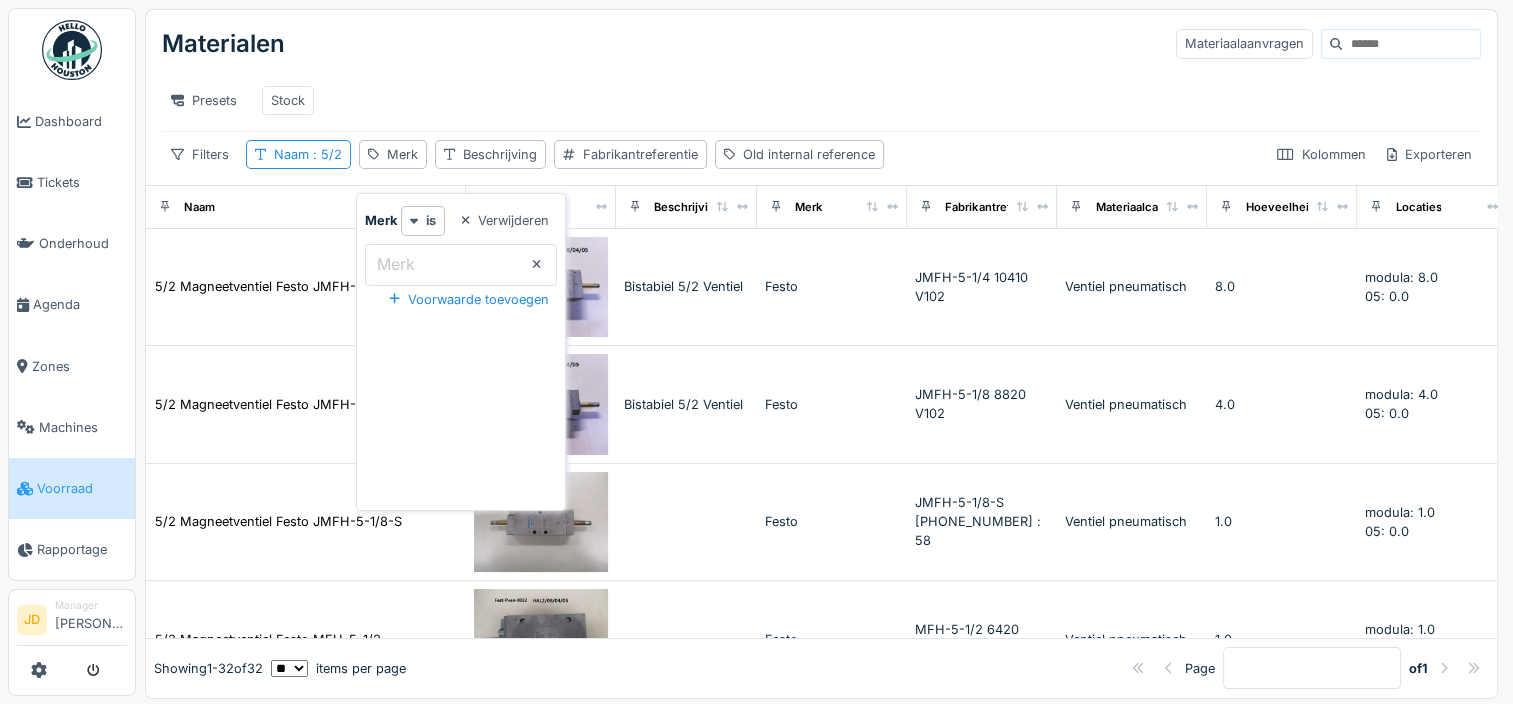 click on "Merk" at bounding box center (461, 265) 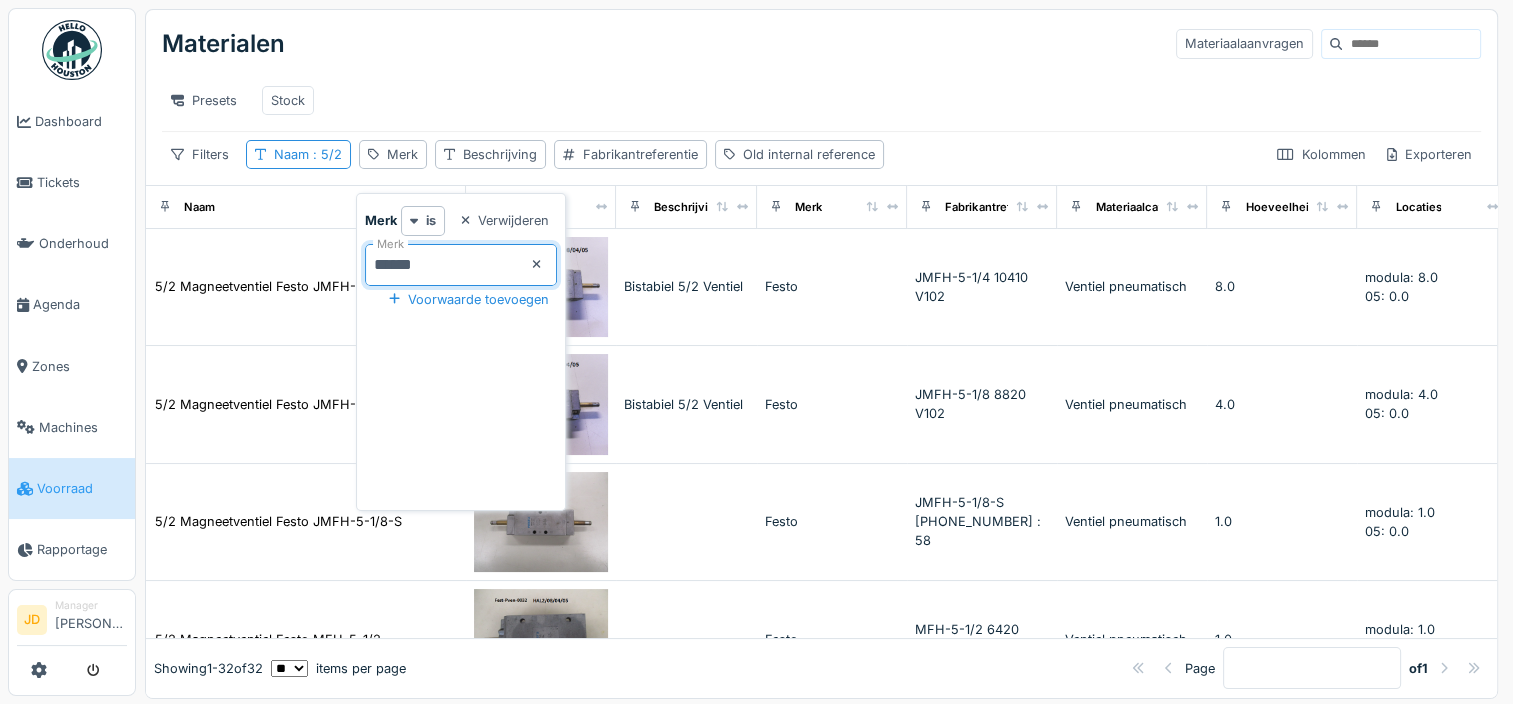 type on "*******" 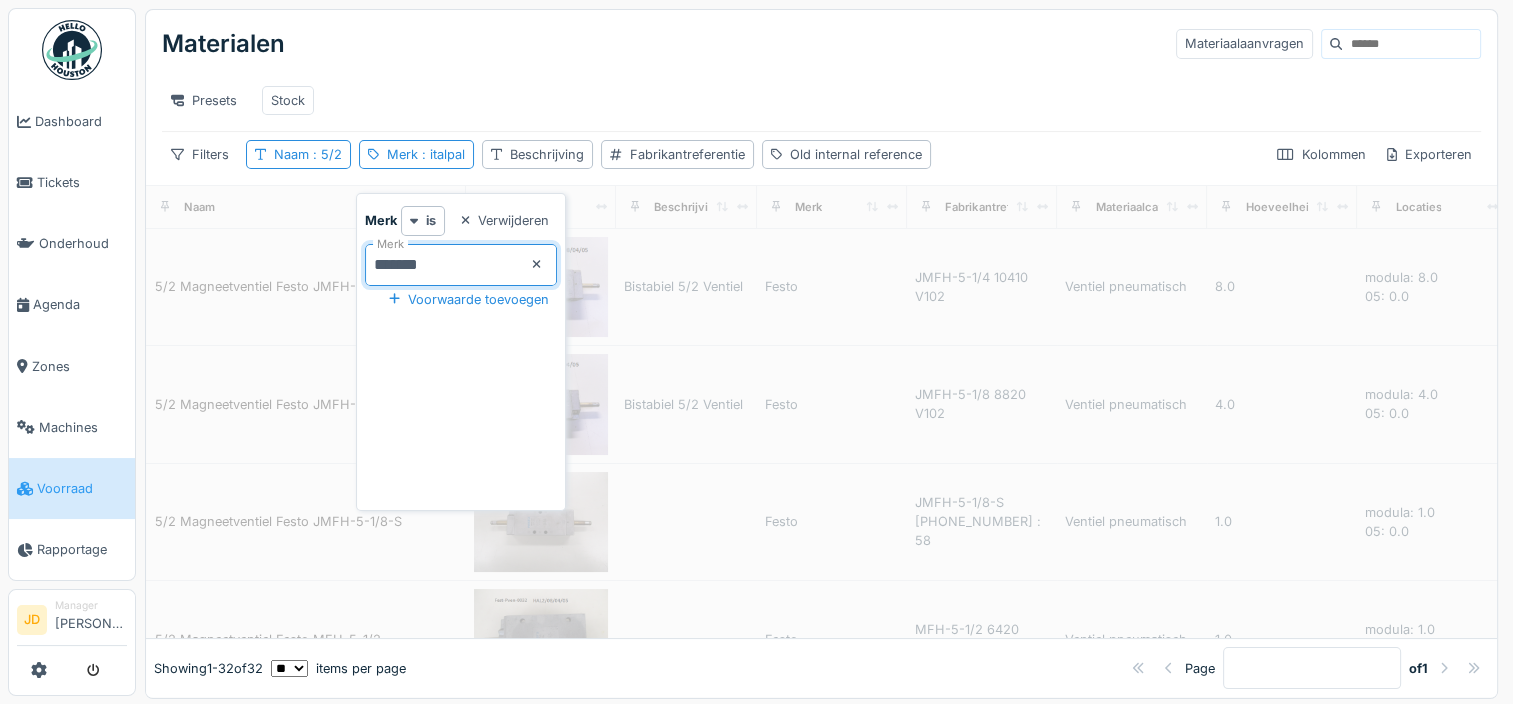 click on "Presets   Stock" at bounding box center (821, 100) 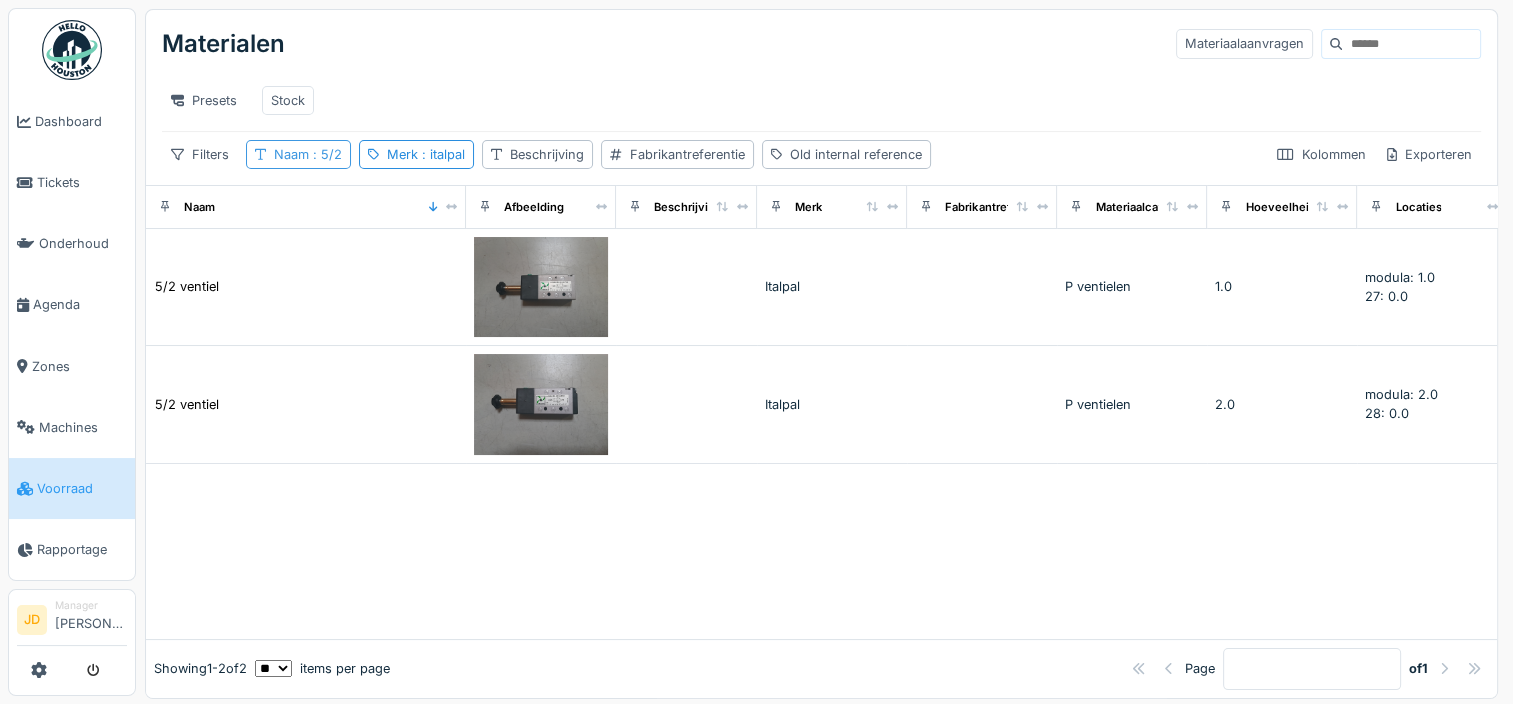 click on ":   5/2" at bounding box center [325, 154] 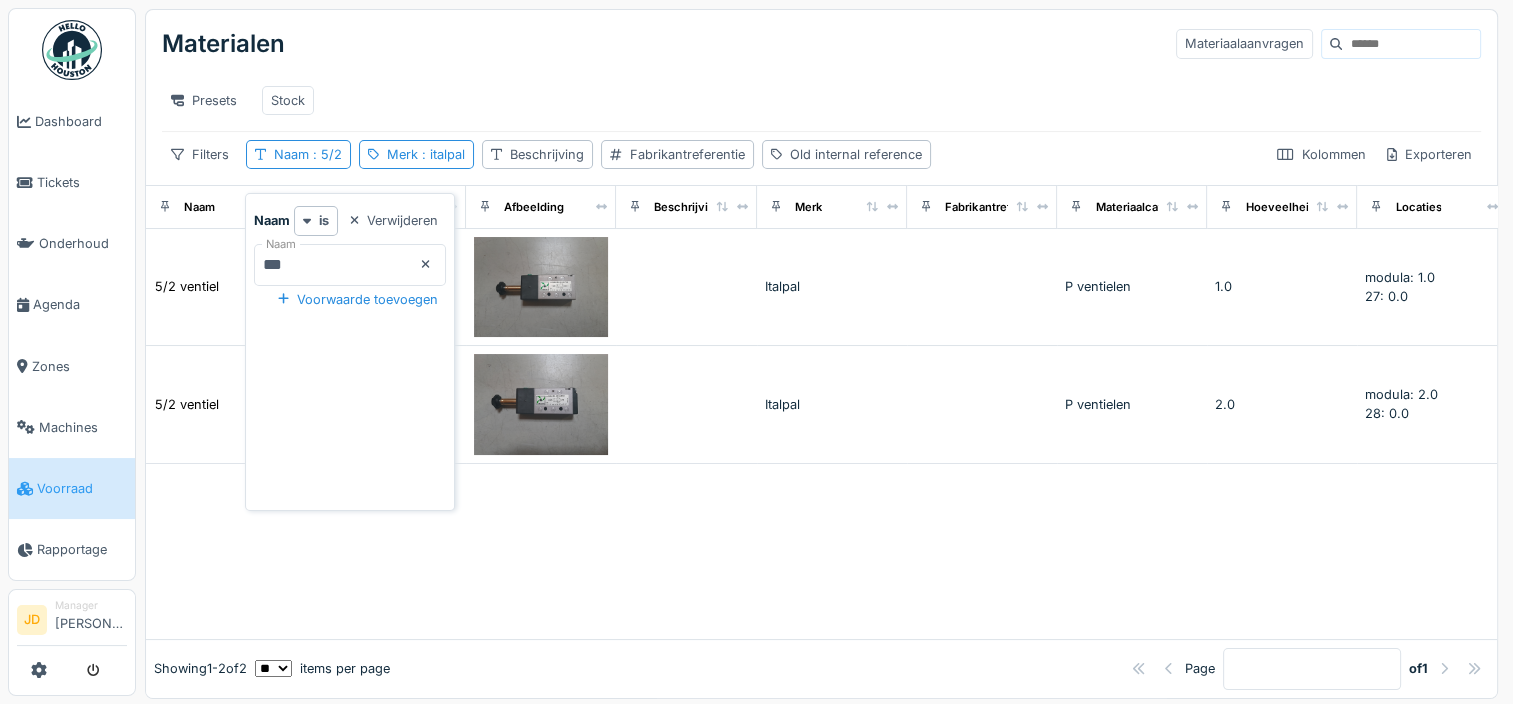 click 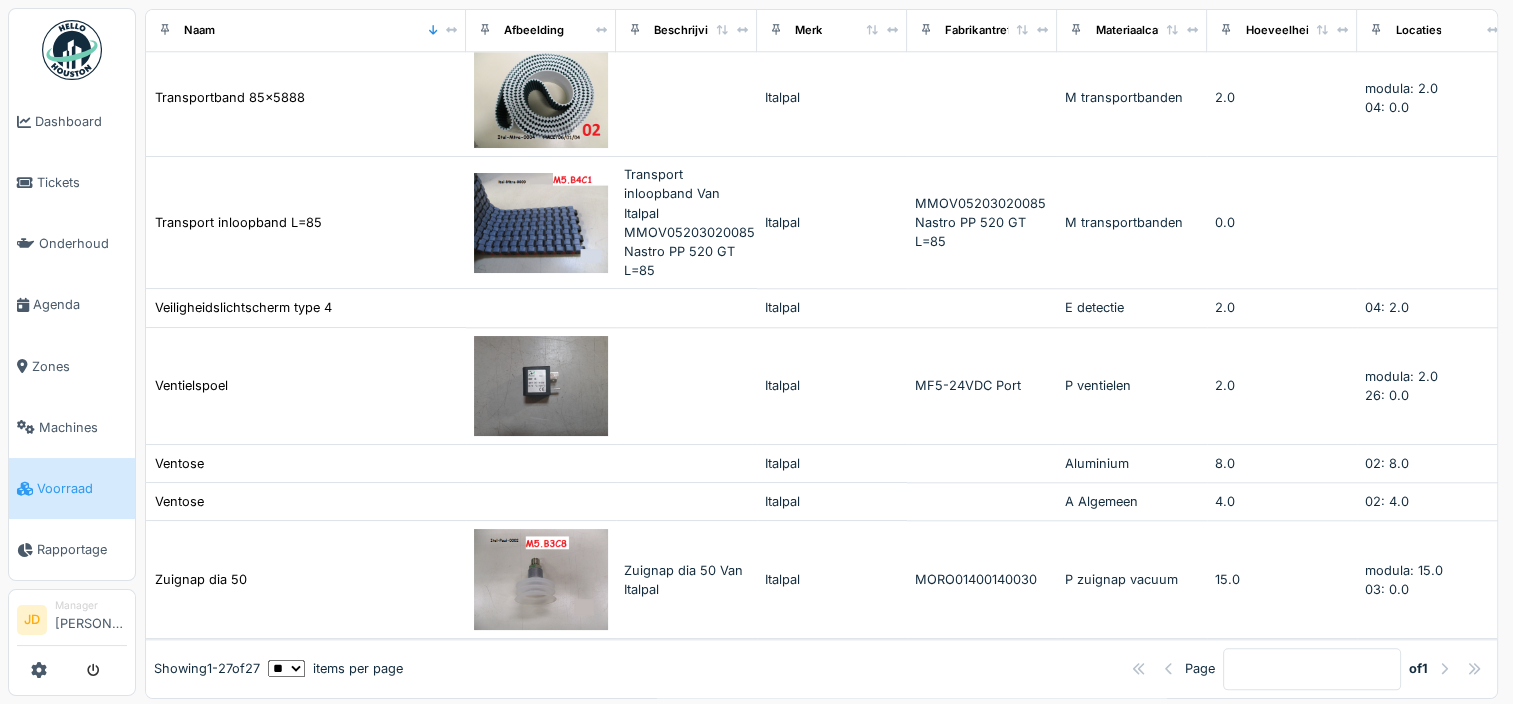 scroll, scrollTop: 2036, scrollLeft: 0, axis: vertical 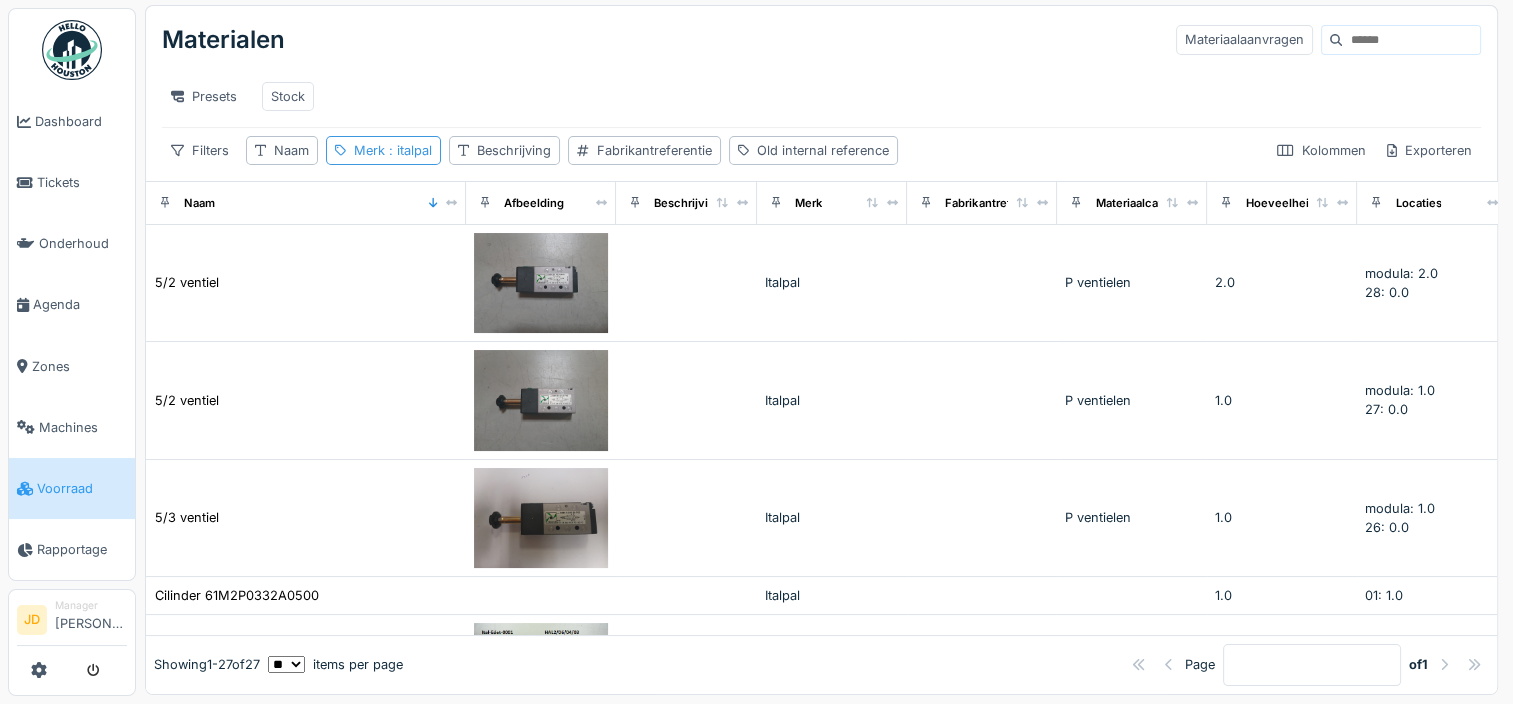 click on ":   italpal" at bounding box center (408, 150) 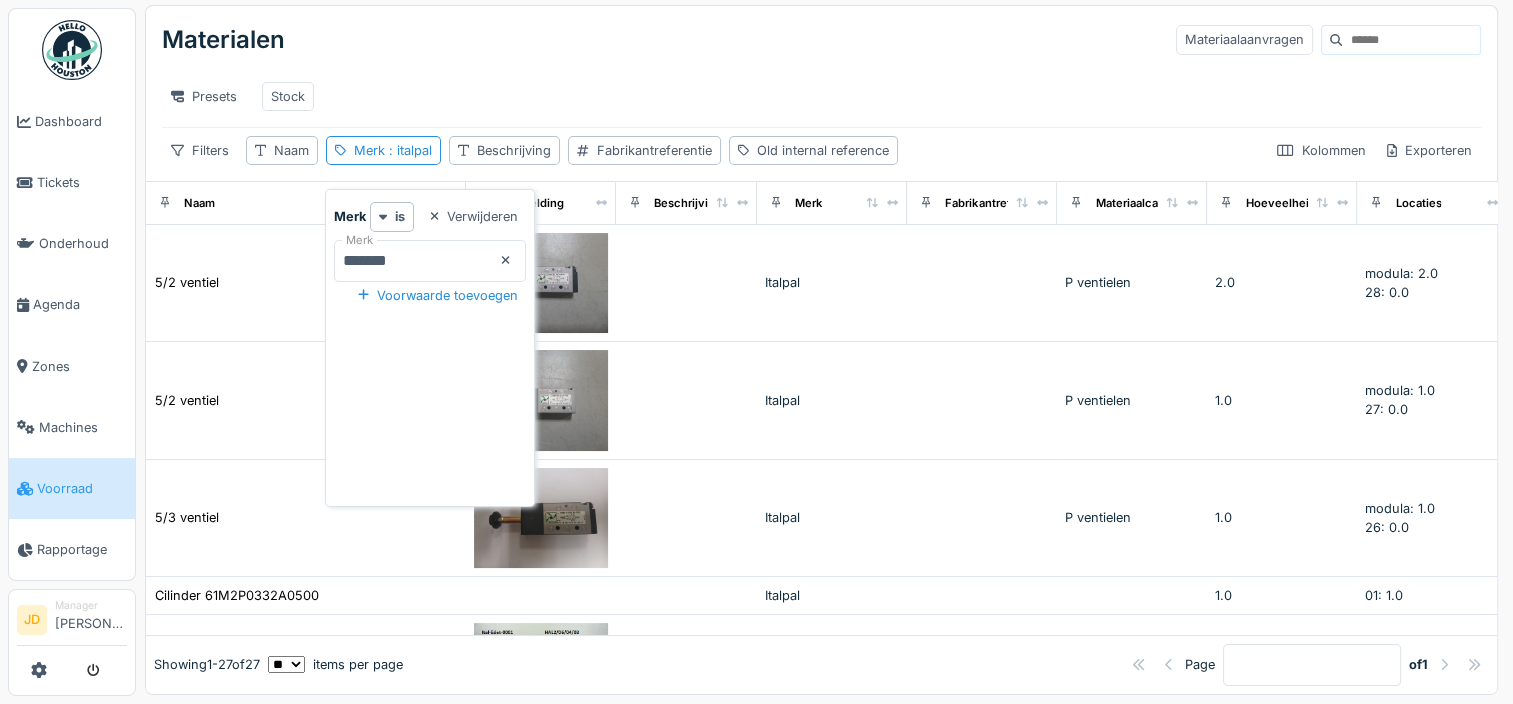 click 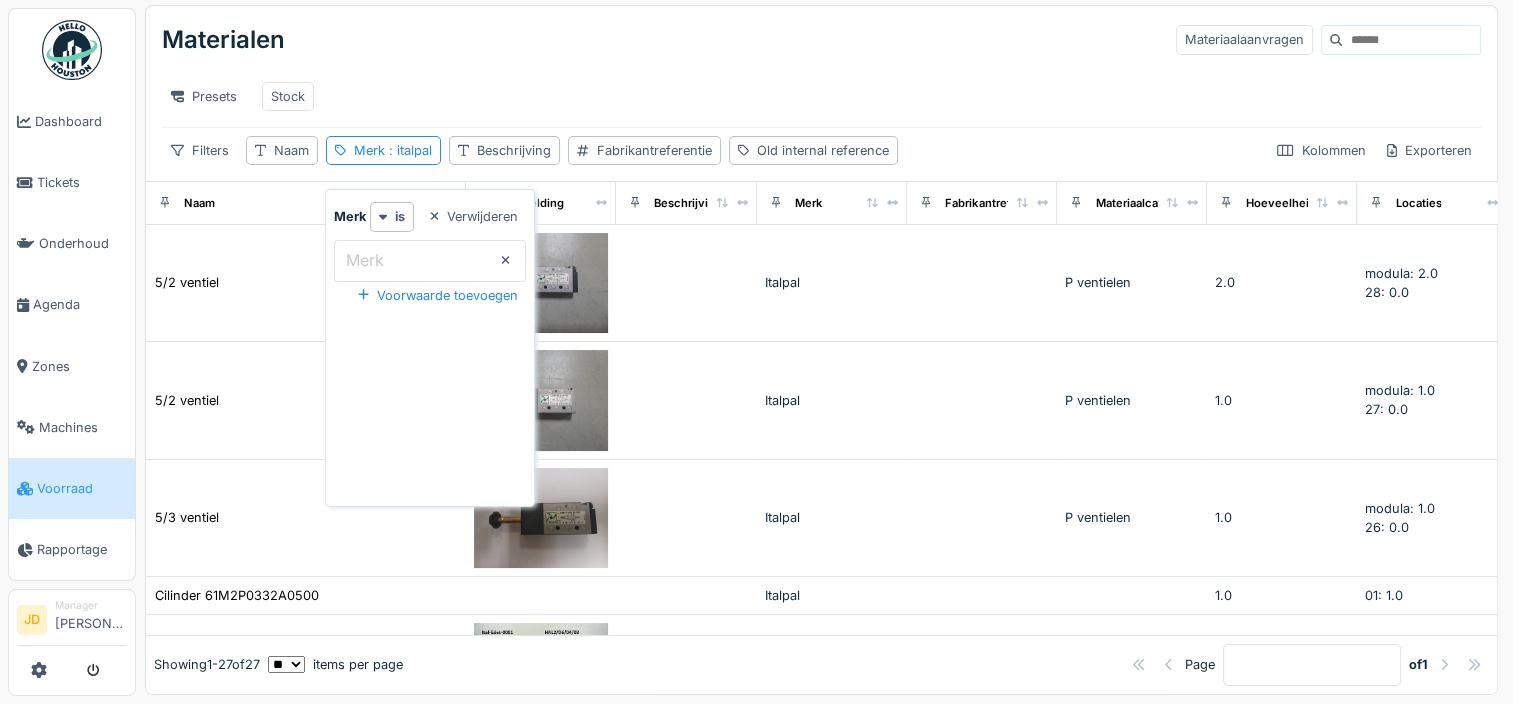 type 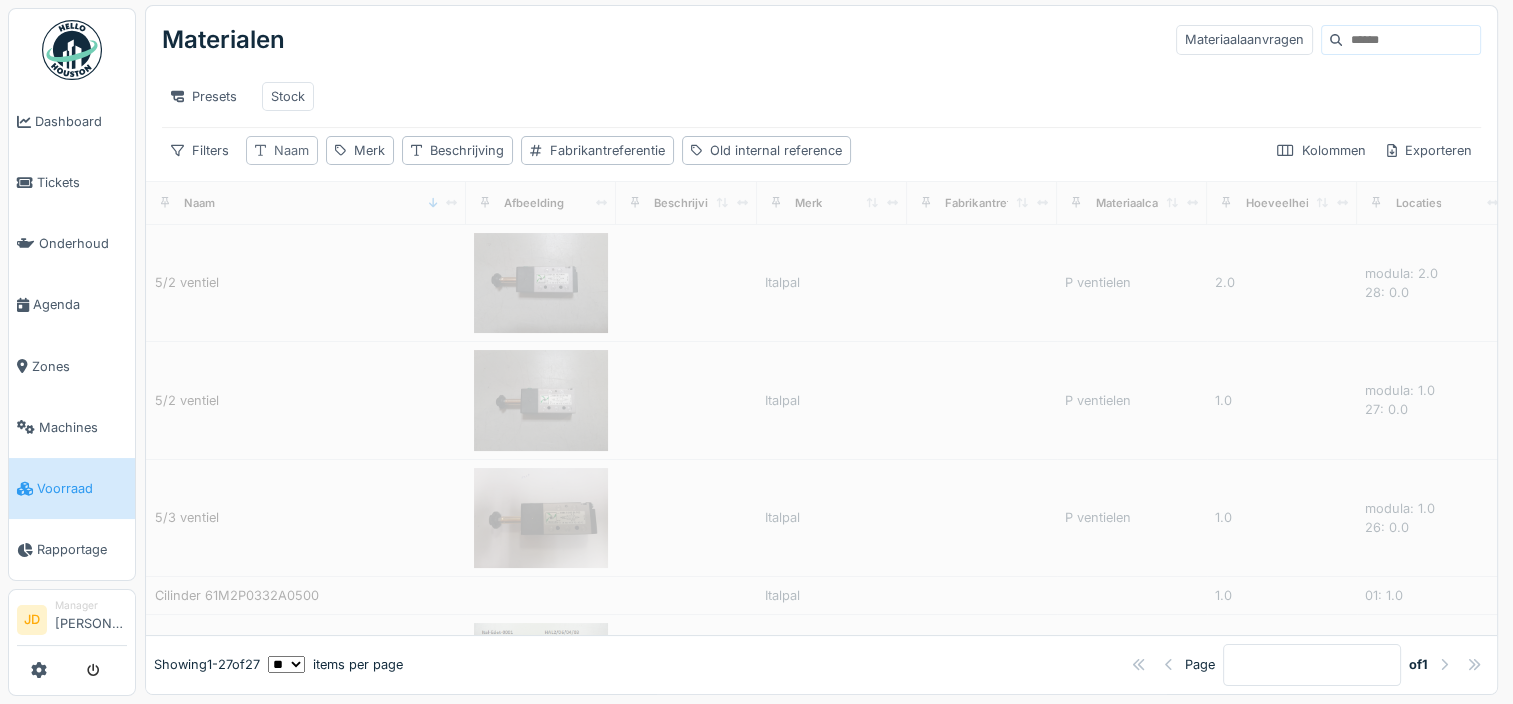 click on "Naam" at bounding box center (291, 150) 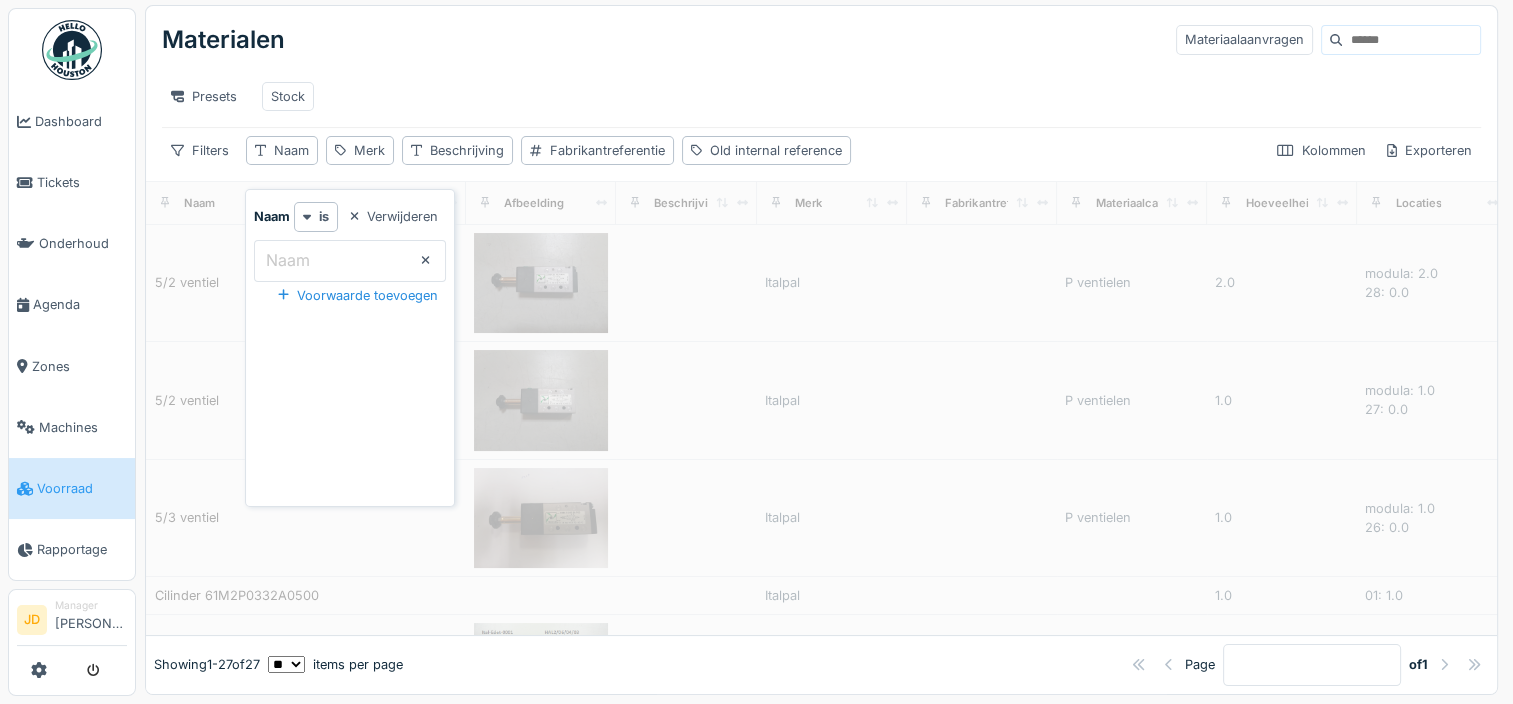 click on "Naam" at bounding box center (288, 260) 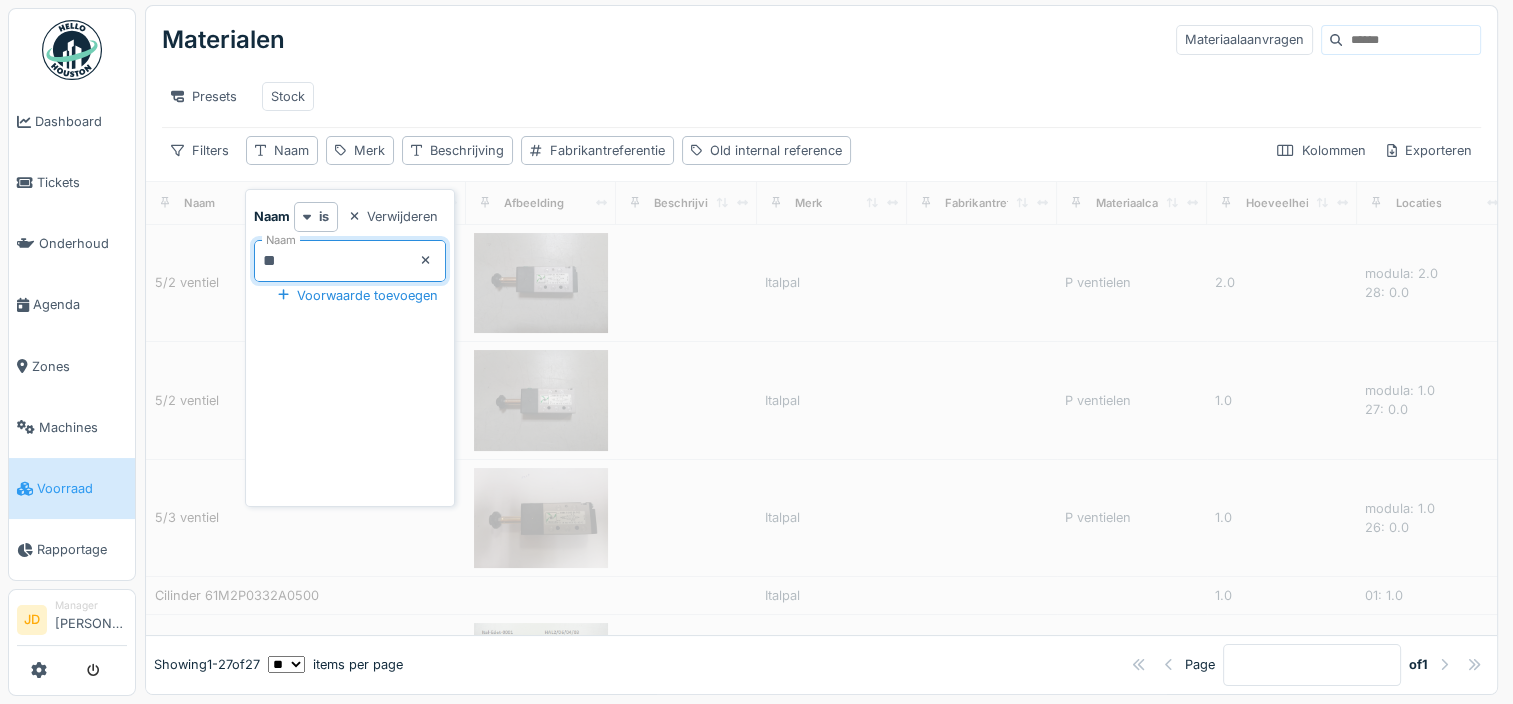 type on "***" 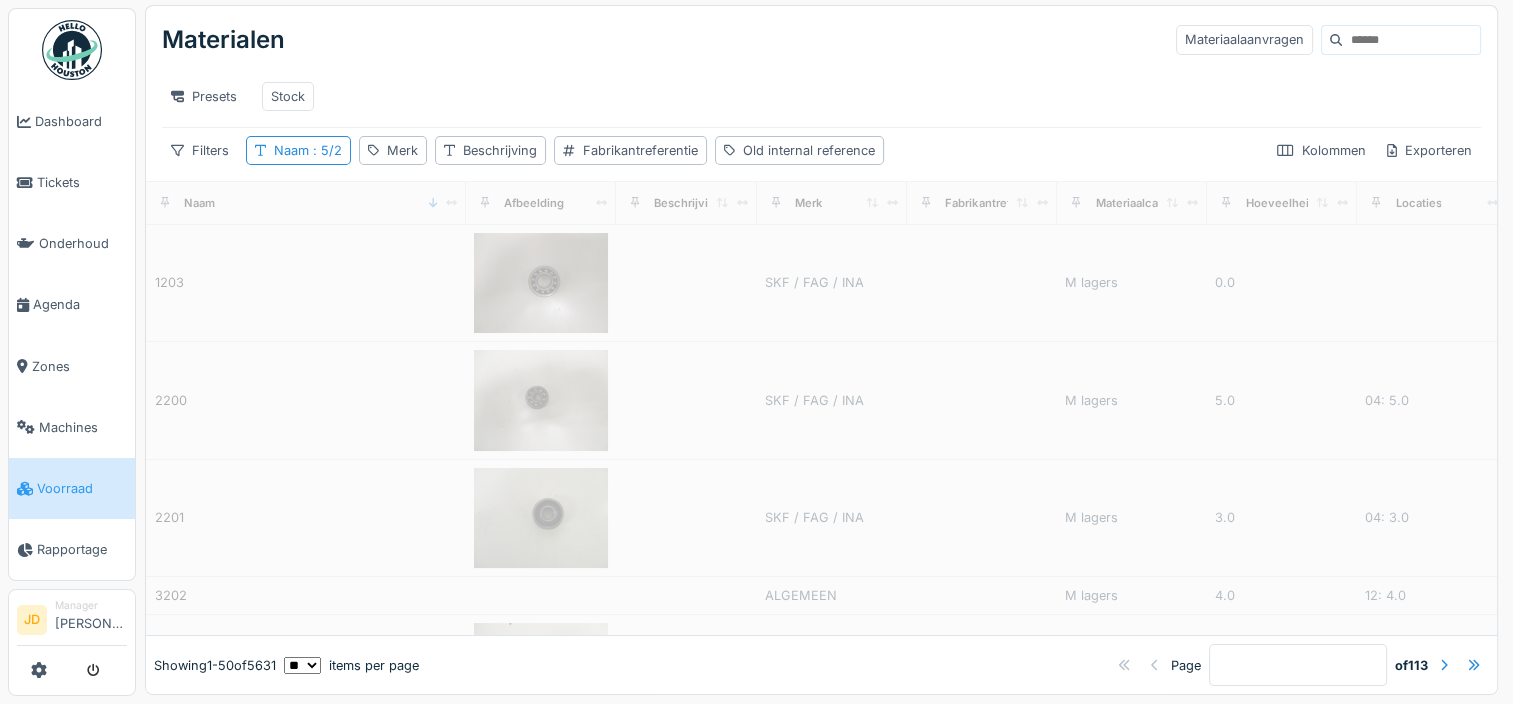 click on "Presets   Stock" at bounding box center [821, 96] 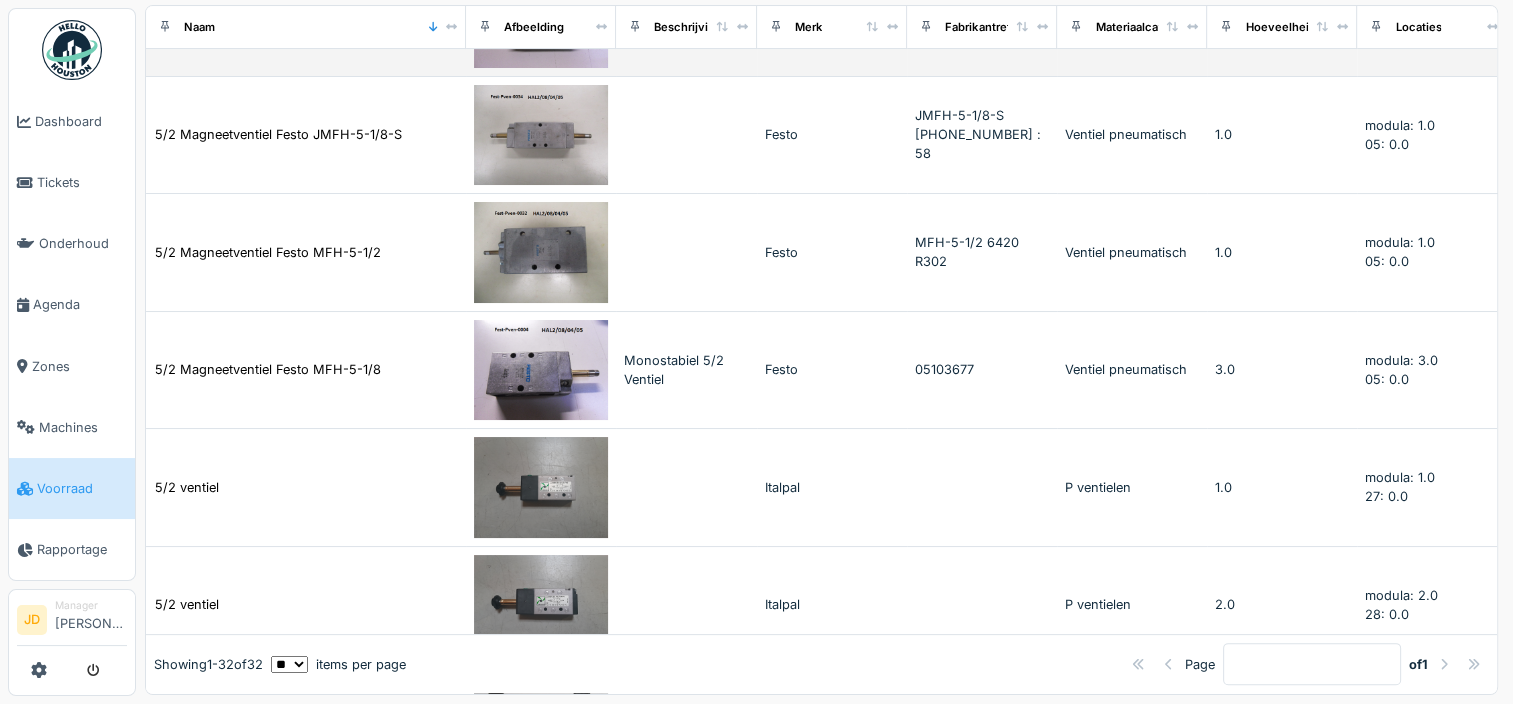 scroll, scrollTop: 100, scrollLeft: 0, axis: vertical 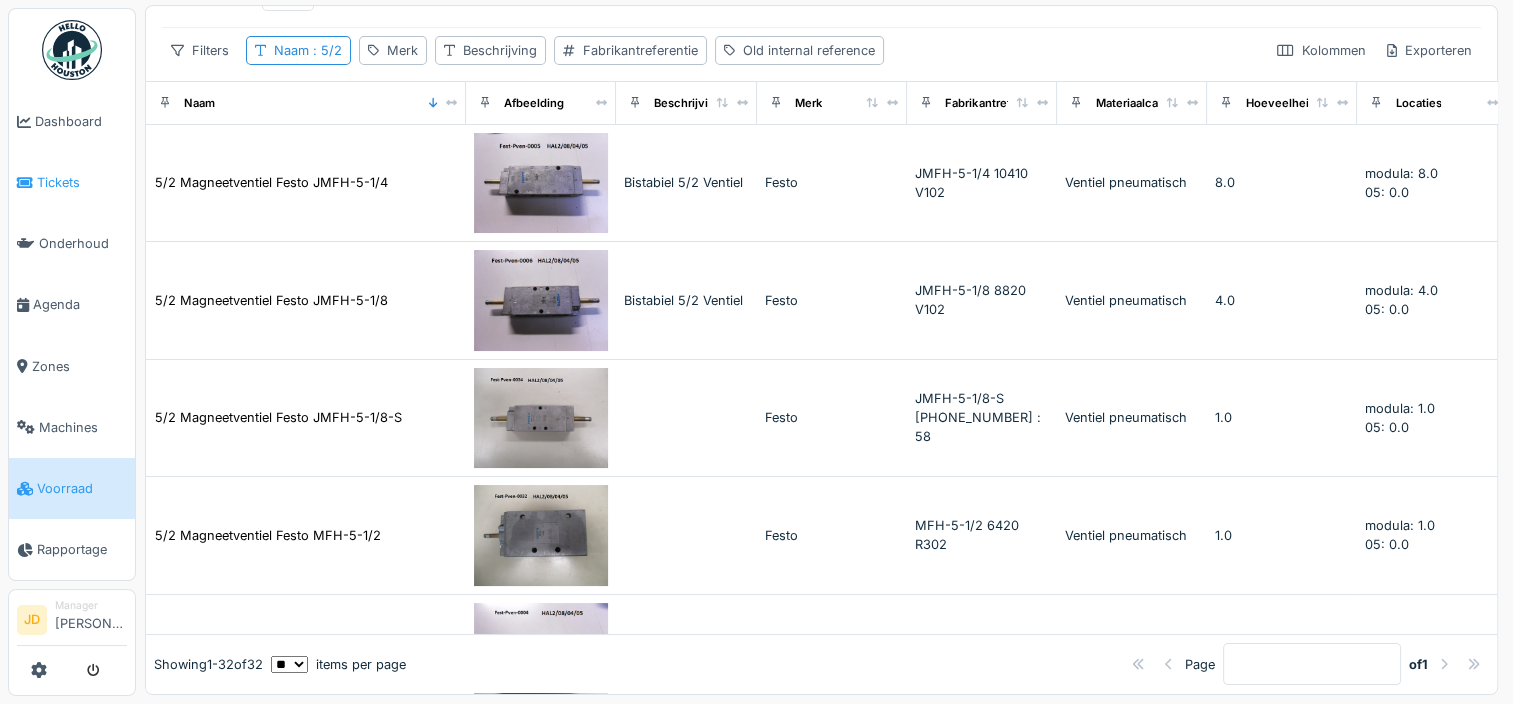 click on "Tickets" at bounding box center (82, 182) 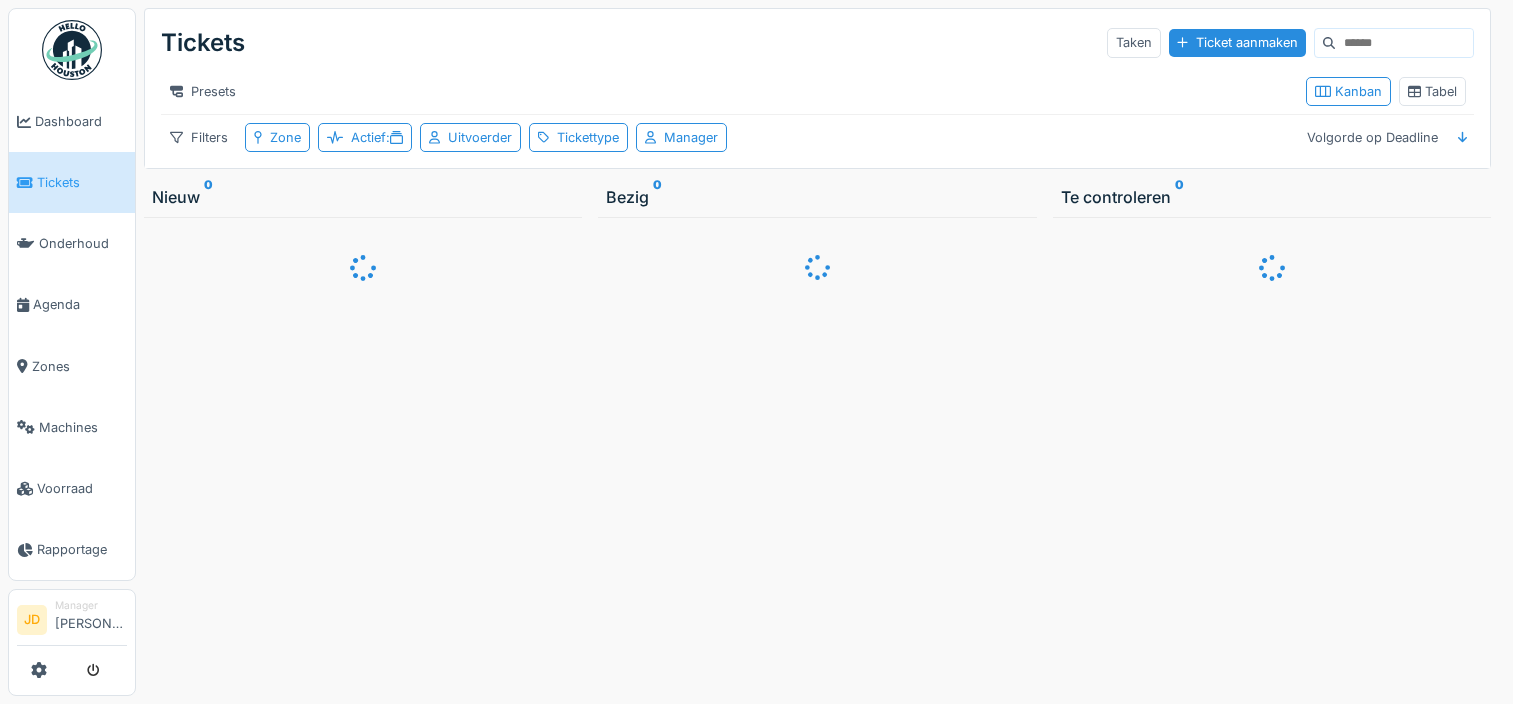 scroll, scrollTop: 0, scrollLeft: 0, axis: both 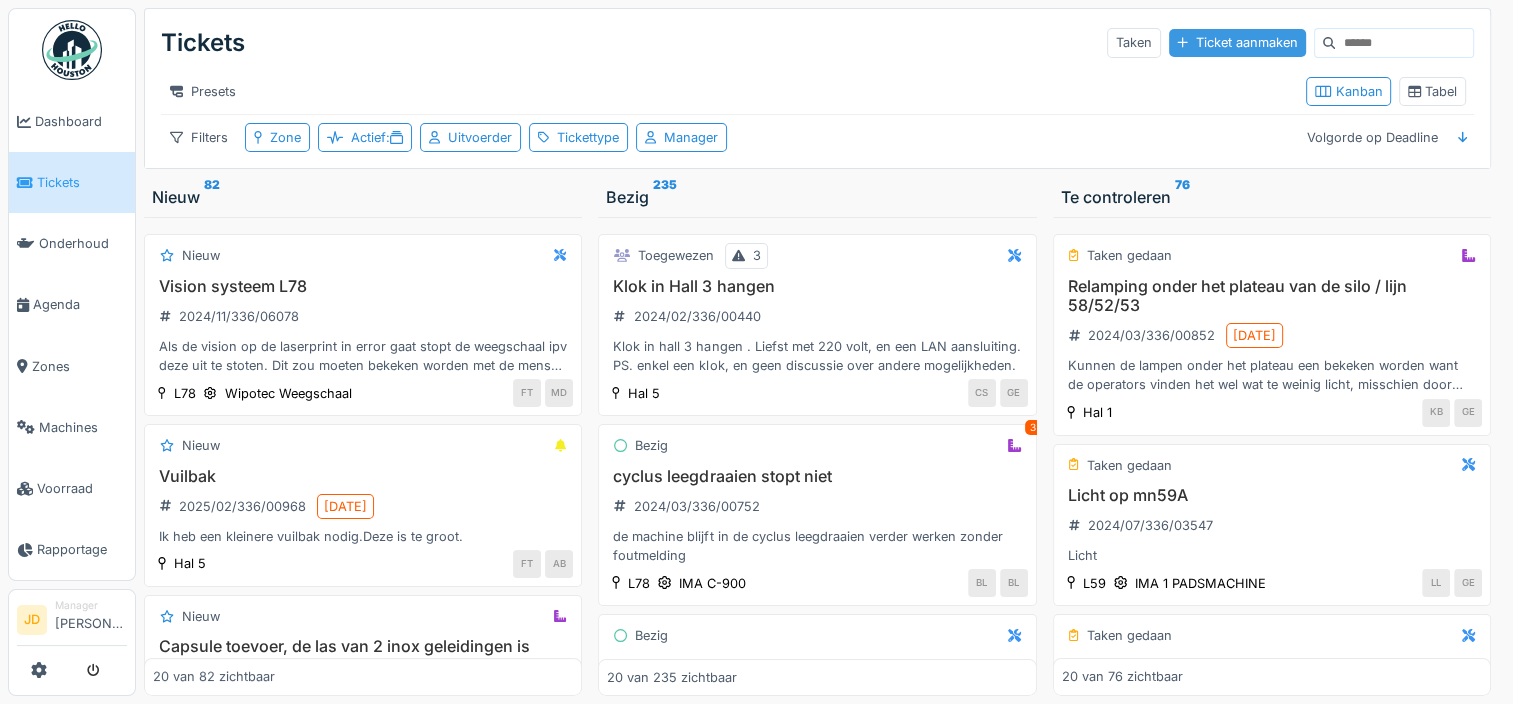 click on "Ticket aanmaken" at bounding box center [1237, 42] 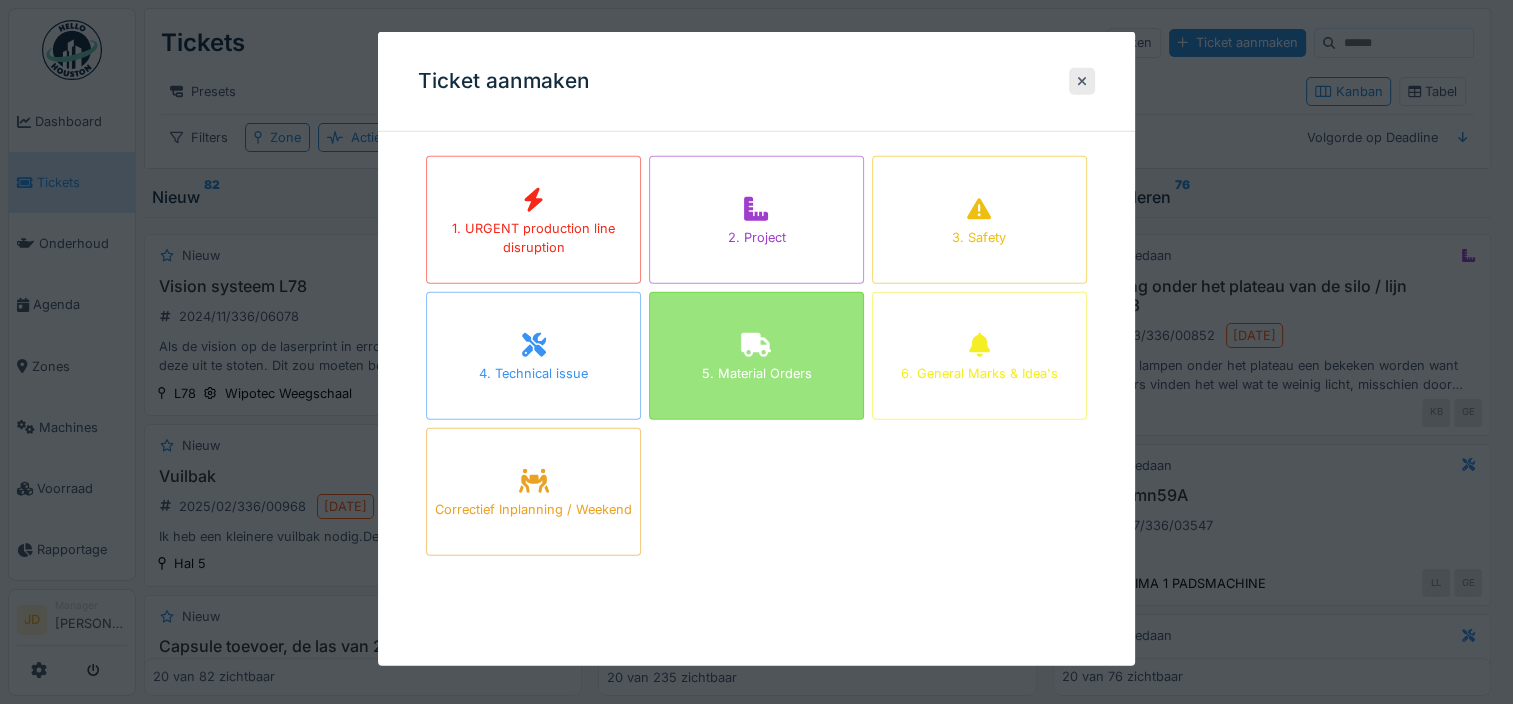 click on "5. Material Orders" at bounding box center (756, 373) 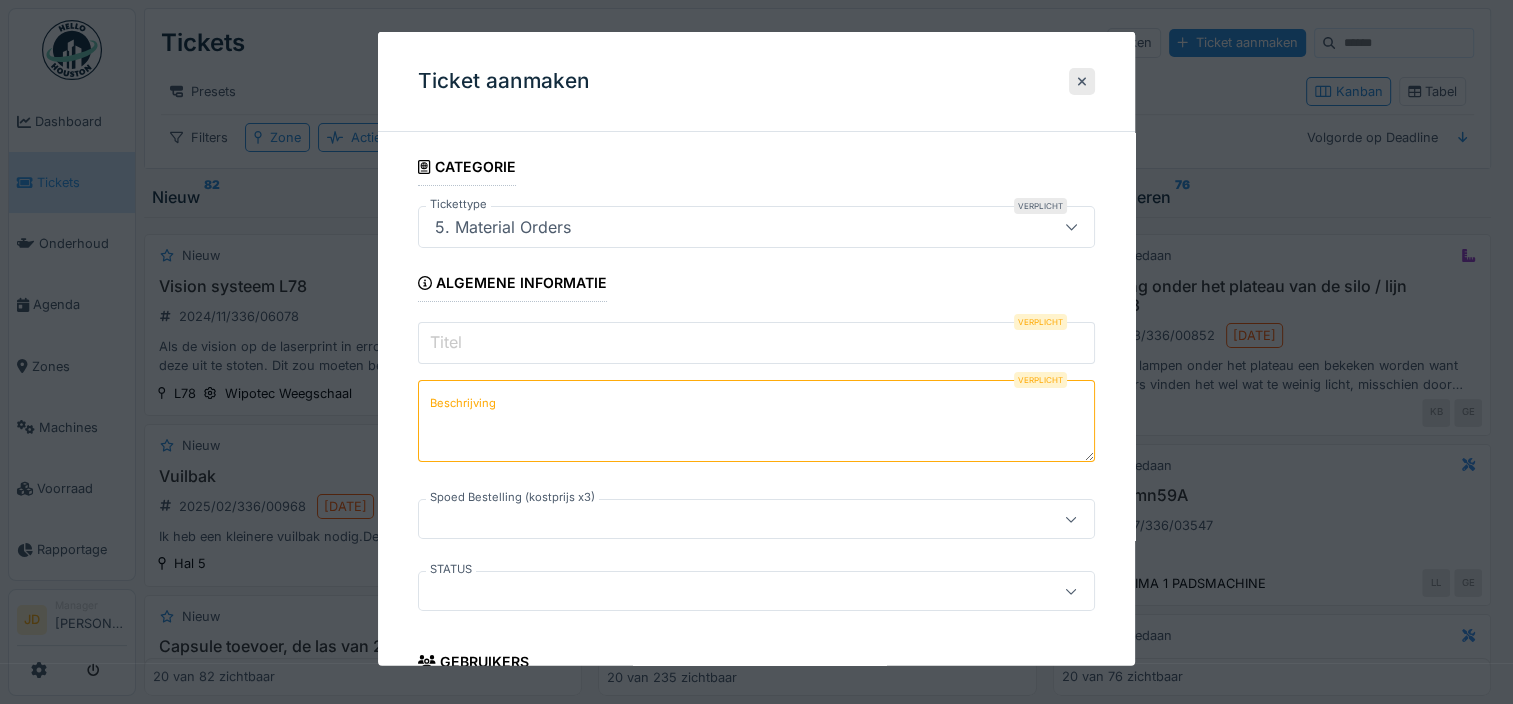 click on "Titel" at bounding box center [756, 343] 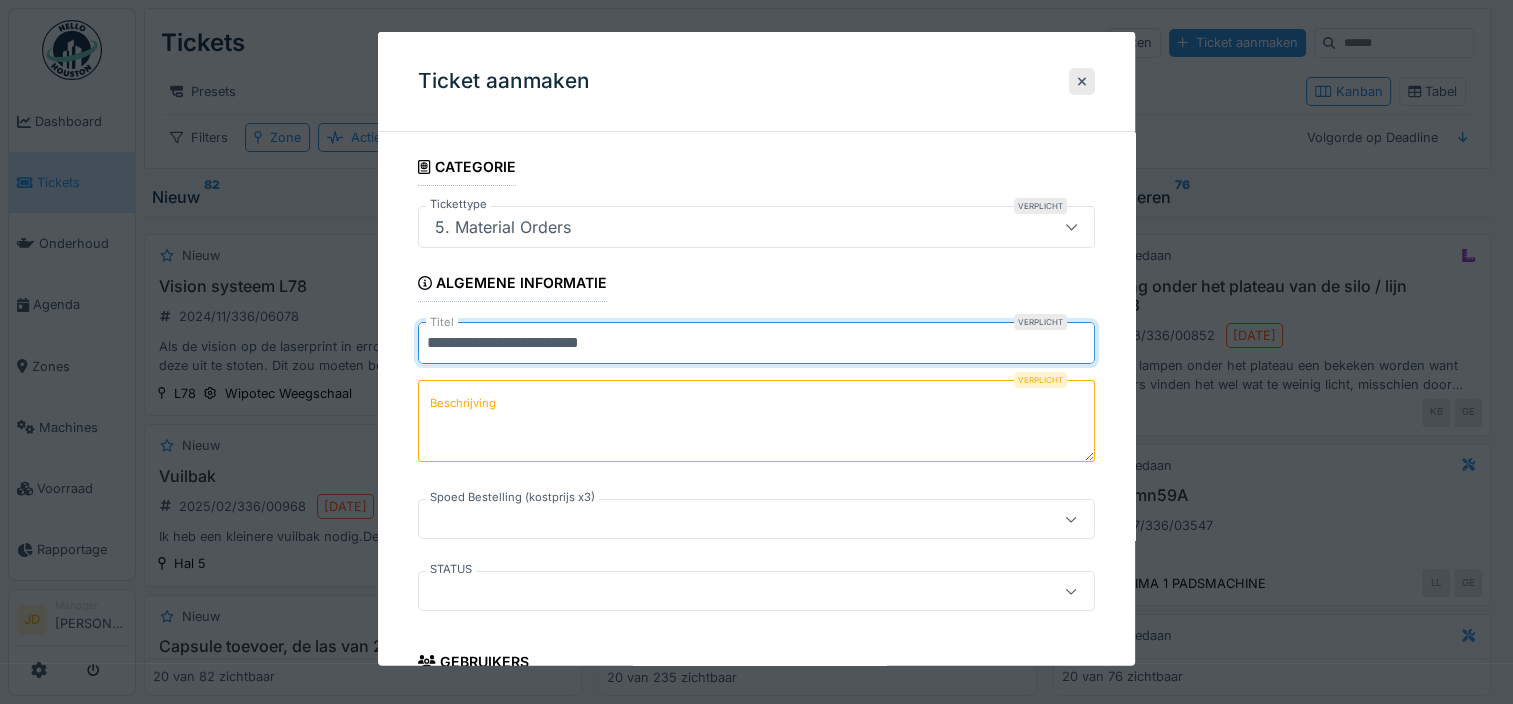 type on "**********" 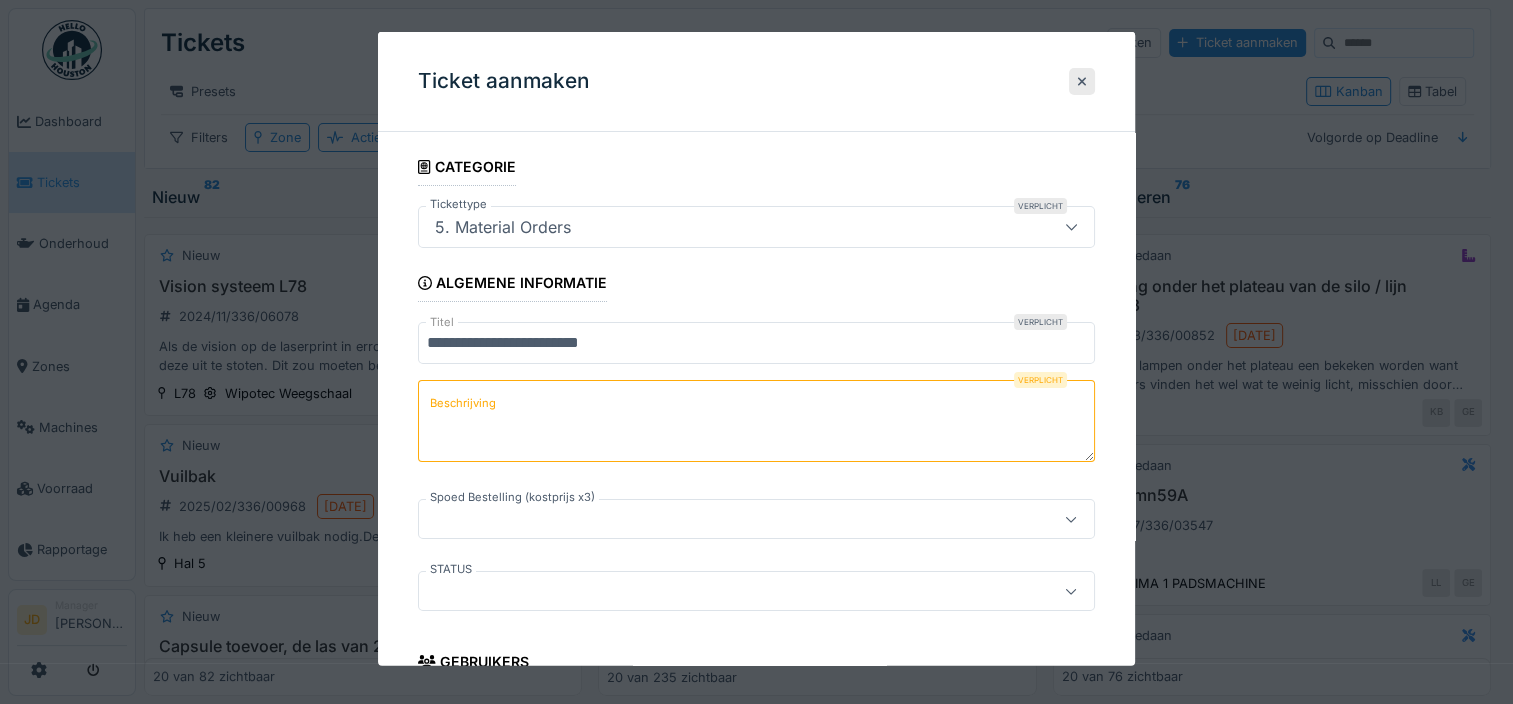 click on "**********" at bounding box center (756, 904) 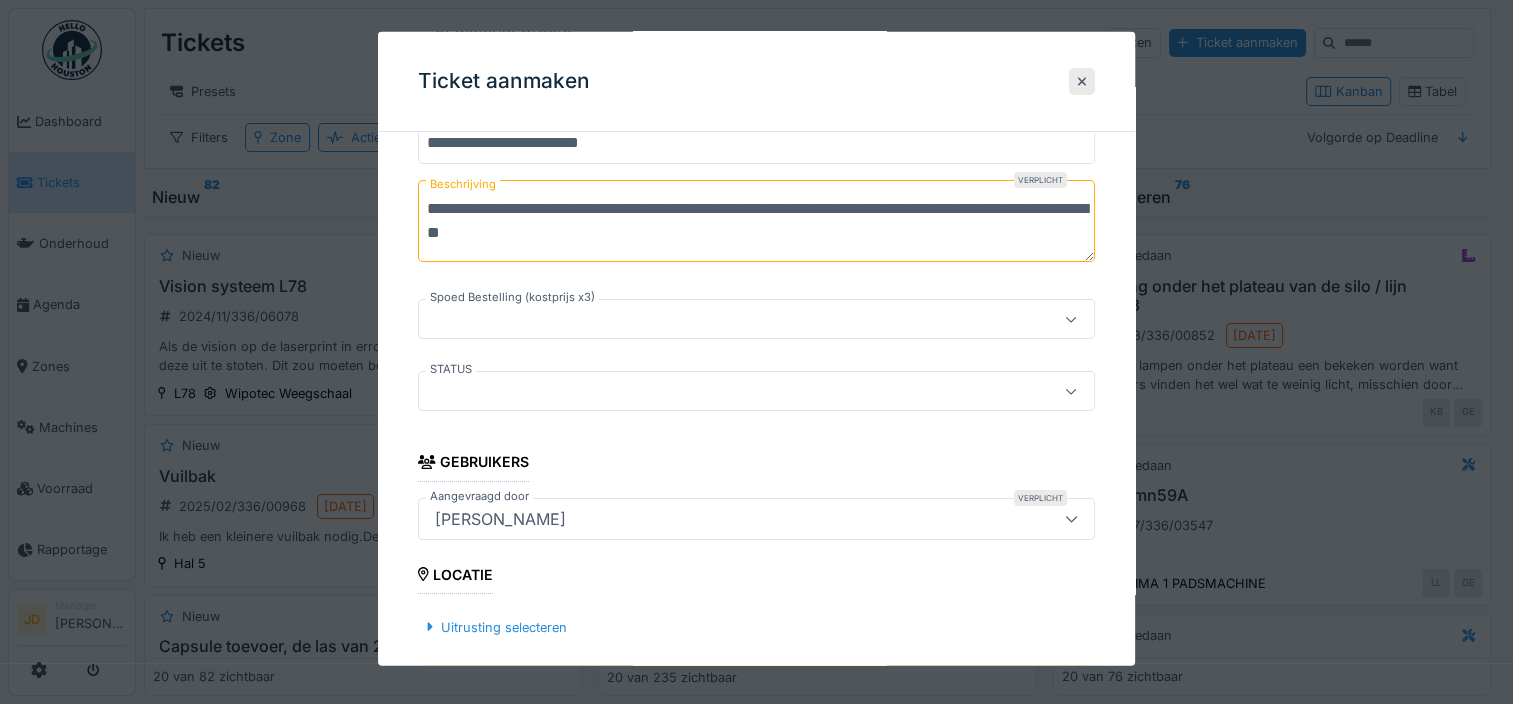 scroll, scrollTop: 300, scrollLeft: 0, axis: vertical 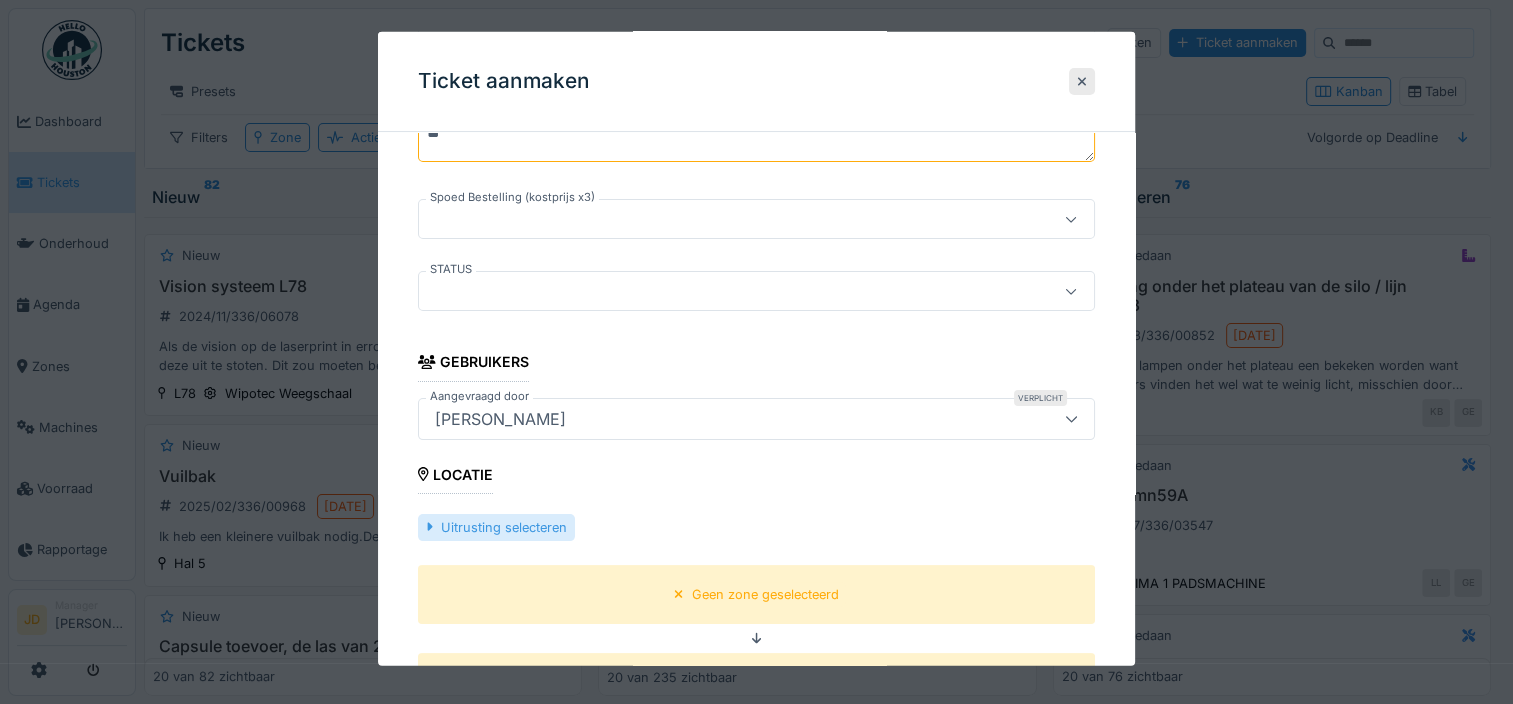 type on "**********" 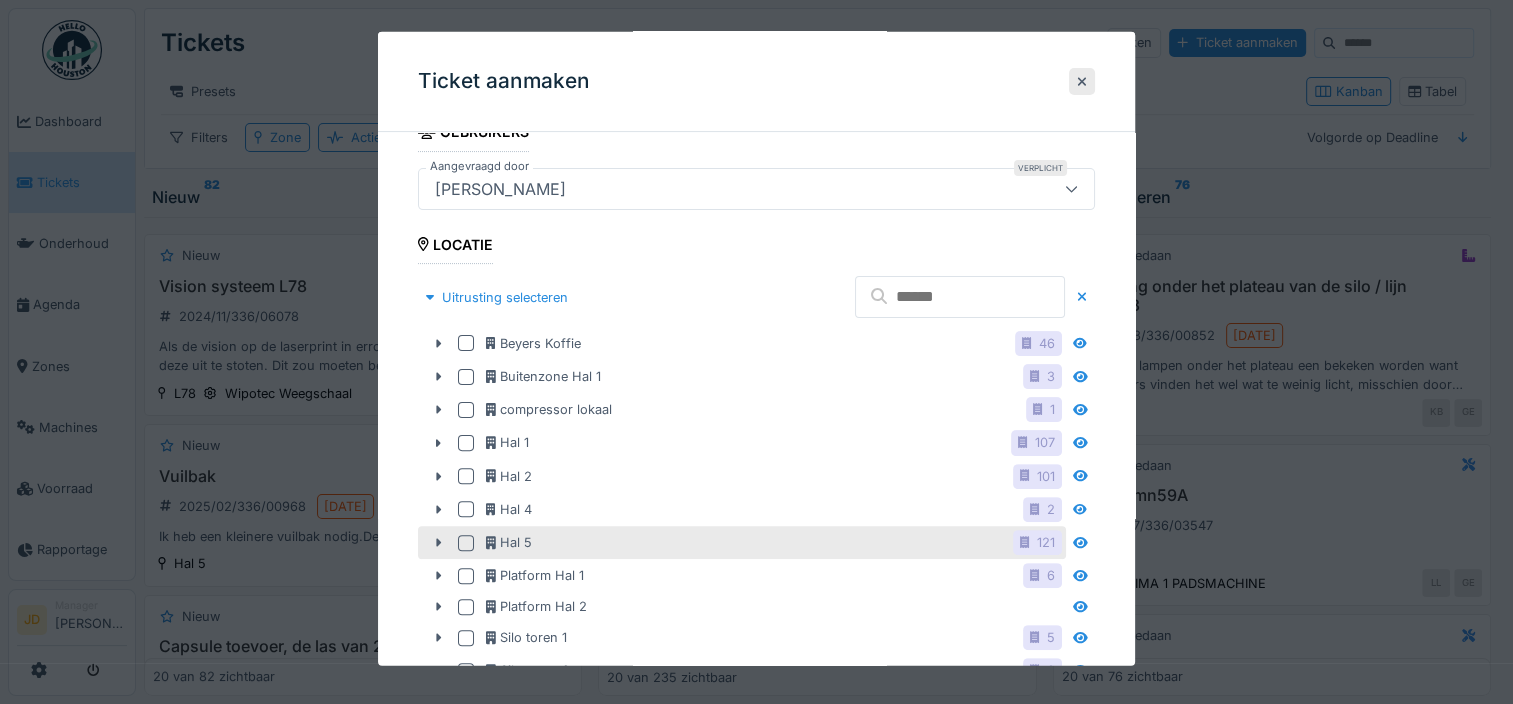 scroll, scrollTop: 600, scrollLeft: 0, axis: vertical 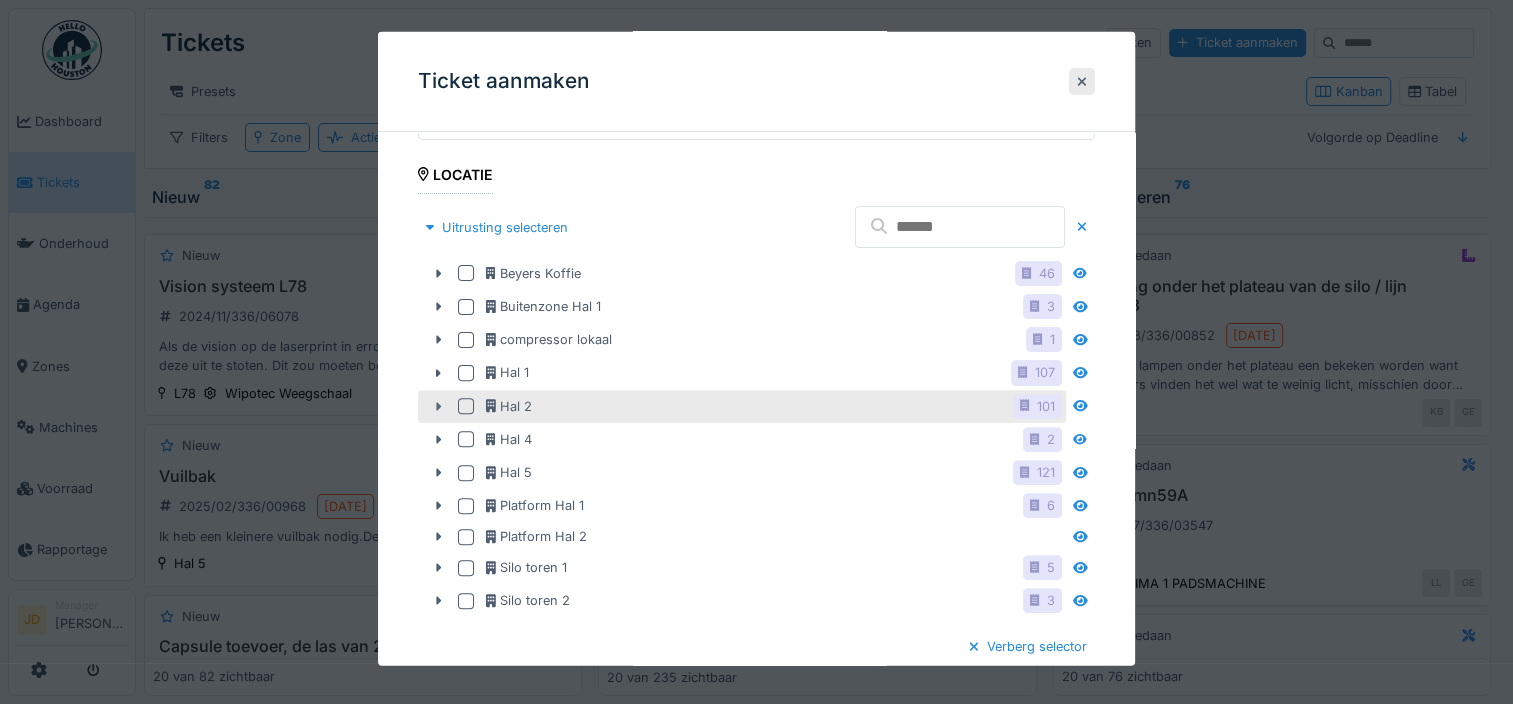 click 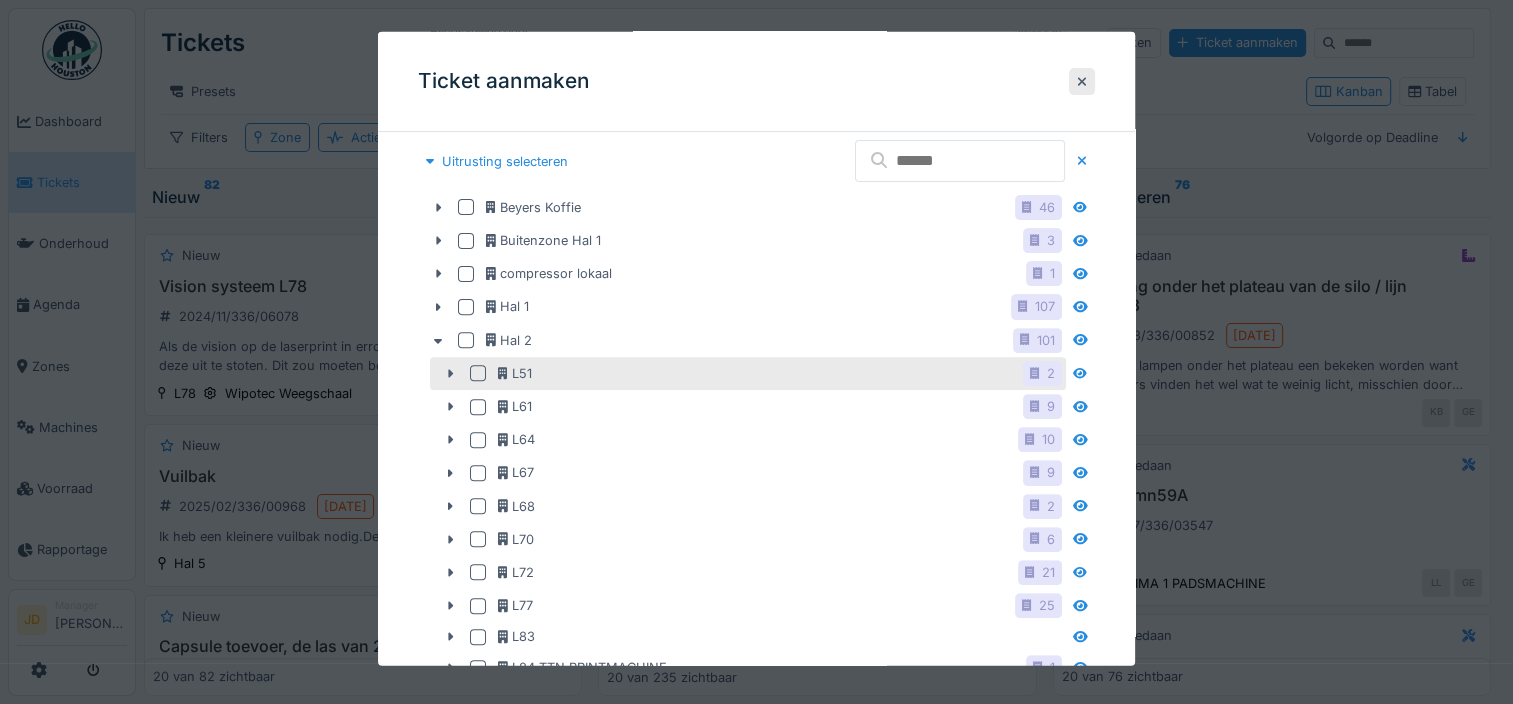scroll, scrollTop: 800, scrollLeft: 0, axis: vertical 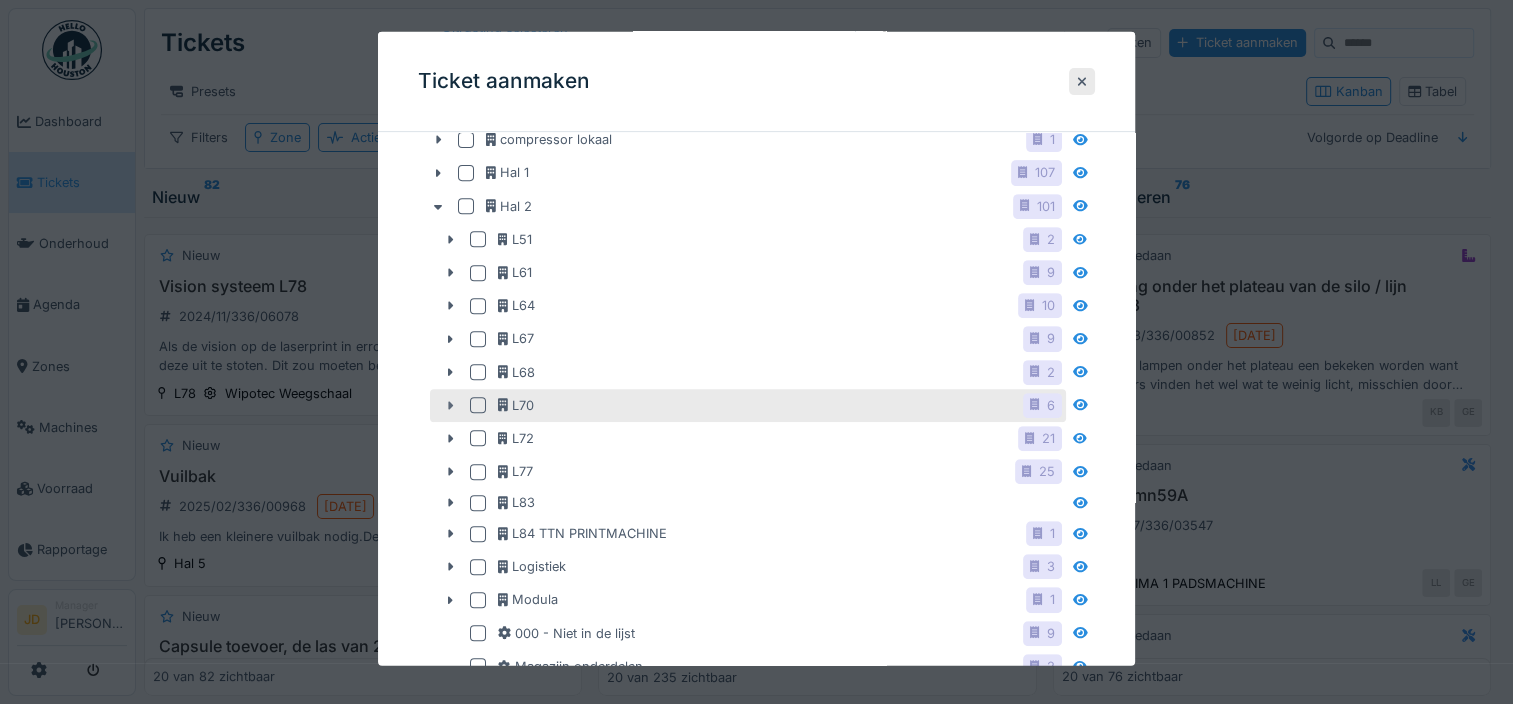 click 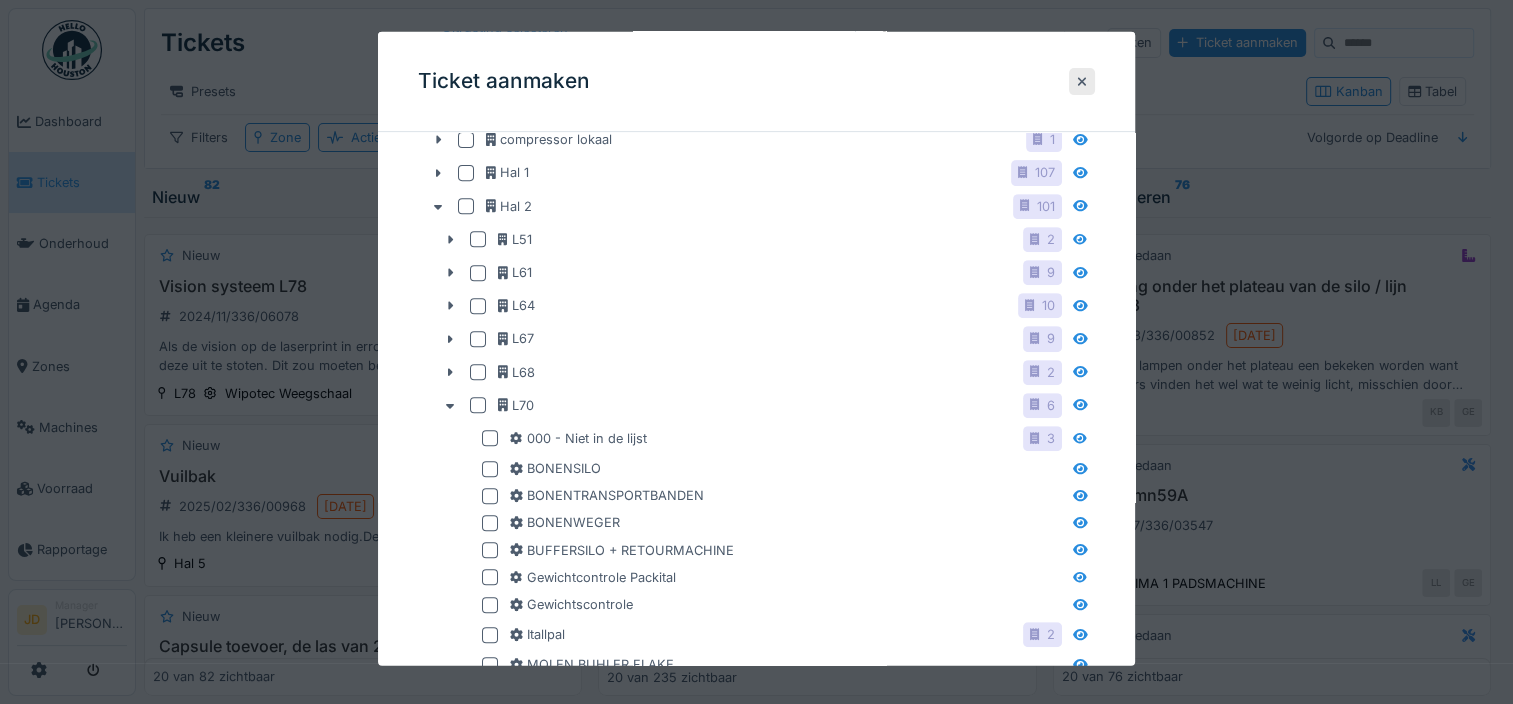 scroll, scrollTop: 1000, scrollLeft: 0, axis: vertical 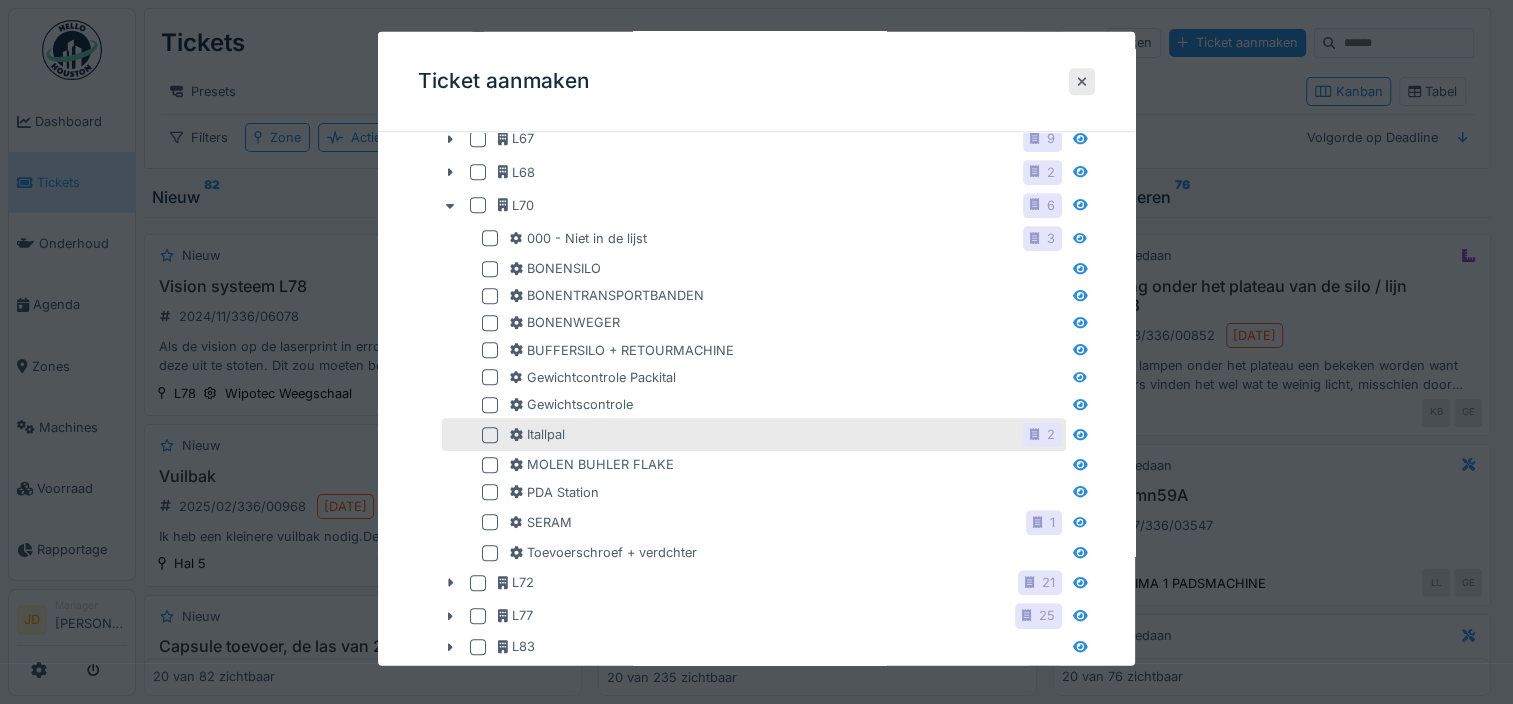 click at bounding box center (490, 434) 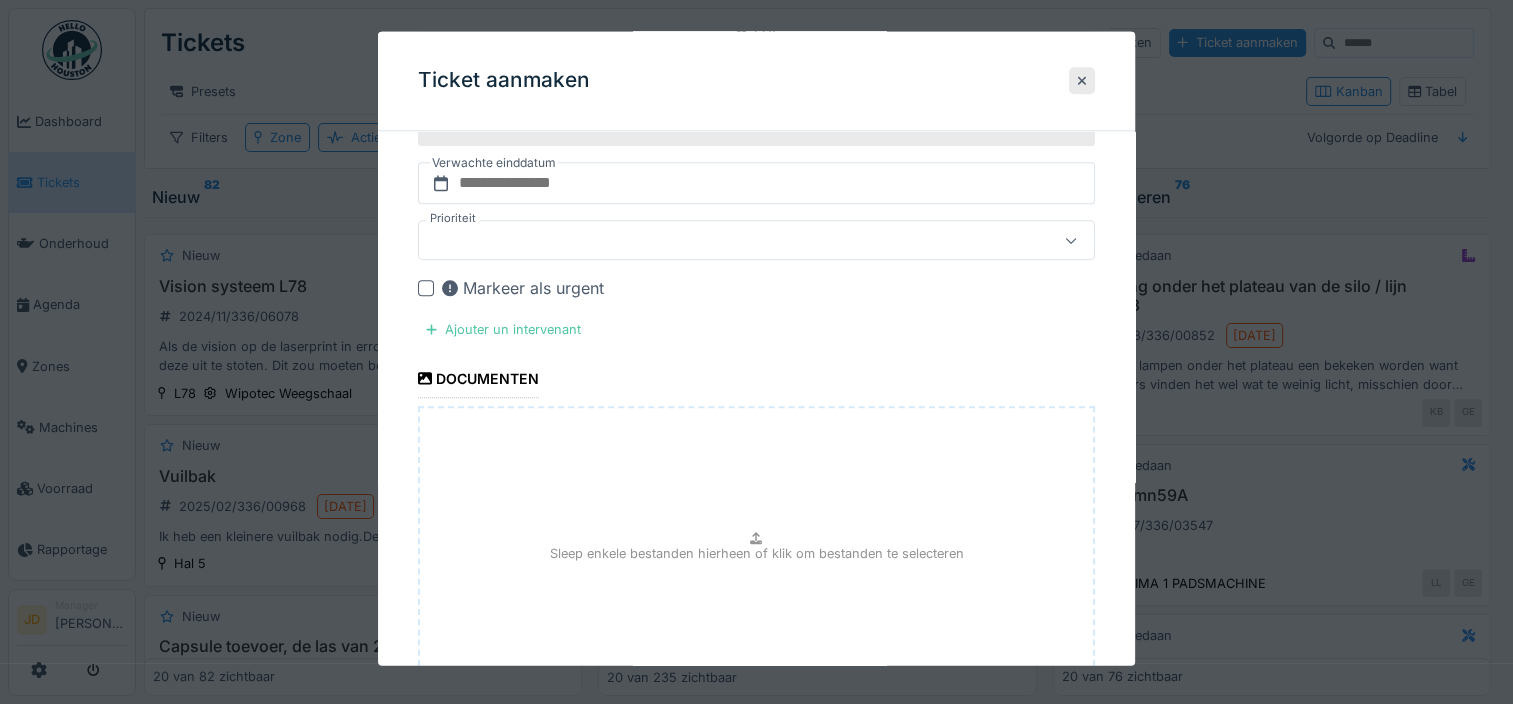 scroll, scrollTop: 2100, scrollLeft: 0, axis: vertical 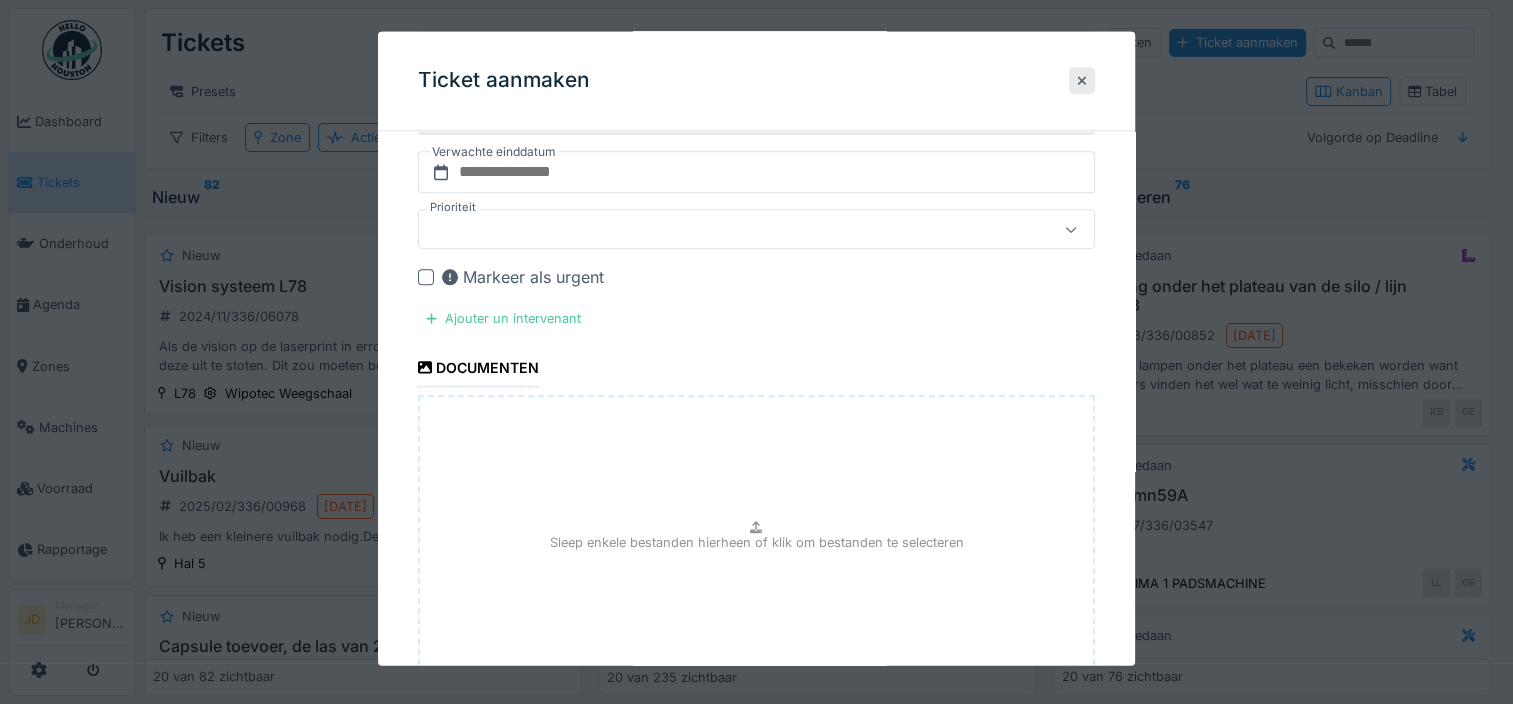 click on "Sleep enkele bestanden hierheen of klik om bestanden te selecteren" at bounding box center [756, 545] 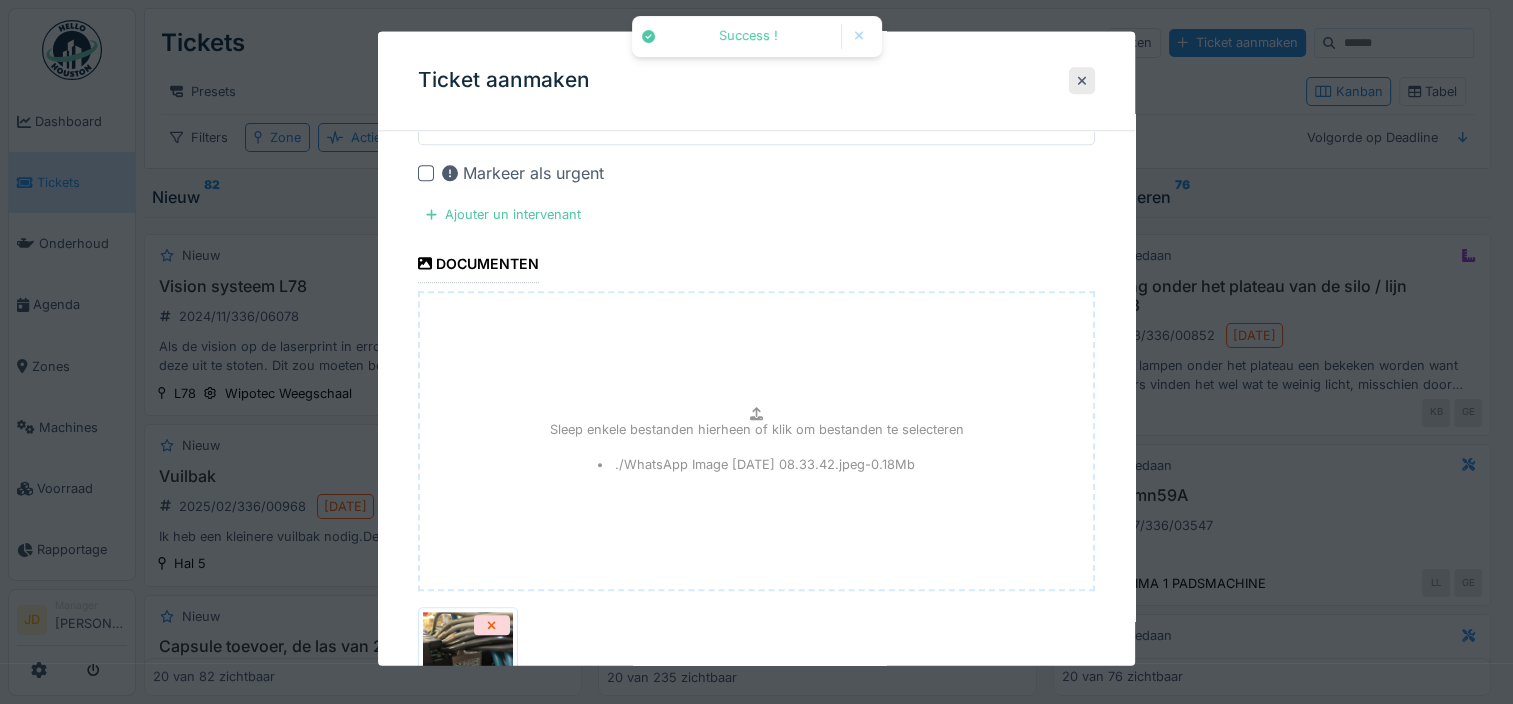 scroll, scrollTop: 2389, scrollLeft: 0, axis: vertical 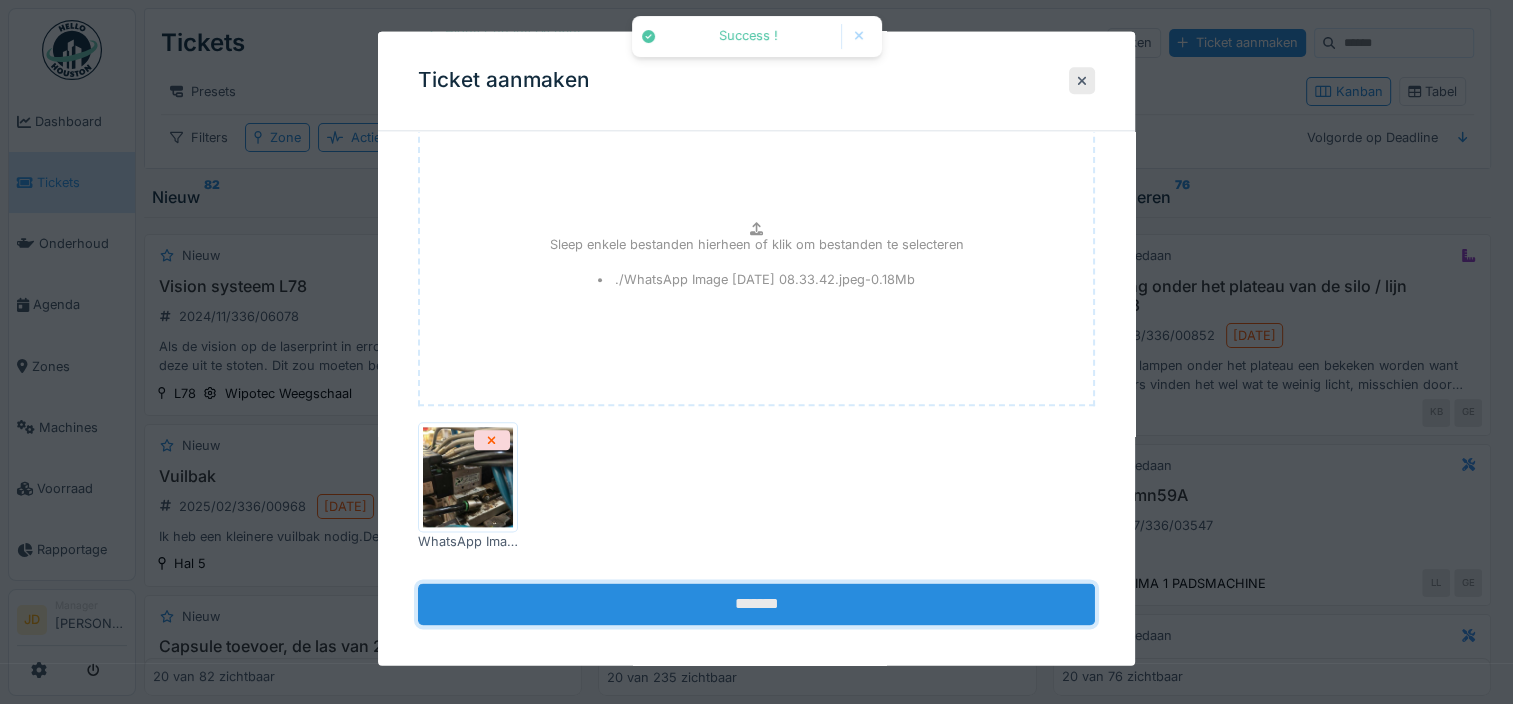 click on "*******" at bounding box center (756, 604) 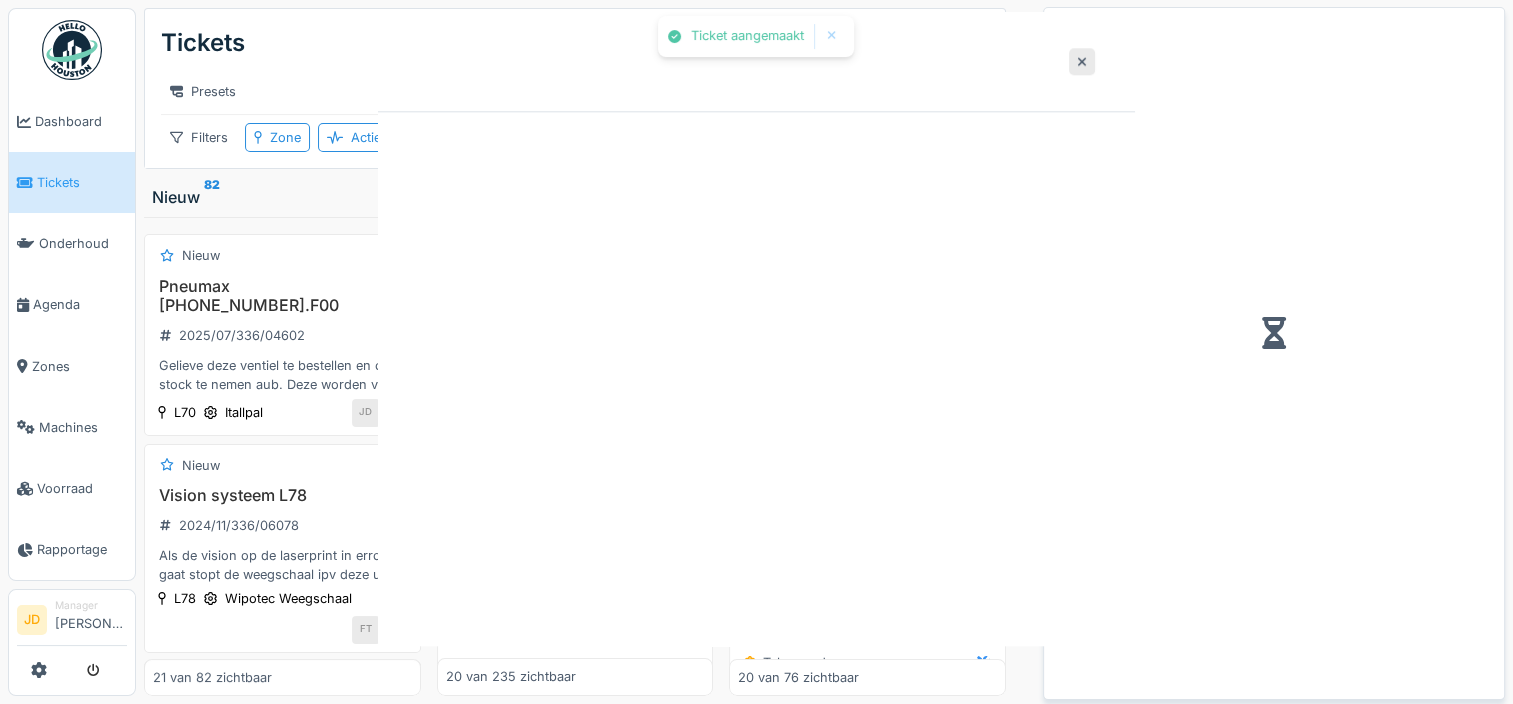 scroll, scrollTop: 0, scrollLeft: 0, axis: both 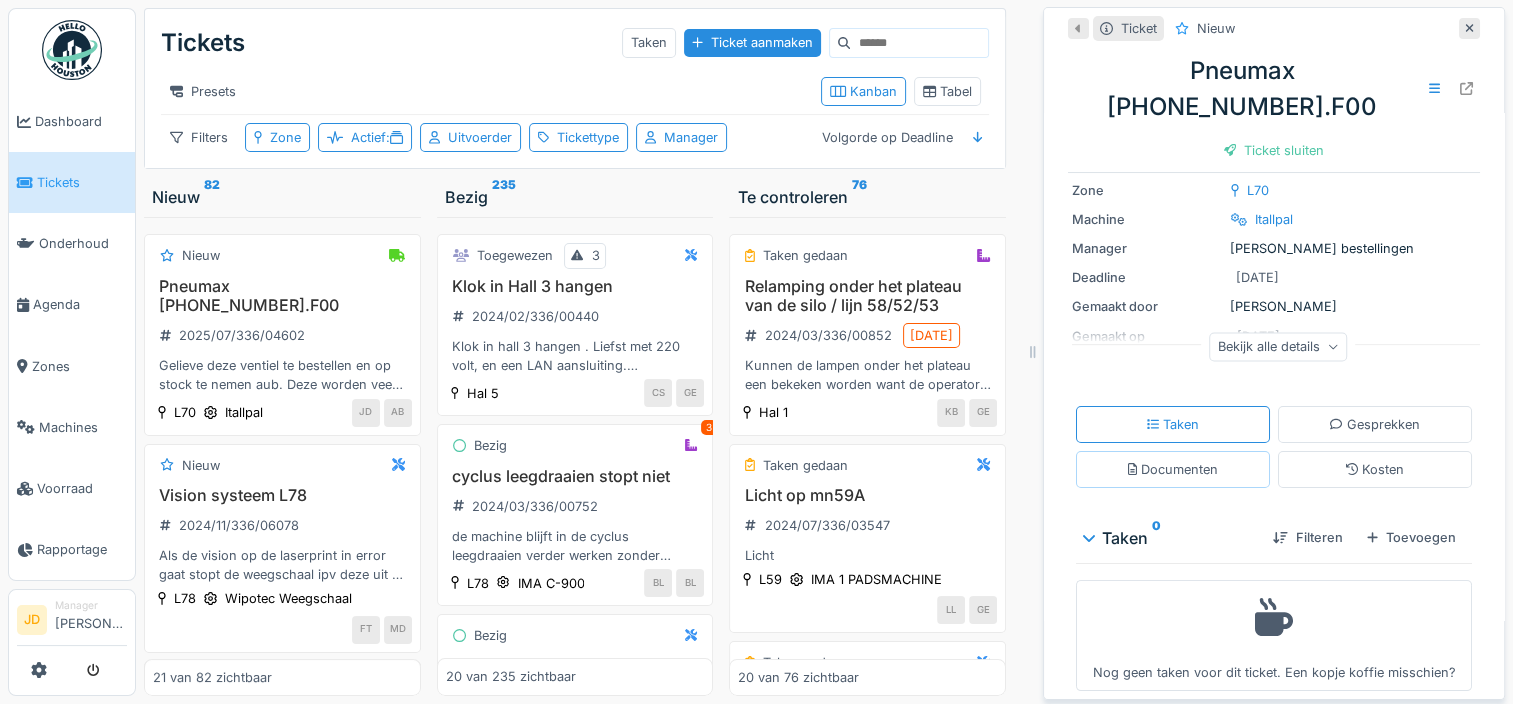 click on "Documenten" at bounding box center [1173, 469] 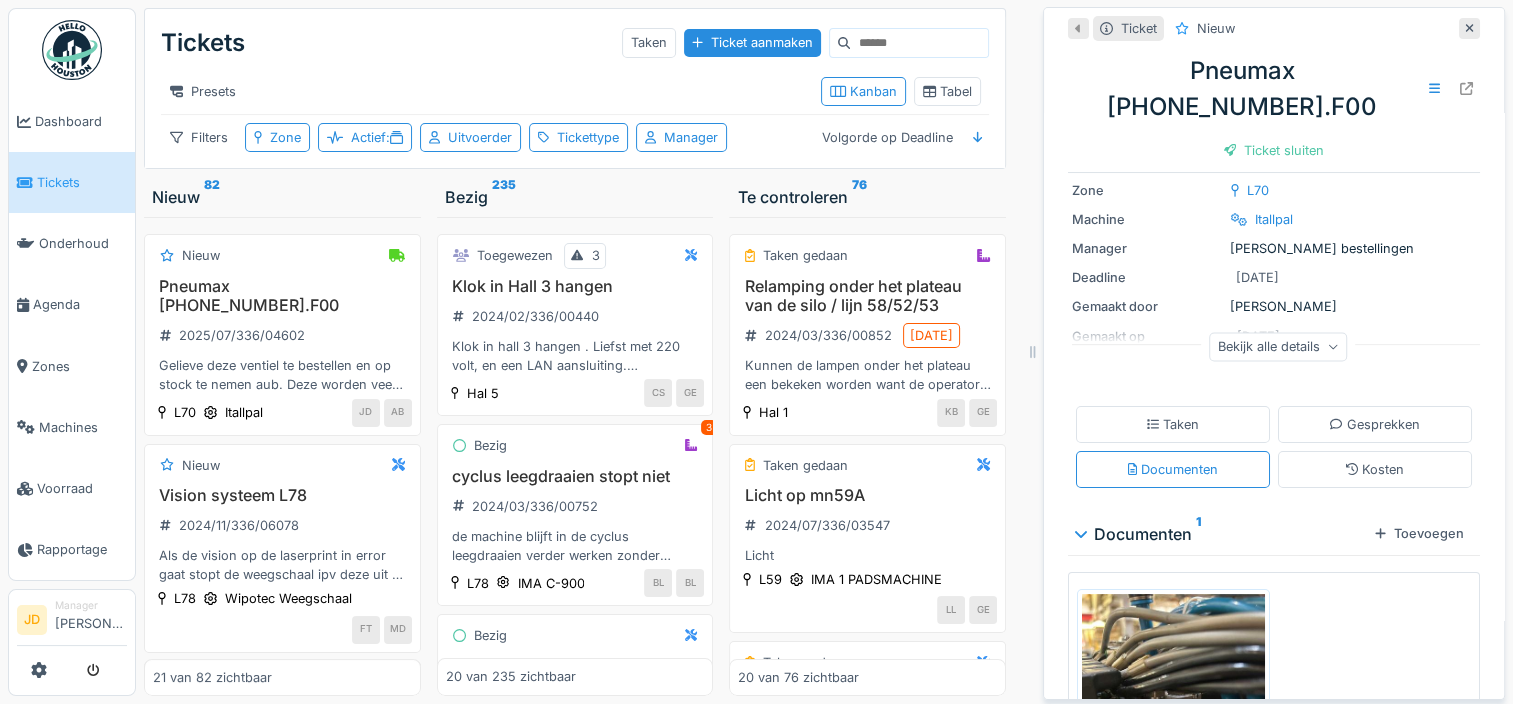 scroll, scrollTop: 150, scrollLeft: 0, axis: vertical 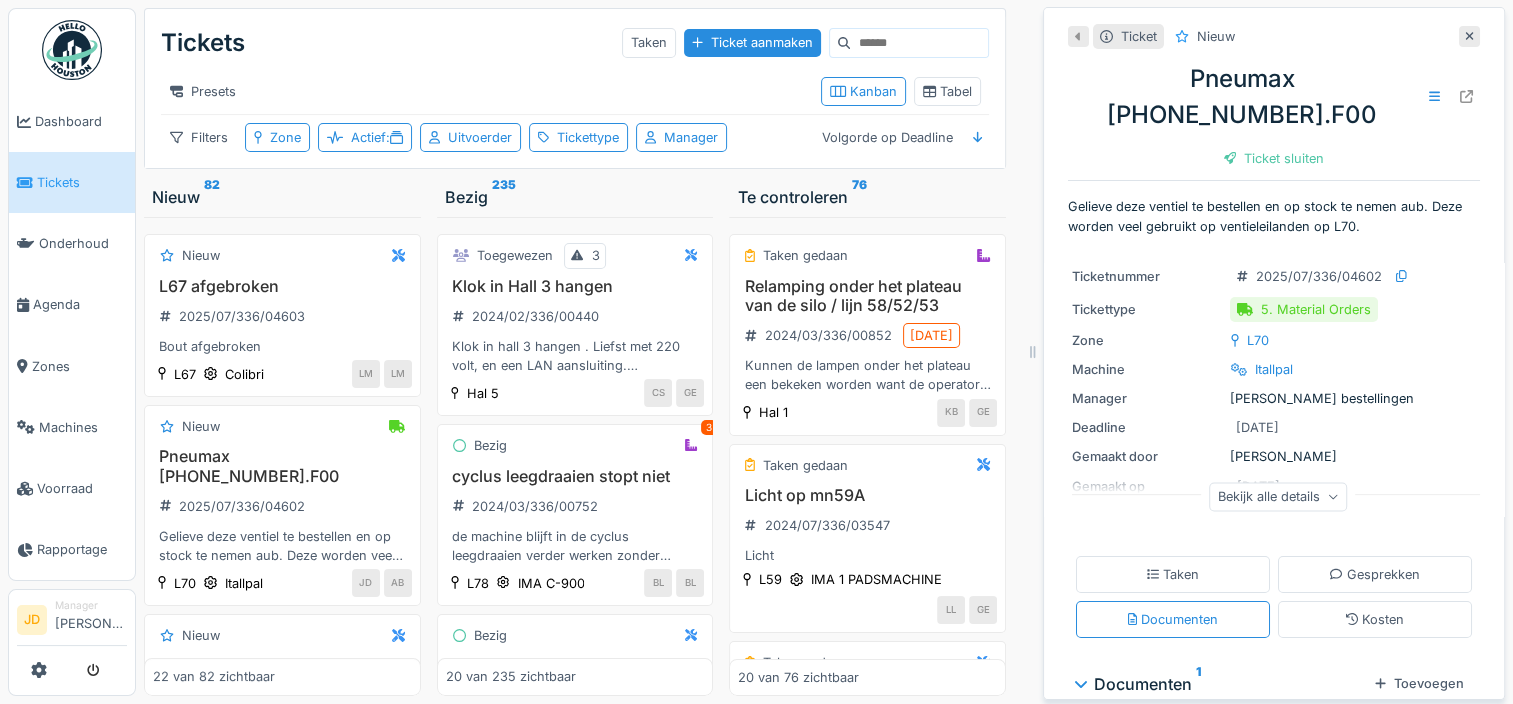 click on "Ticket Nieuw" at bounding box center [1274, 36] 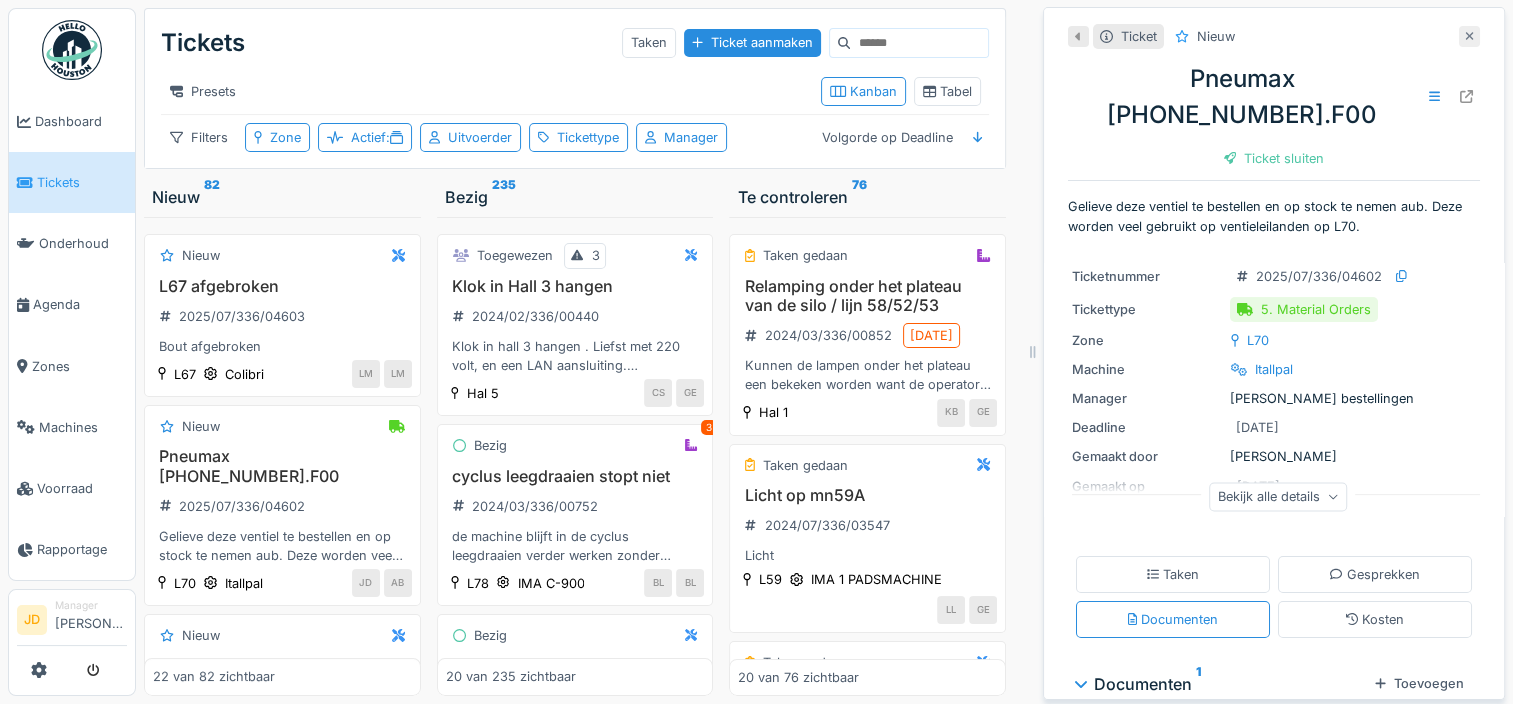 click 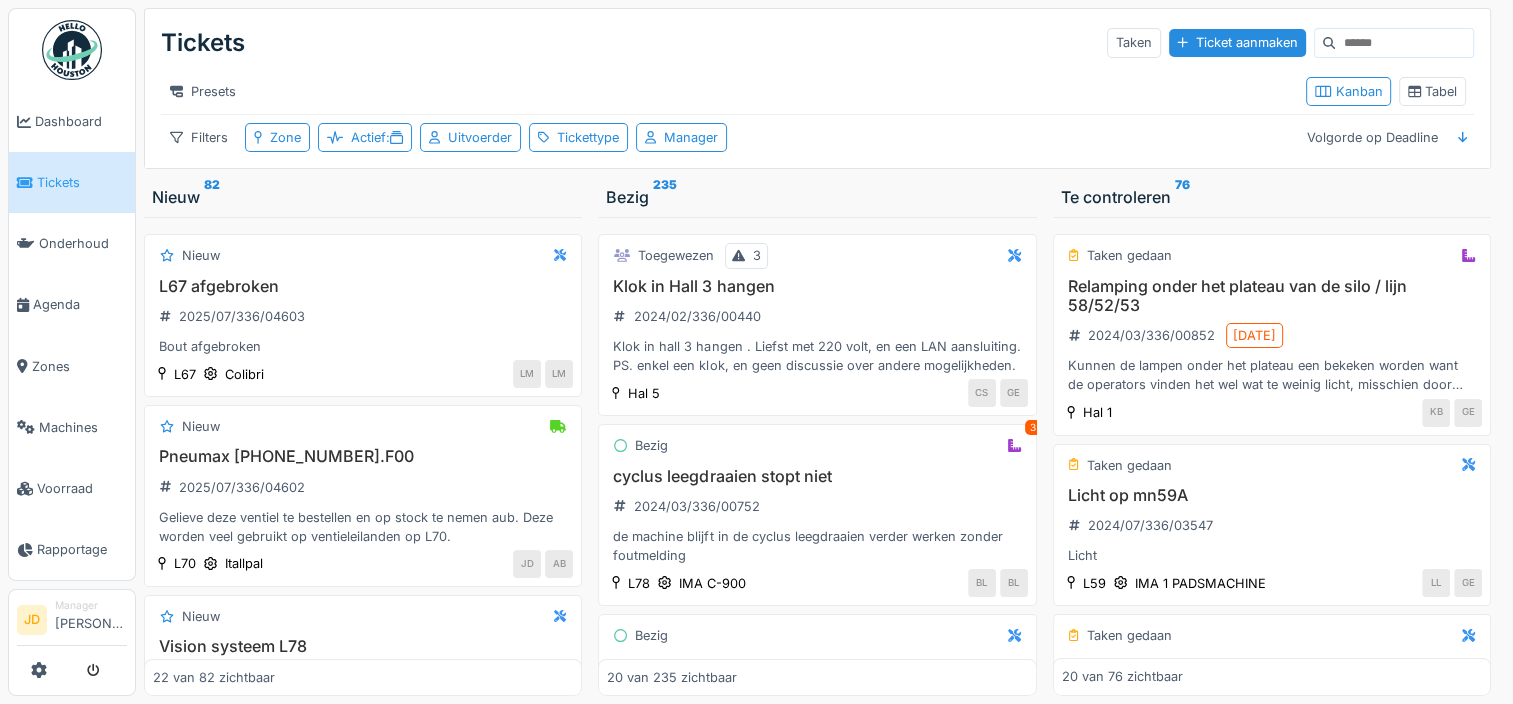 click on "Tickets" at bounding box center [72, 182] 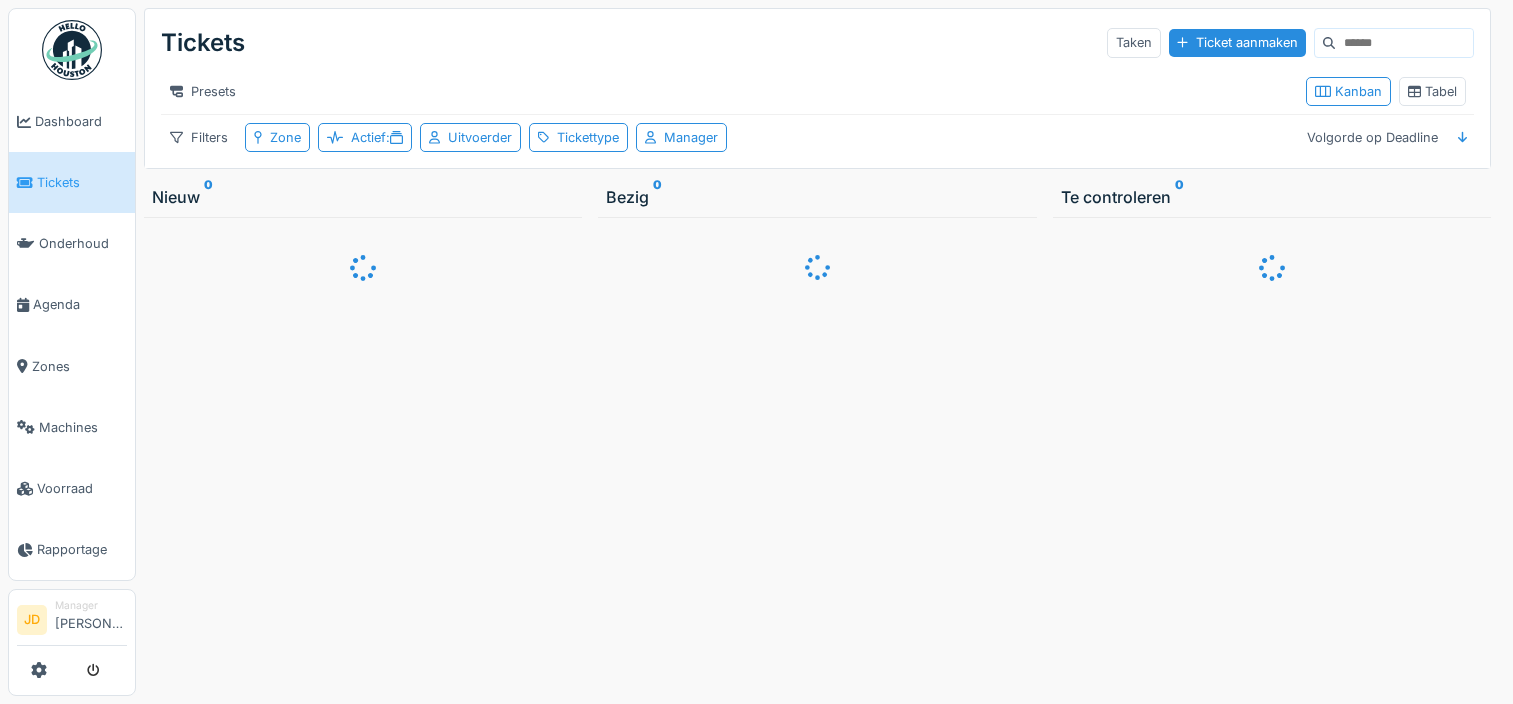 scroll, scrollTop: 0, scrollLeft: 0, axis: both 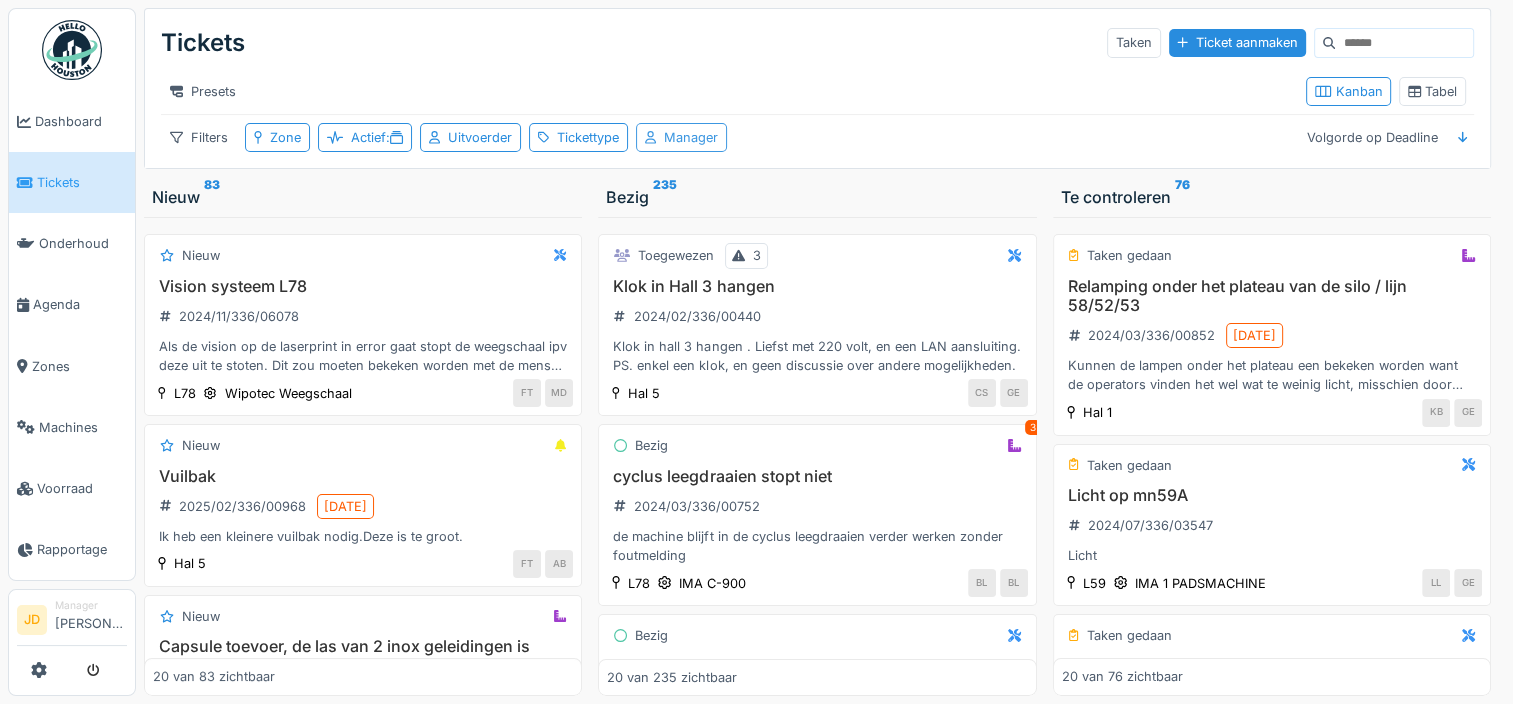 click on "Manager" at bounding box center (681, 137) 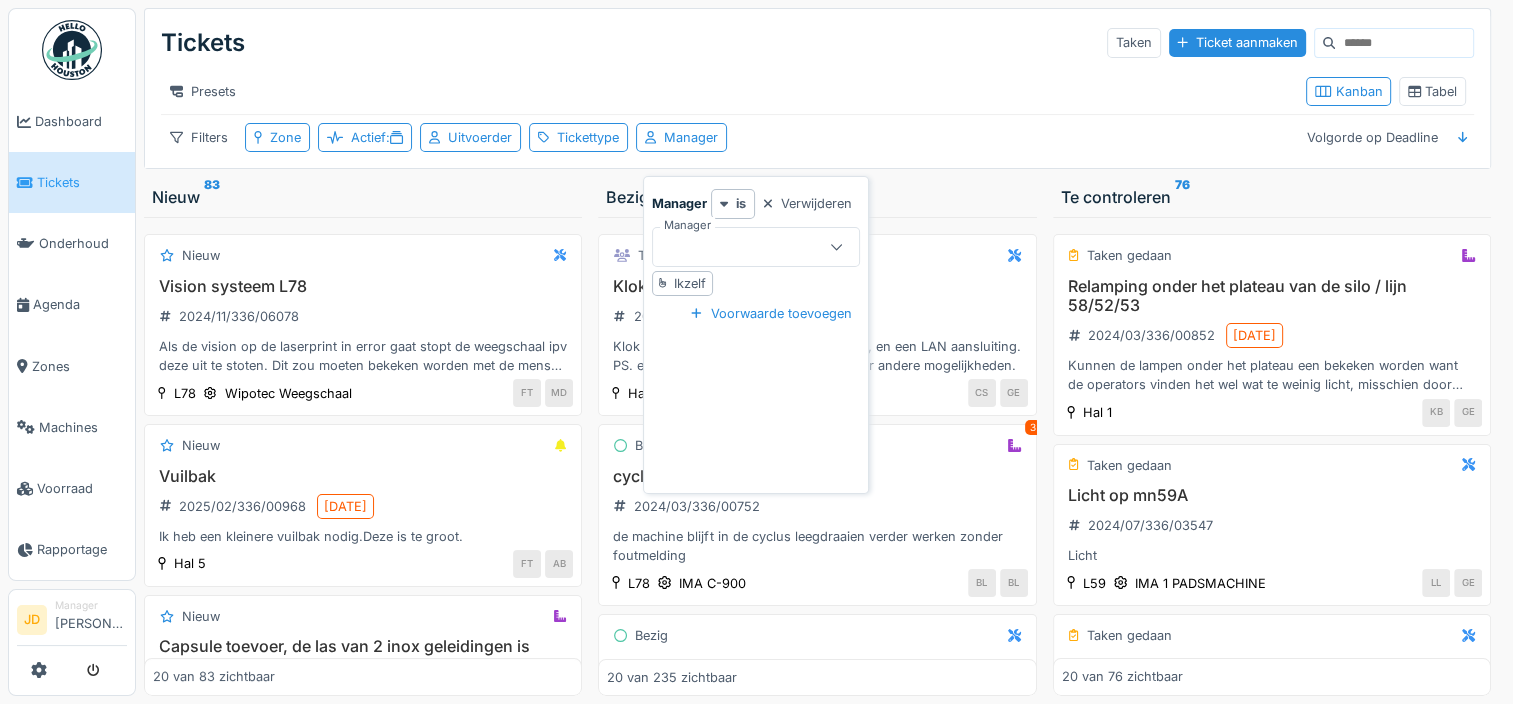 click on "Ikzelf" at bounding box center [690, 283] 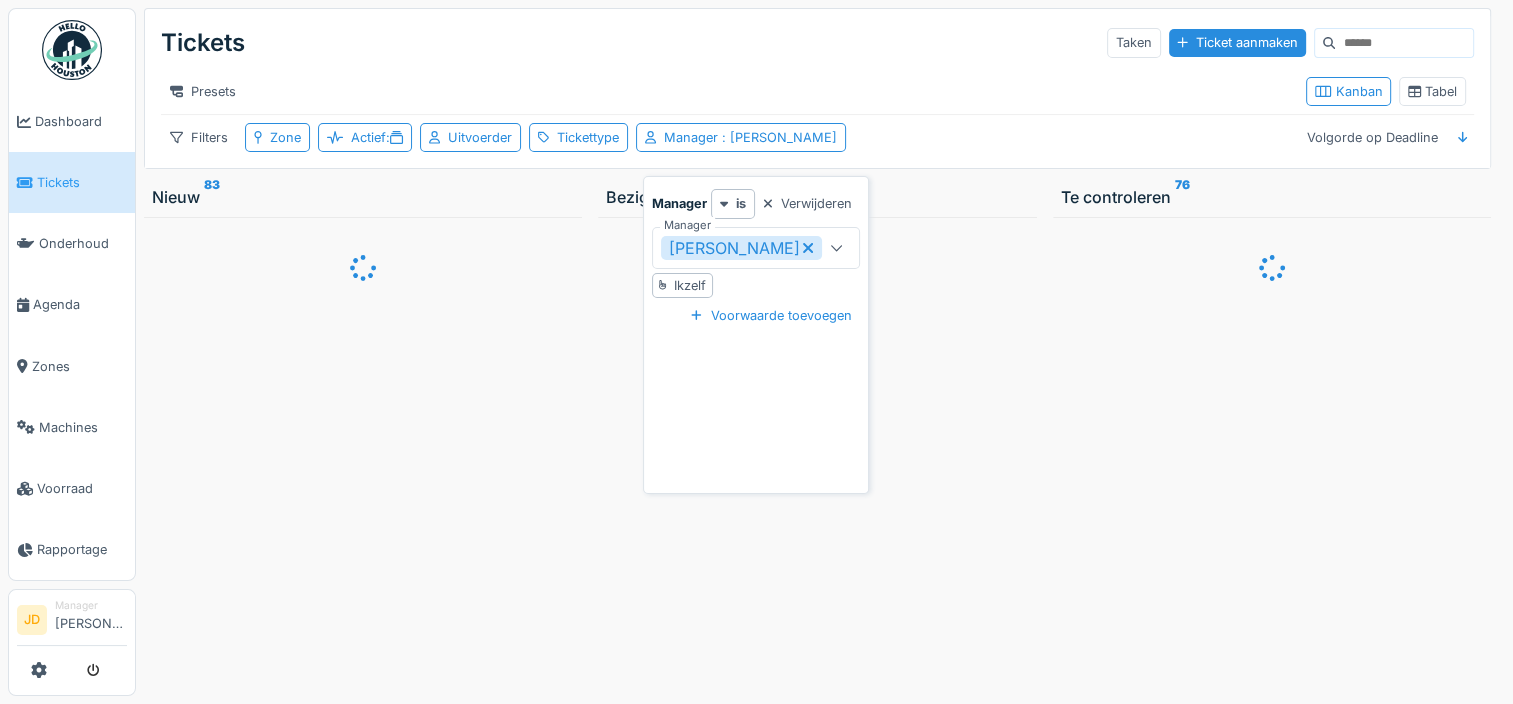 click on "Presets" at bounding box center [725, 91] 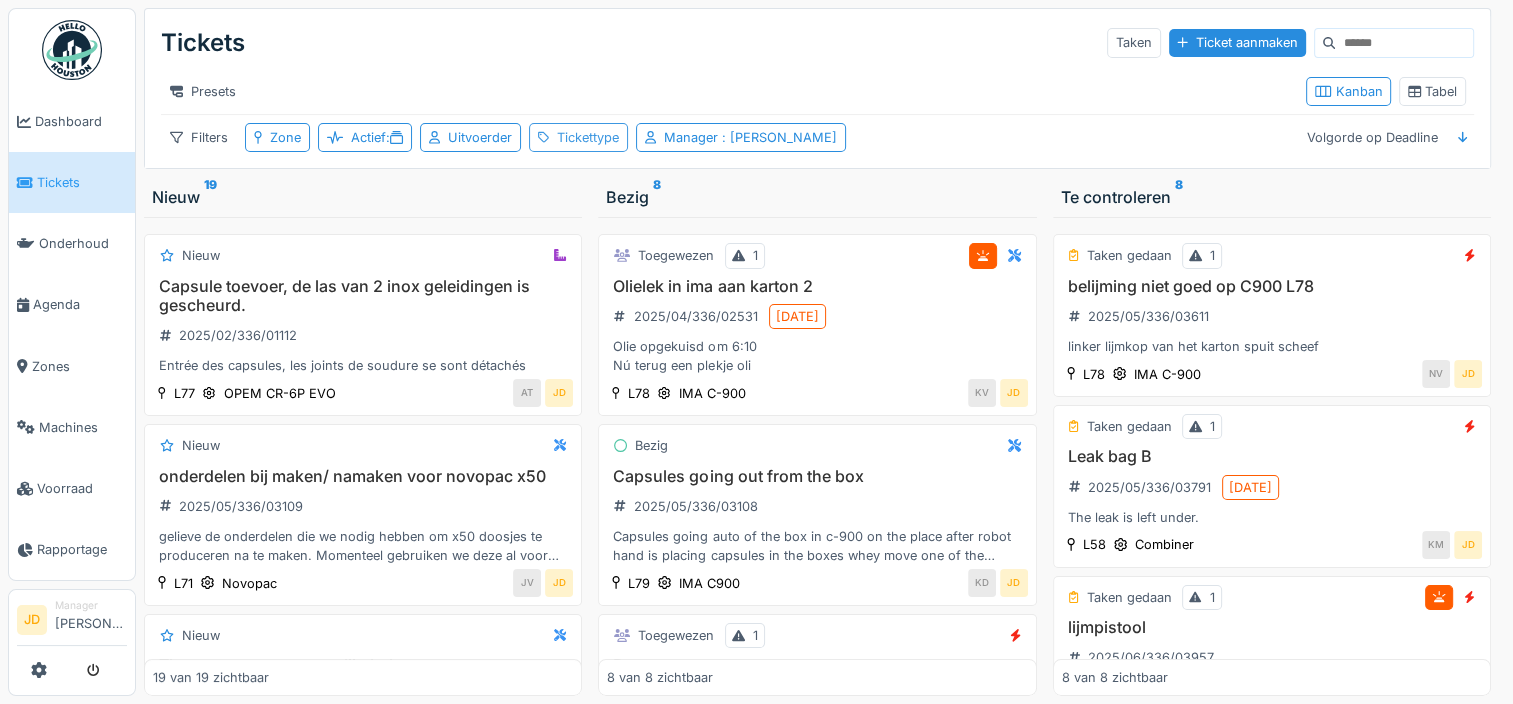 click on "Tickettype" at bounding box center [588, 137] 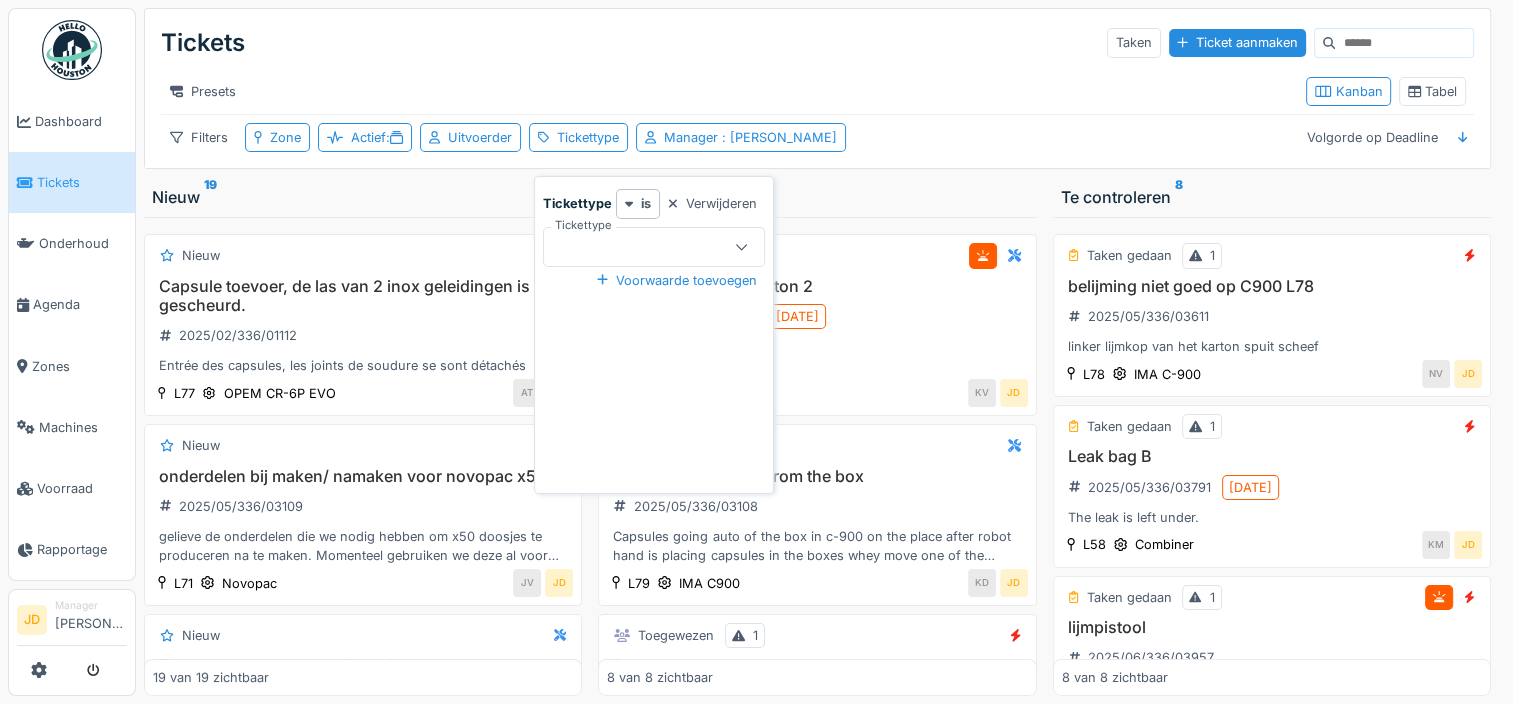 click at bounding box center [643, 247] 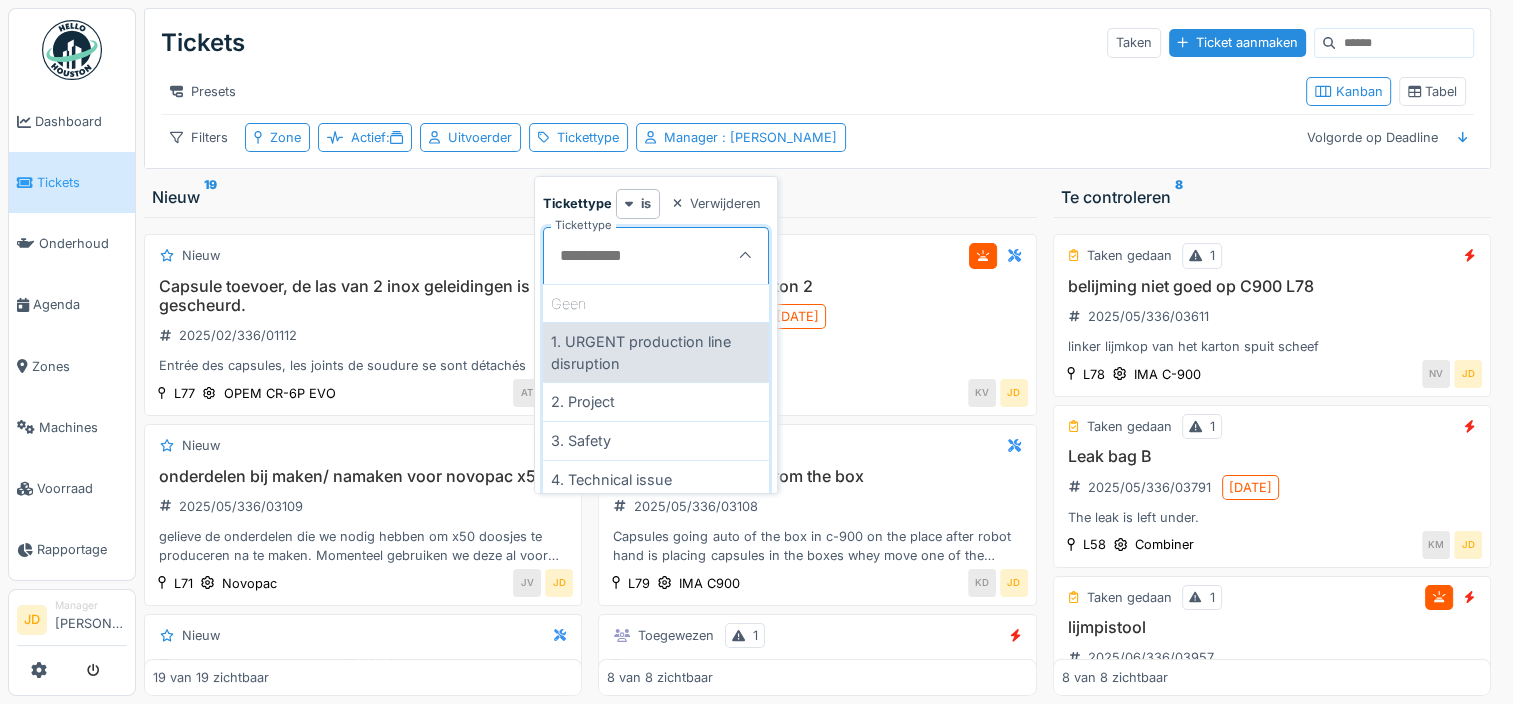 click on "1. URGENT production line disruption" at bounding box center (656, 352) 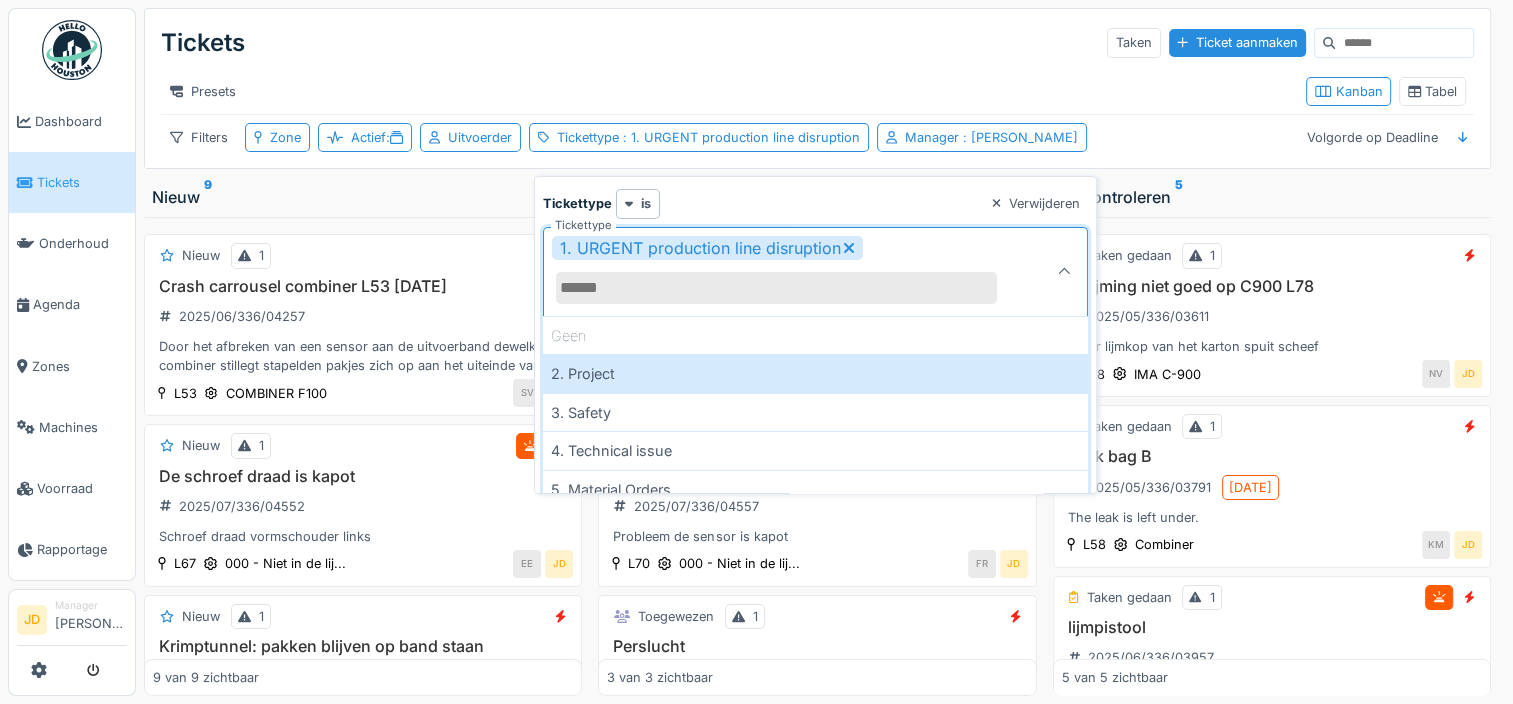 click on "Presets" at bounding box center (725, 91) 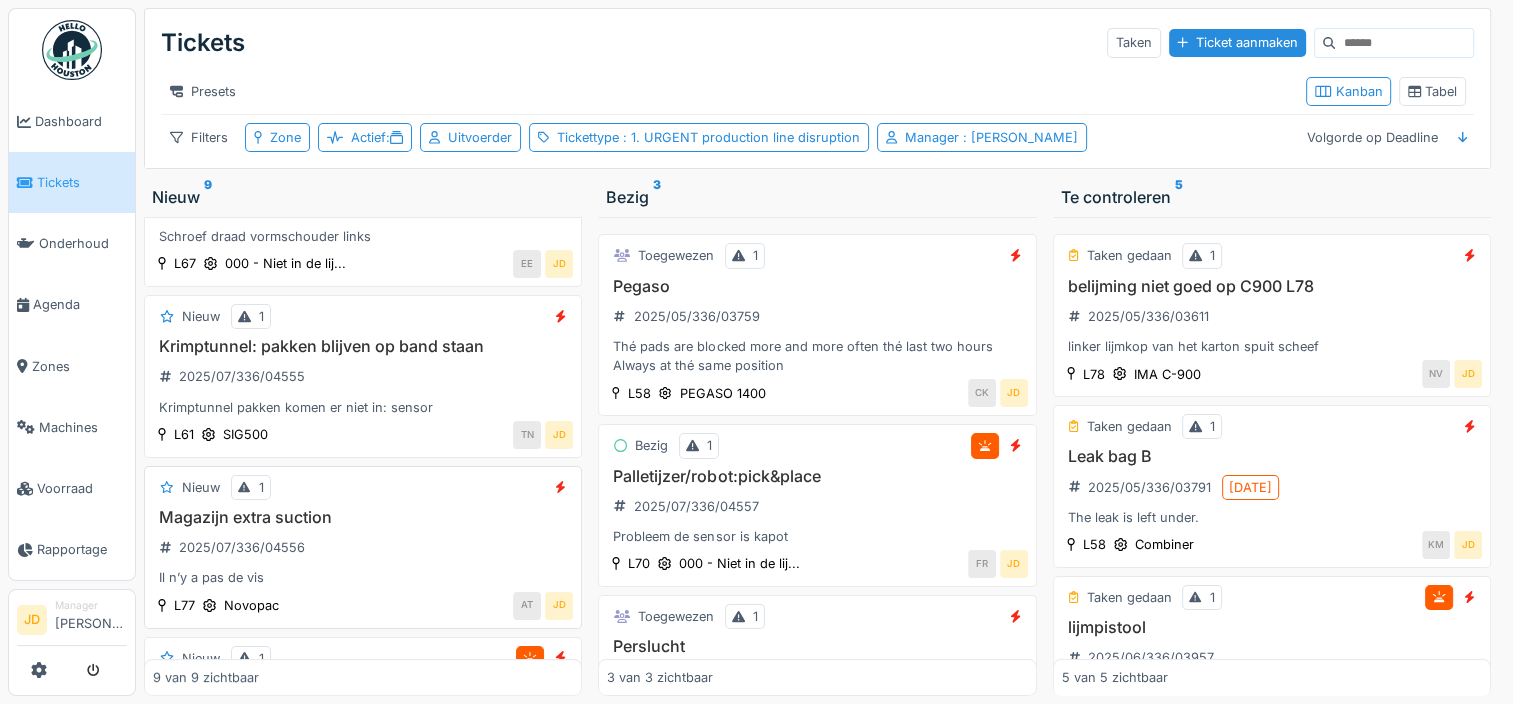 scroll, scrollTop: 500, scrollLeft: 0, axis: vertical 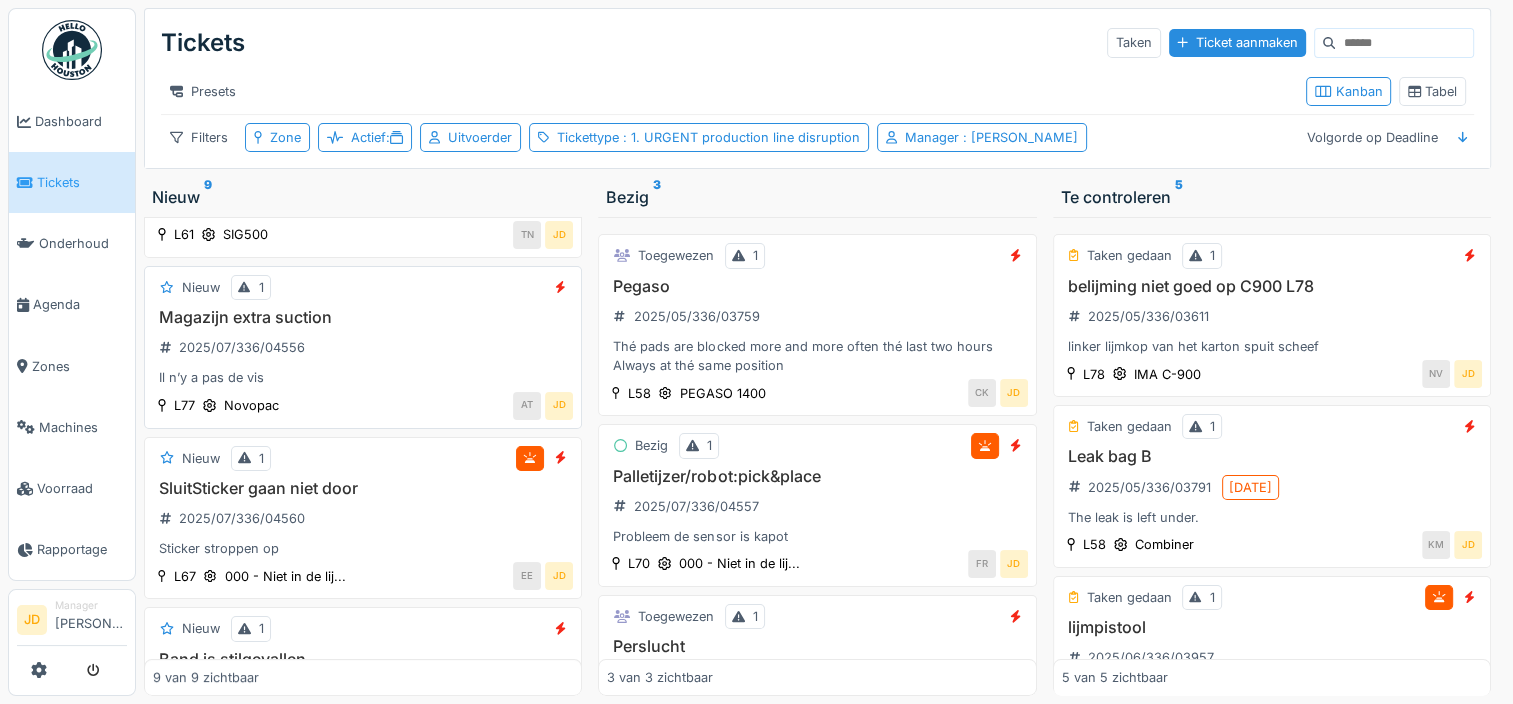 click on "Magazijn extra suction 2025/07/336/04556 Il n’y a pas de vis" at bounding box center (363, 348) 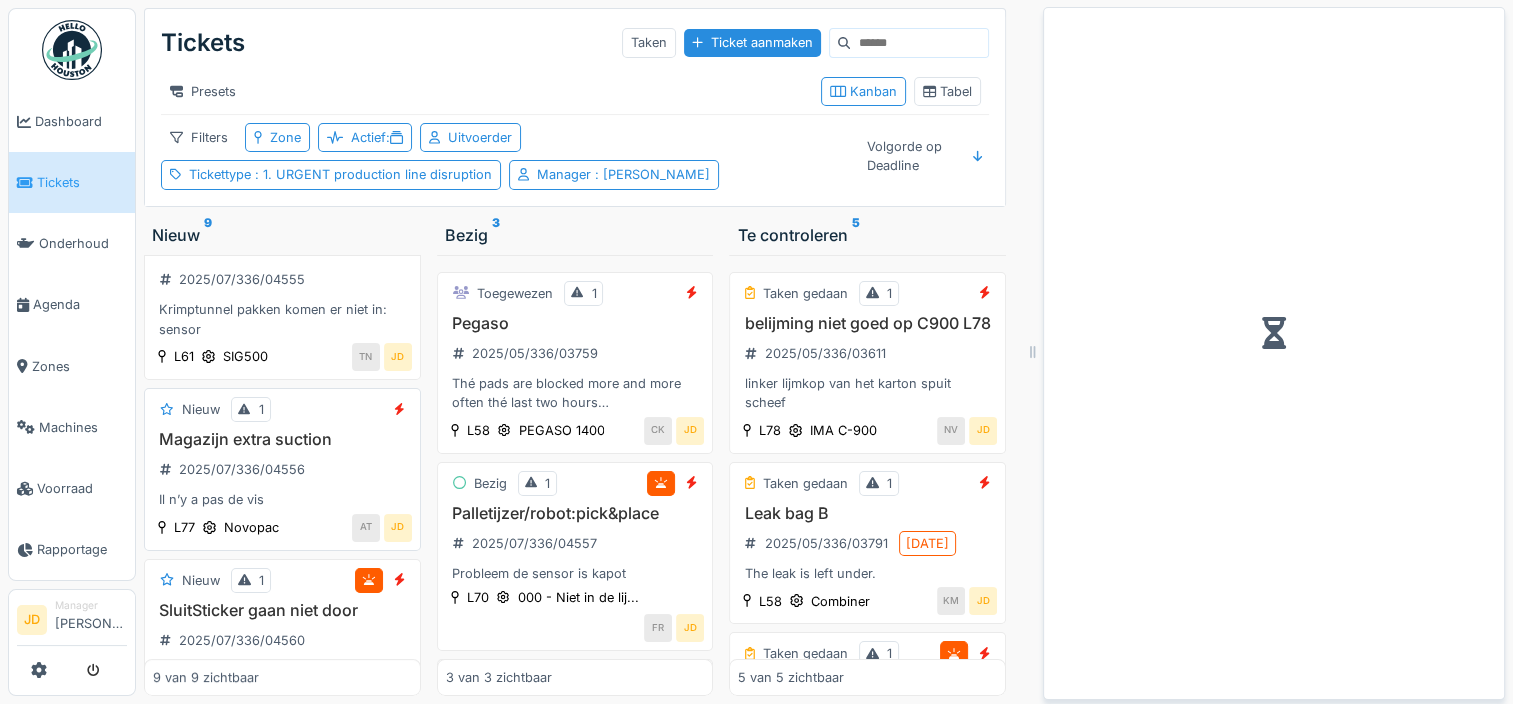 scroll, scrollTop: 611, scrollLeft: 0, axis: vertical 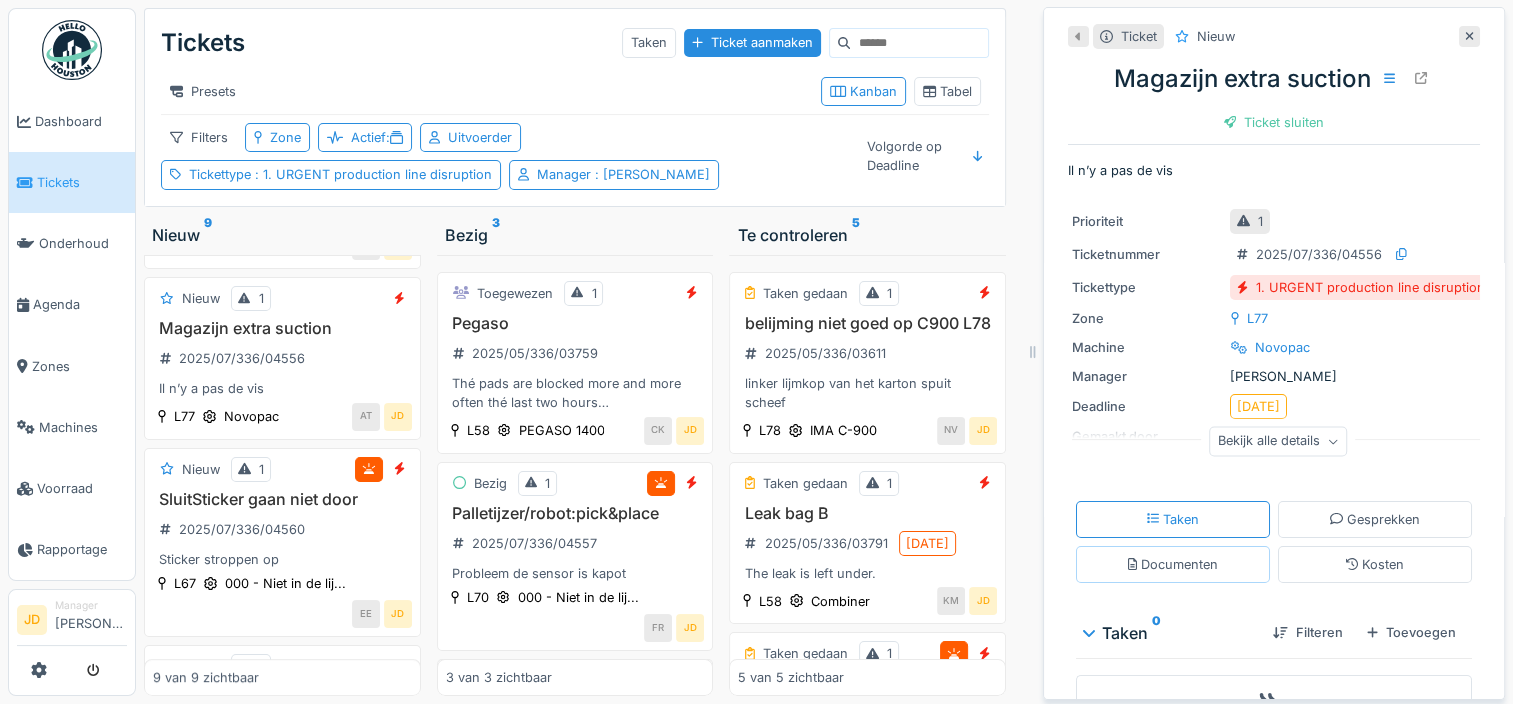 click on "Documenten" at bounding box center (1173, 564) 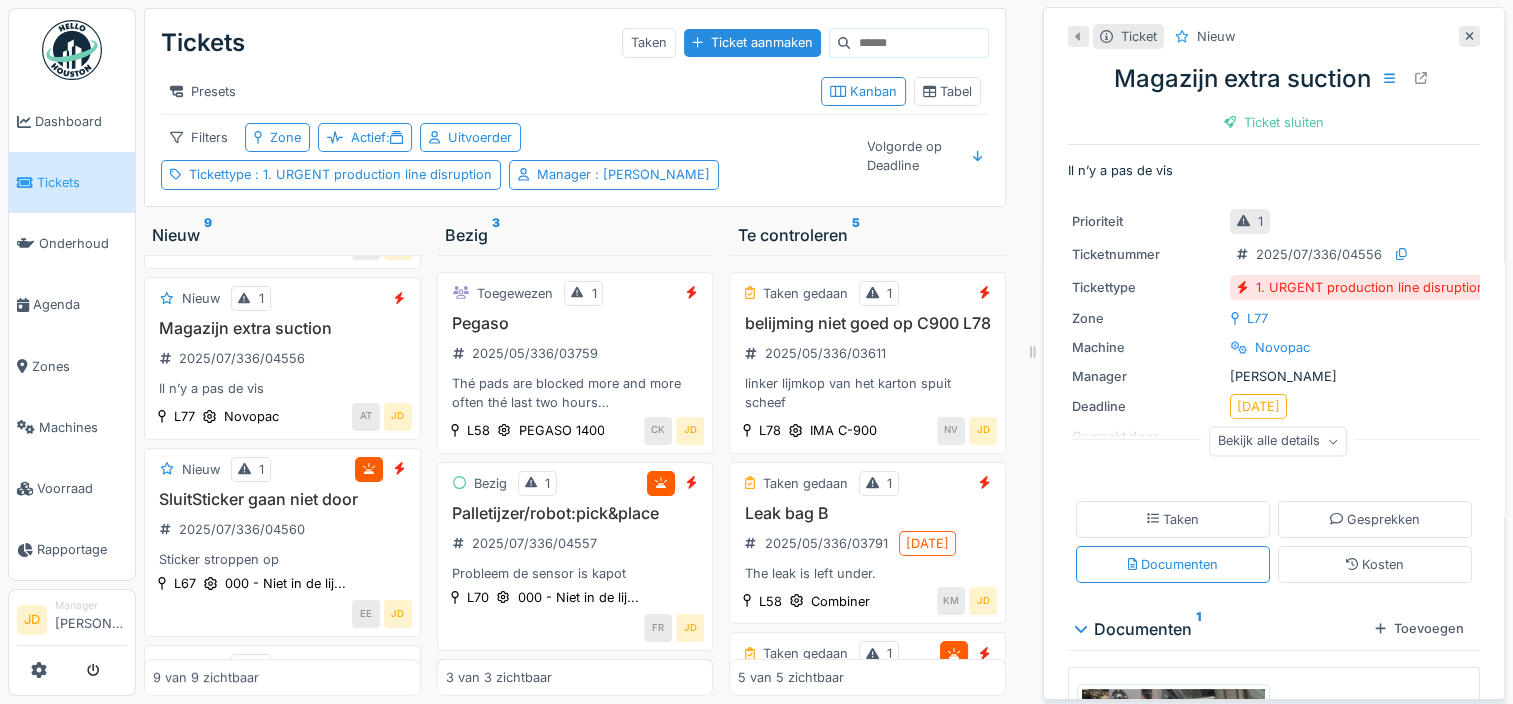scroll, scrollTop: 15, scrollLeft: 0, axis: vertical 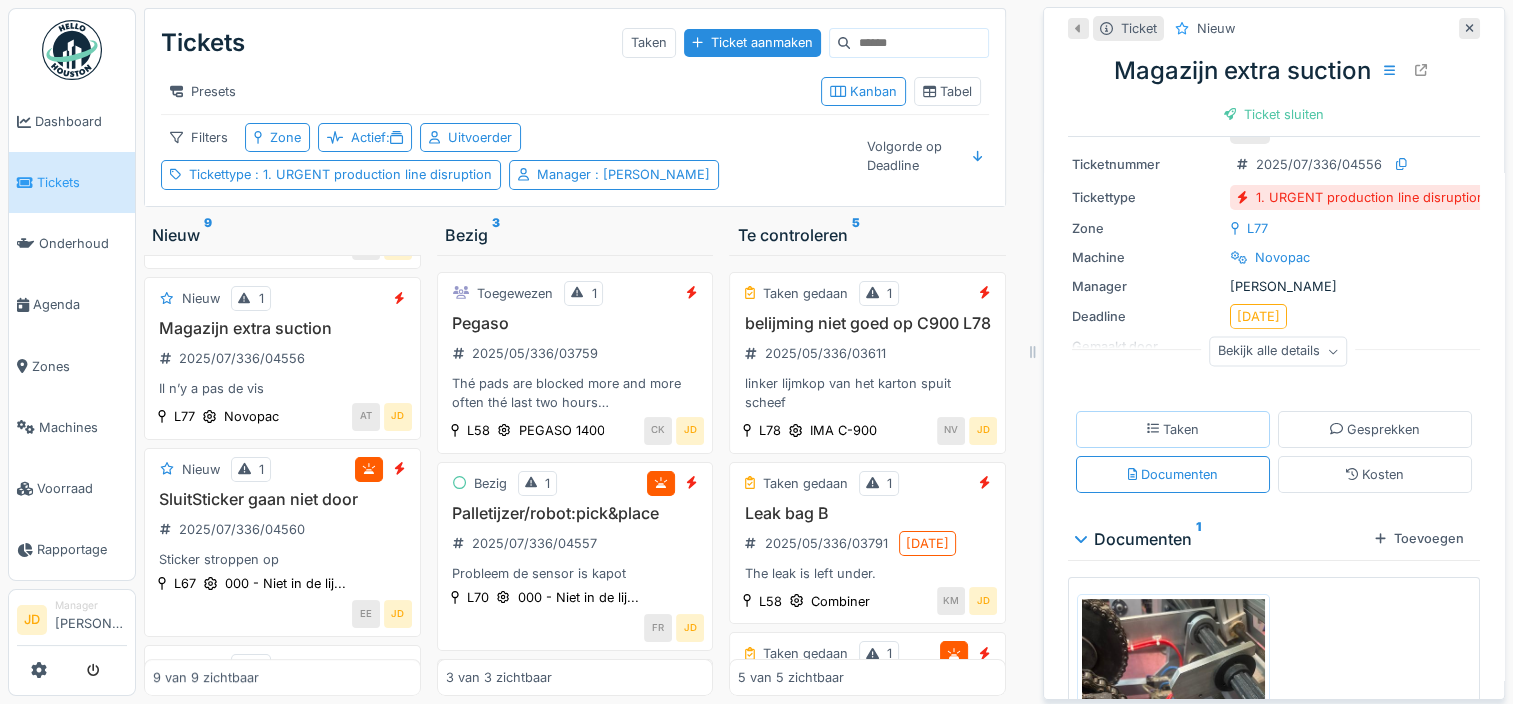 click on "Taken" at bounding box center (1173, 429) 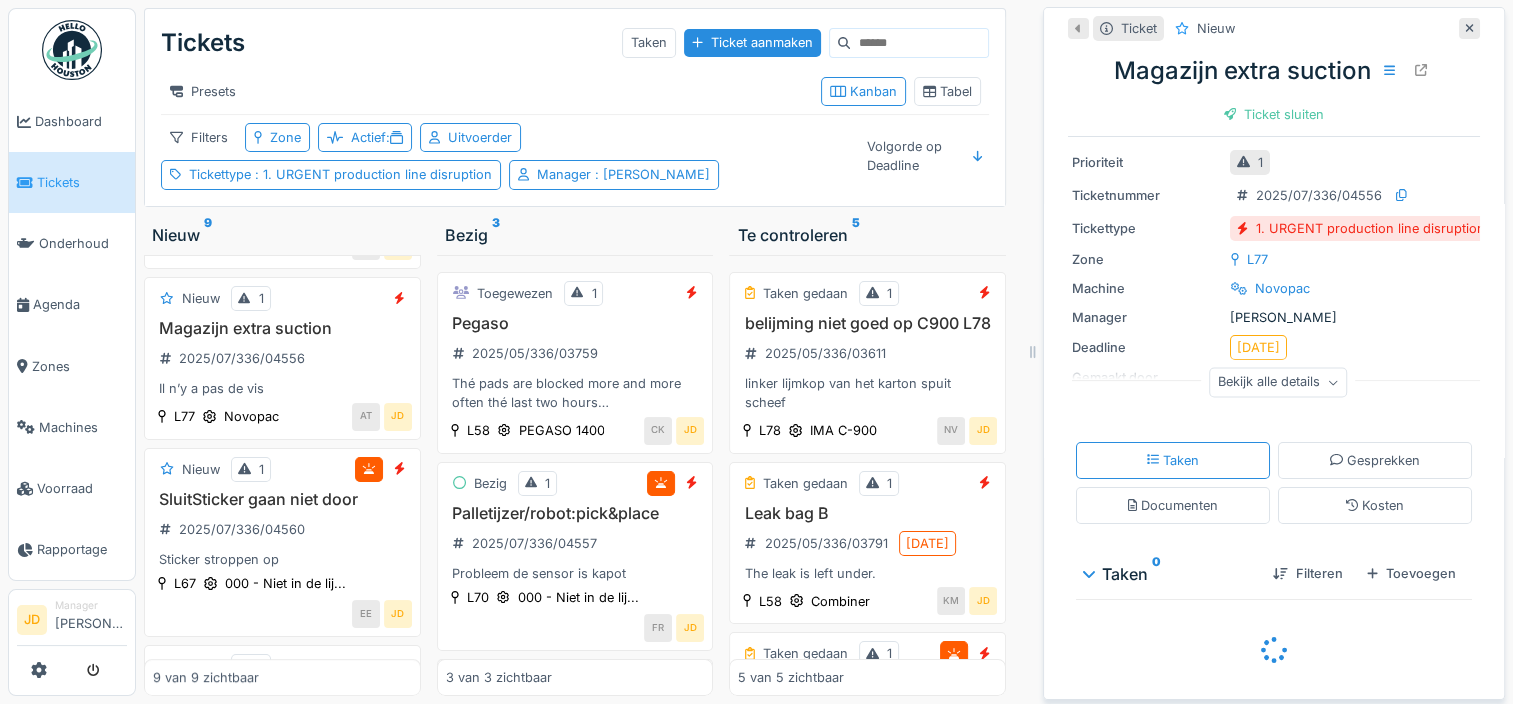 scroll, scrollTop: 131, scrollLeft: 0, axis: vertical 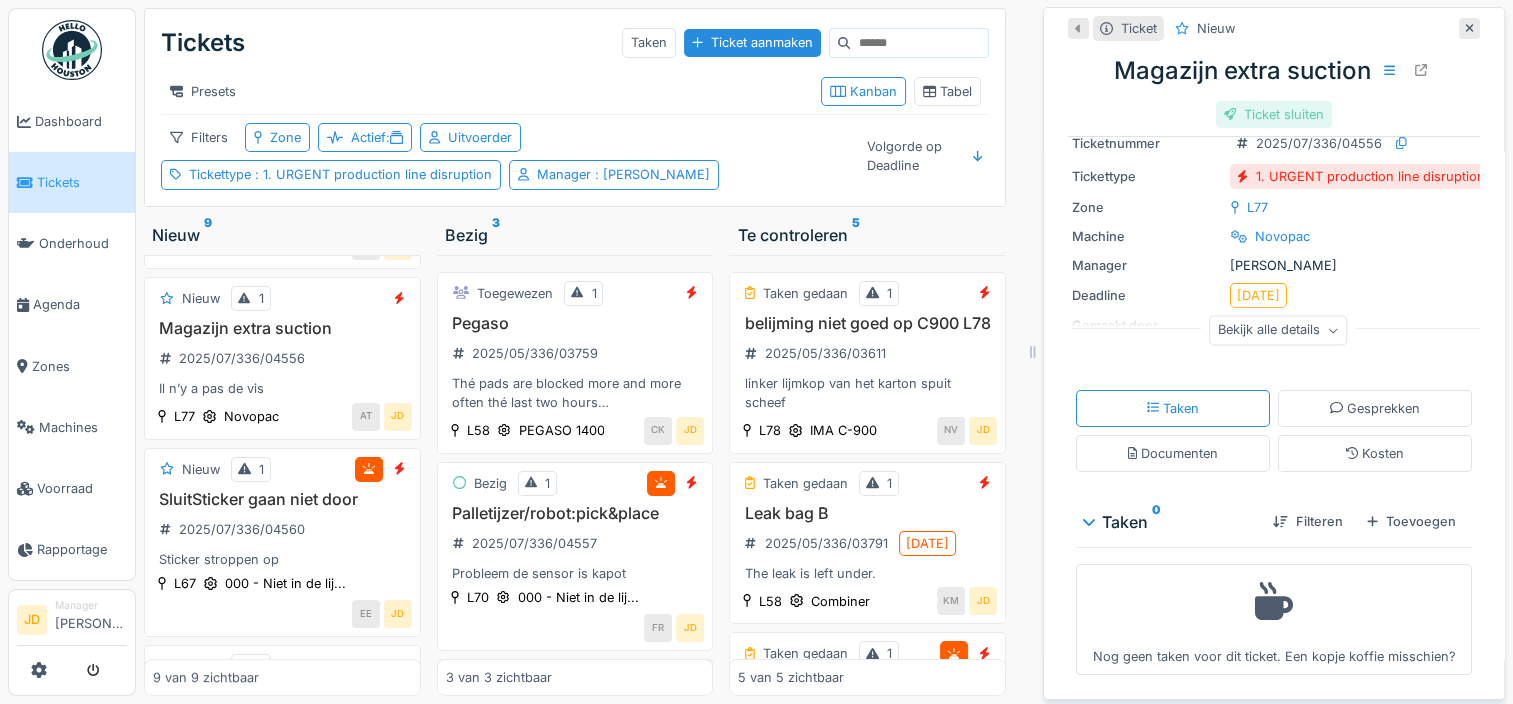 click on "Ticket sluiten" at bounding box center [1274, 114] 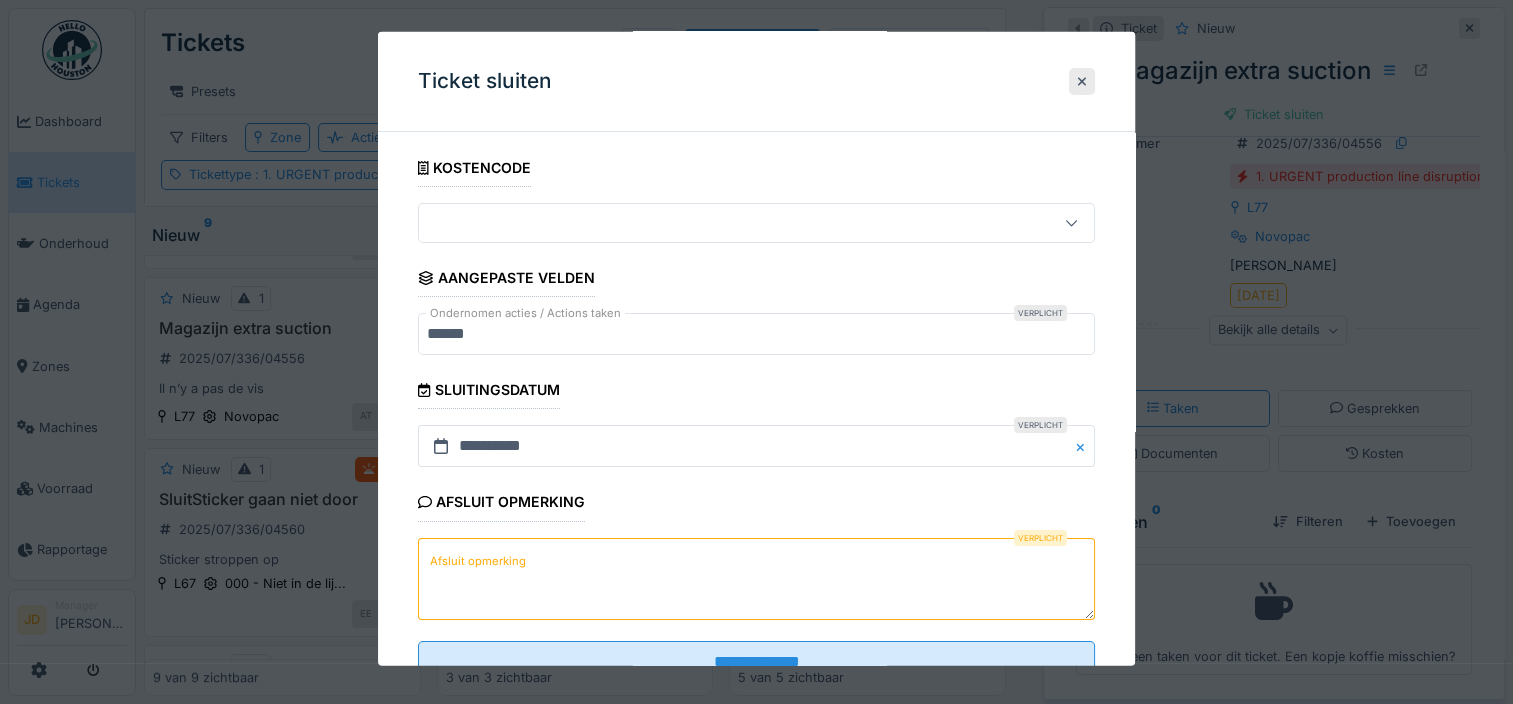scroll, scrollTop: 179, scrollLeft: 0, axis: vertical 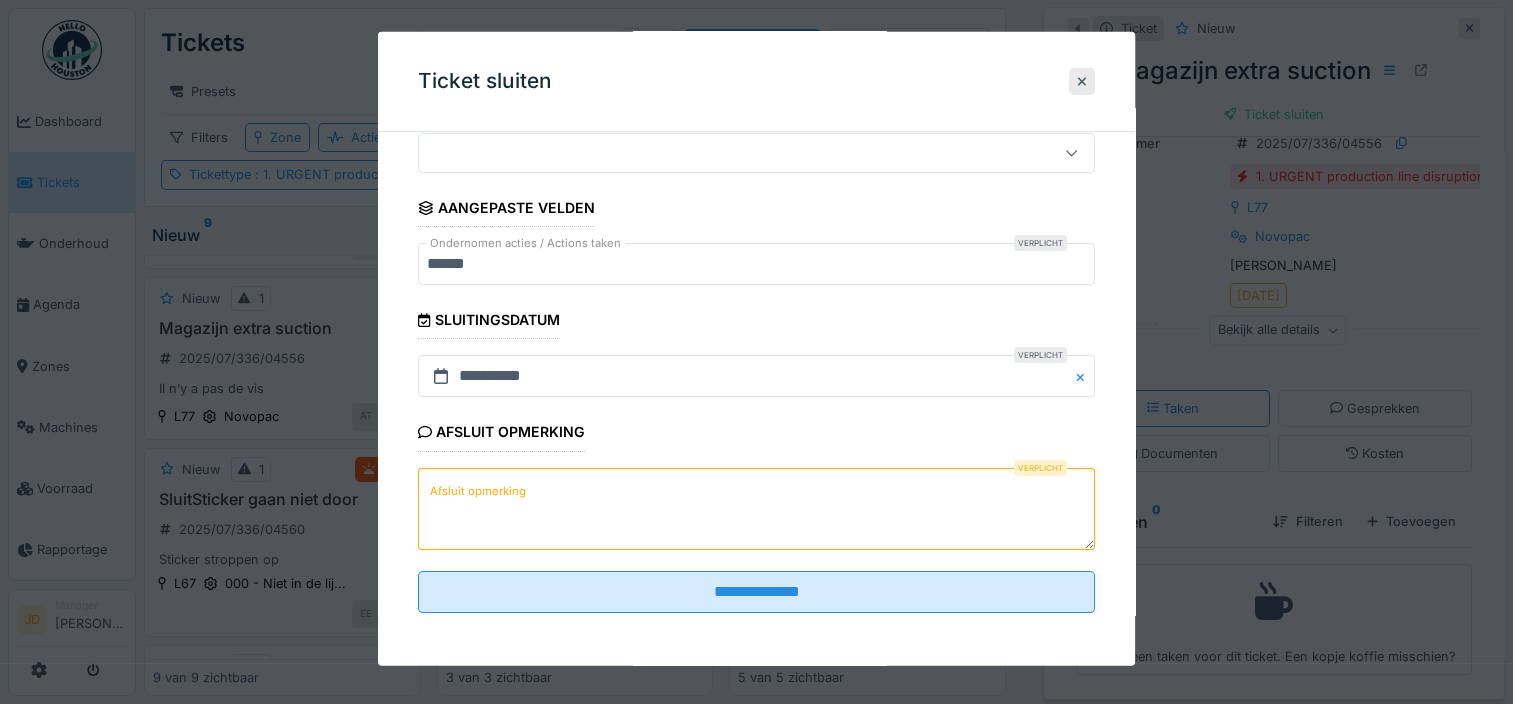 click on "Afsluit opmerking" at bounding box center (756, 508) 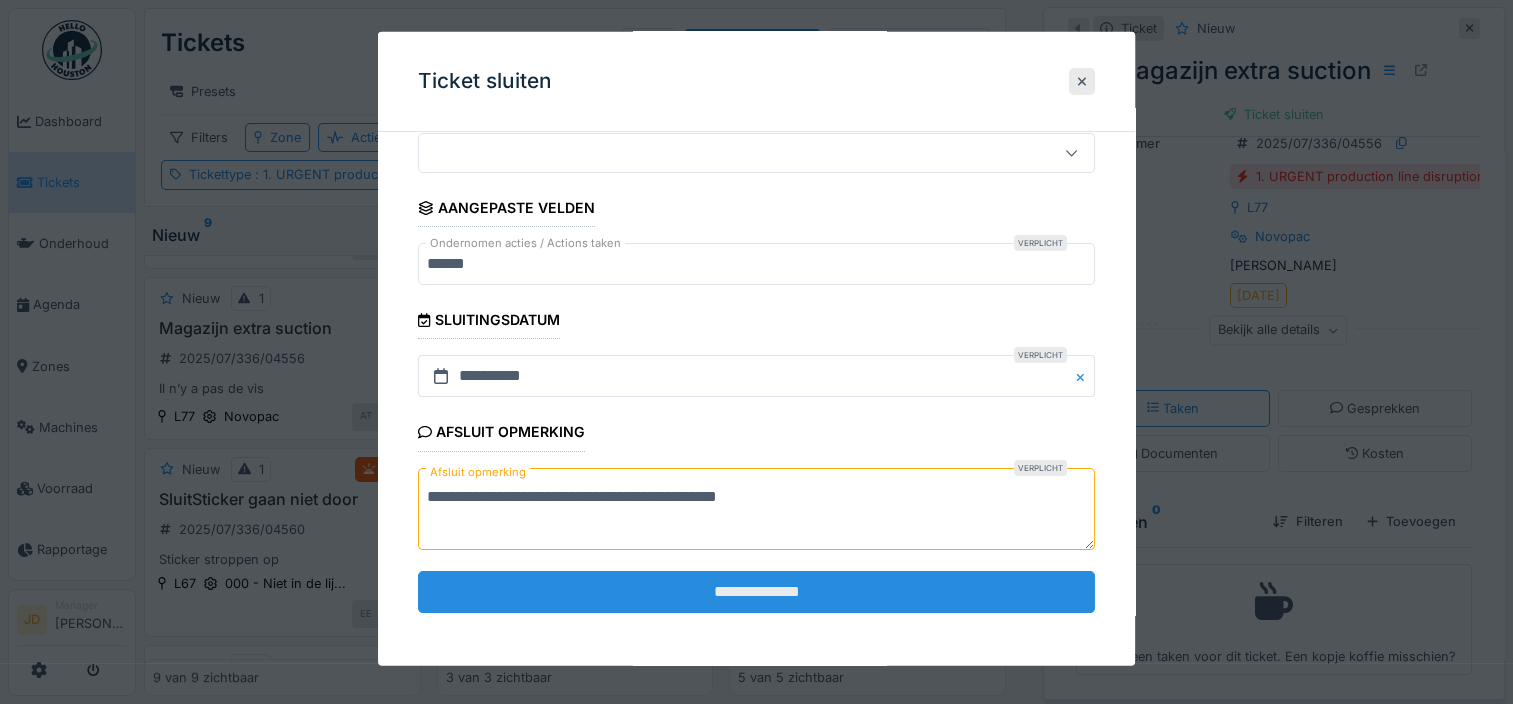 type on "**********" 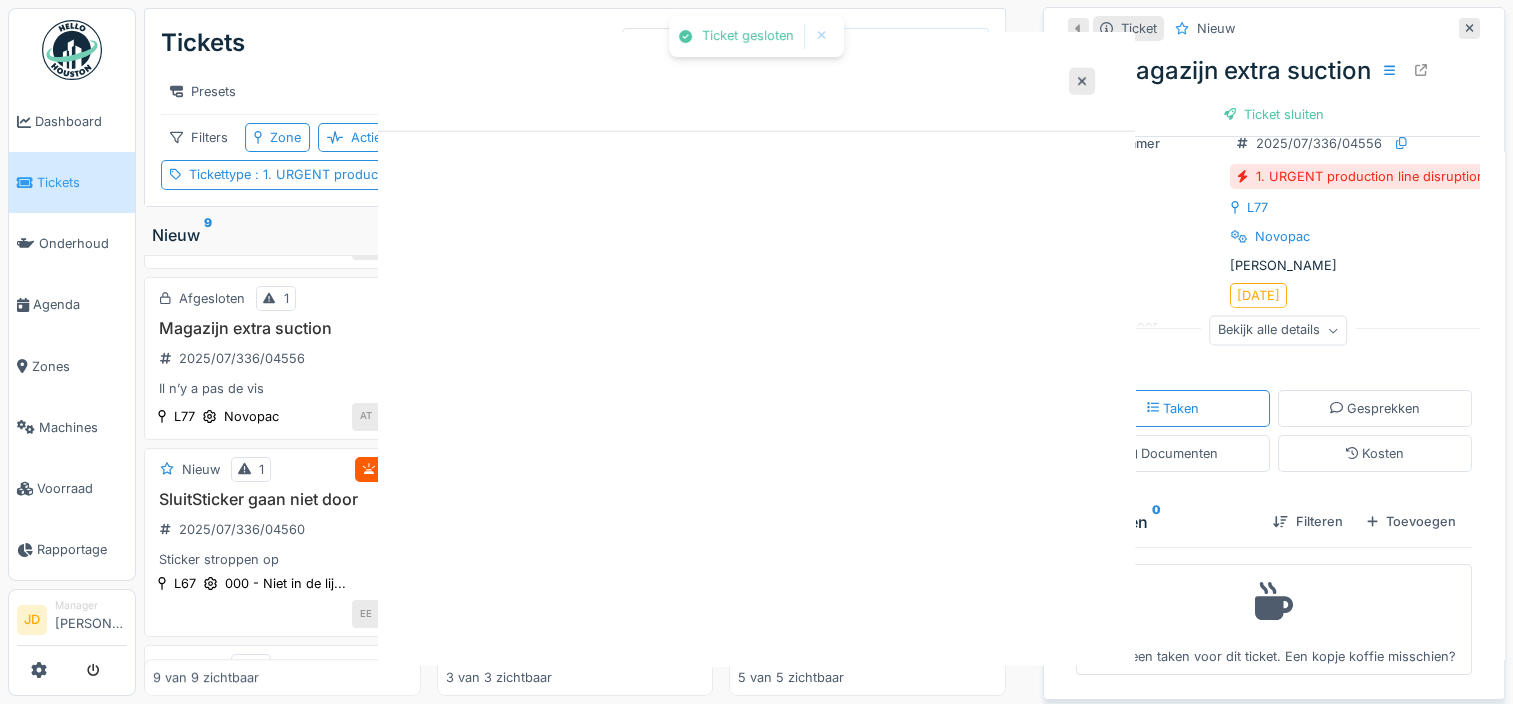 scroll, scrollTop: 0, scrollLeft: 0, axis: both 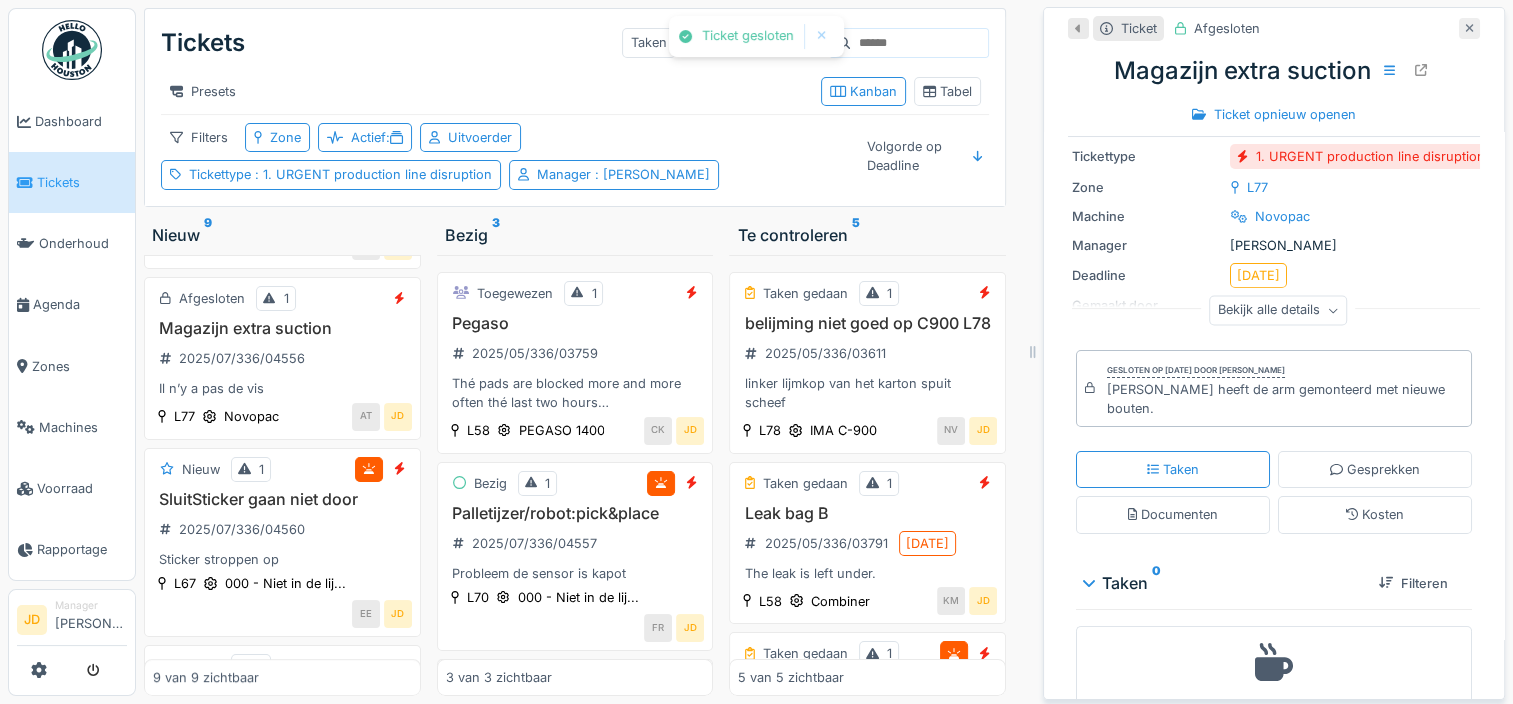 click at bounding box center [1469, 28] 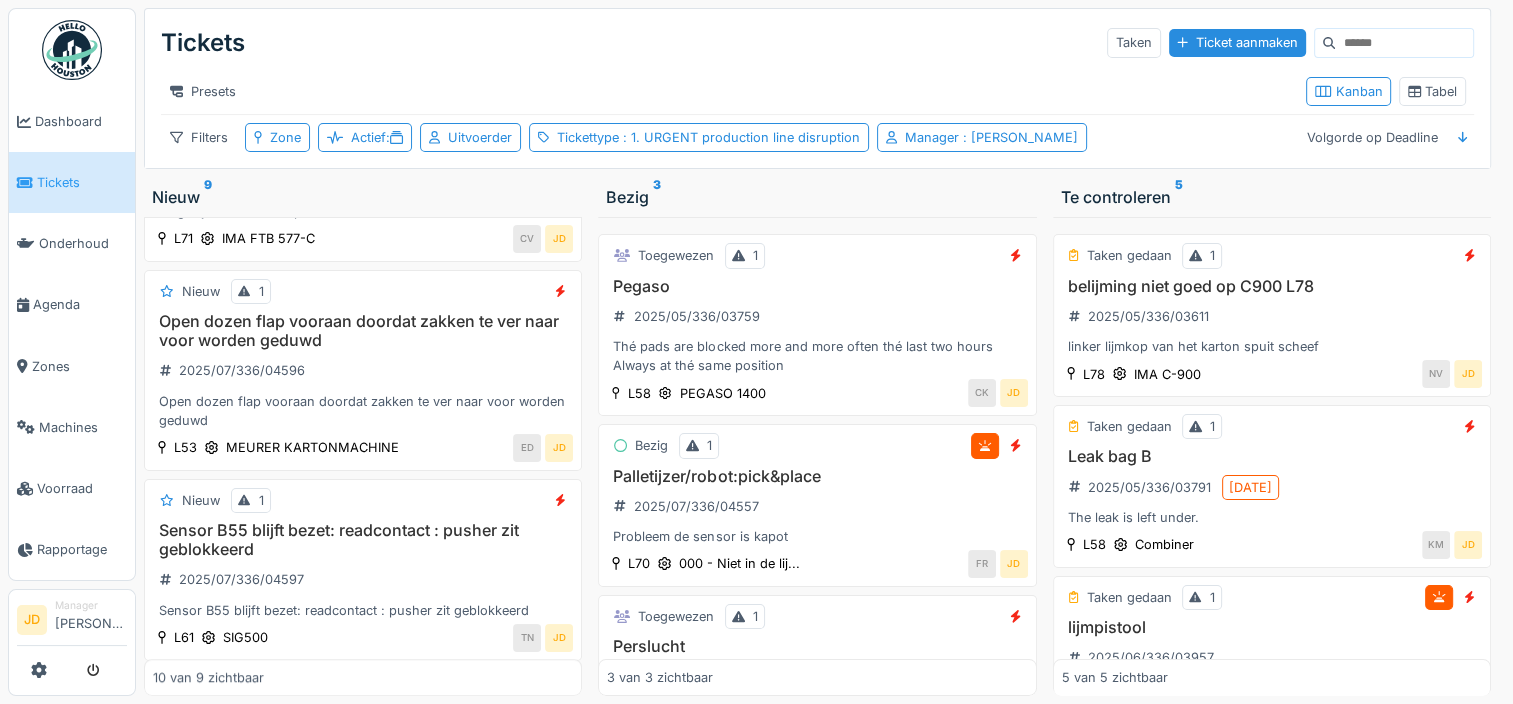 scroll, scrollTop: 1380, scrollLeft: 0, axis: vertical 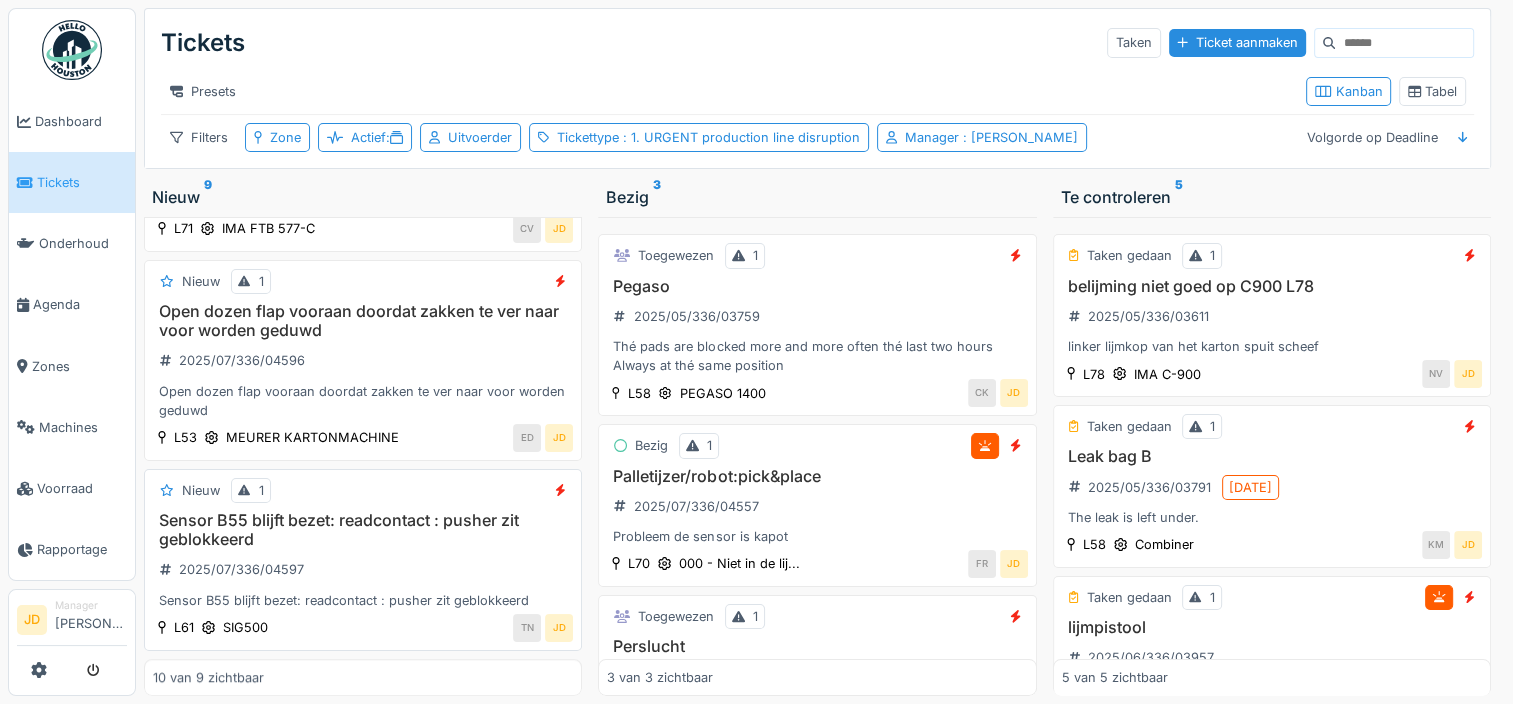 click on "Sensor B55 blijft bezet: readcontact : pusher zit geblokkeerd  2025/07/336/04597 Sensor B55 blijft bezet: readcontact : pusher zit geblokkeerd" at bounding box center (363, 560) 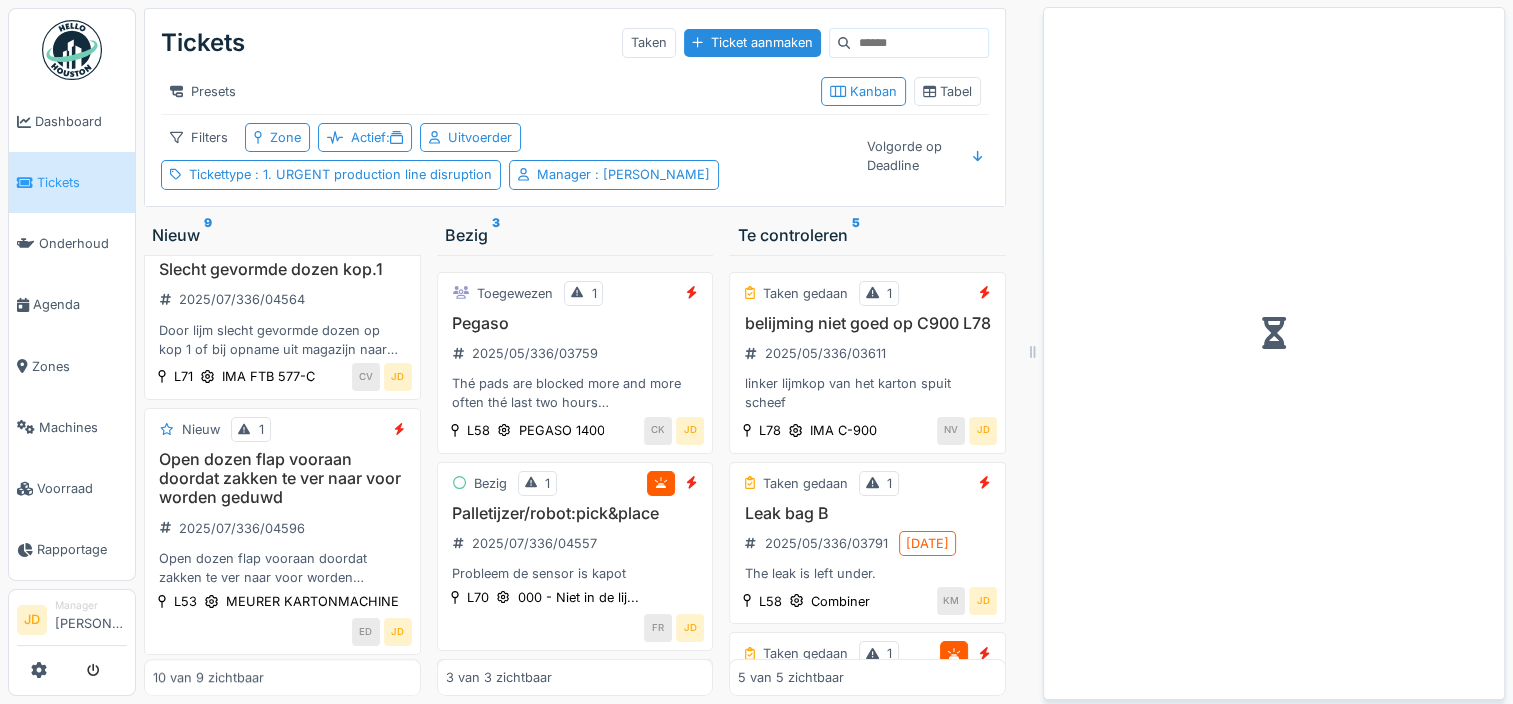 scroll, scrollTop: 1760, scrollLeft: 0, axis: vertical 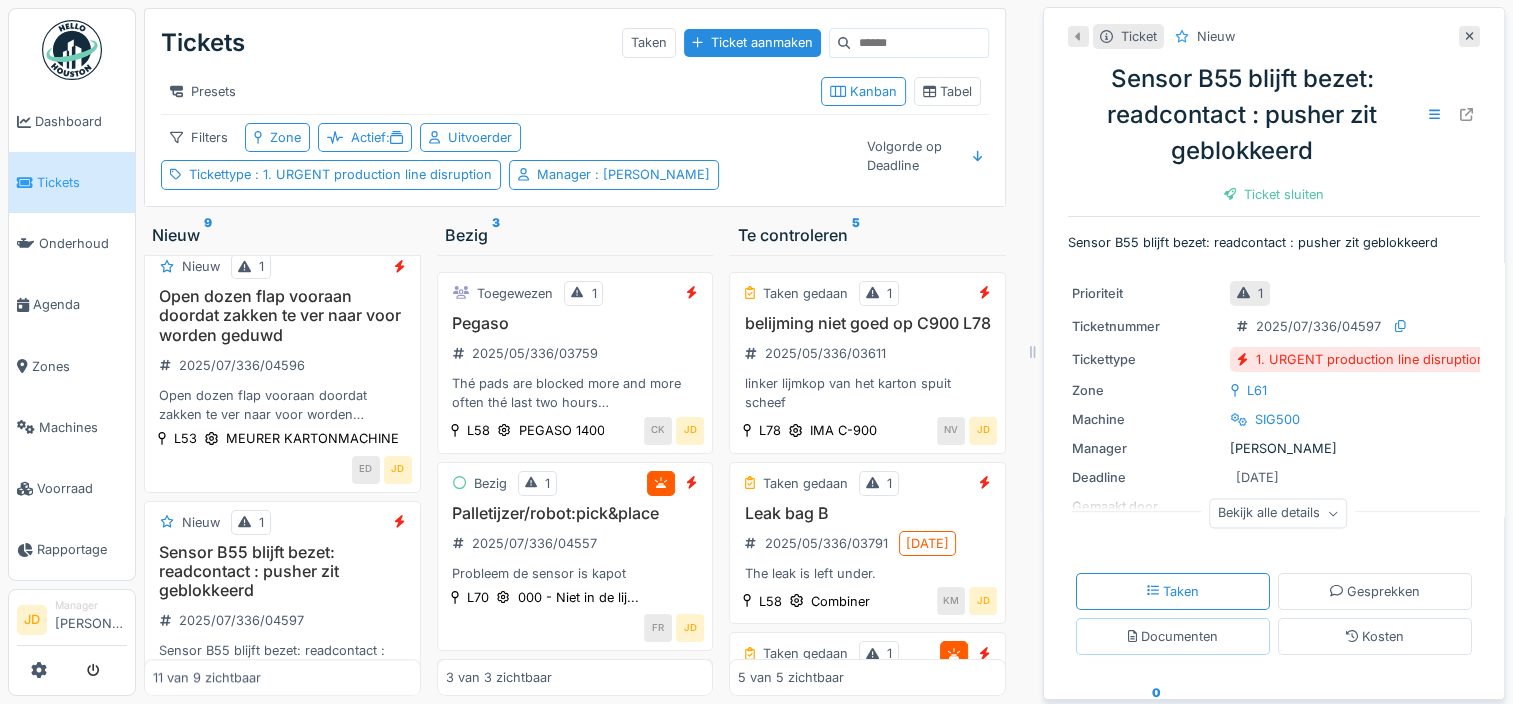 click on "Documenten" at bounding box center (1173, 636) 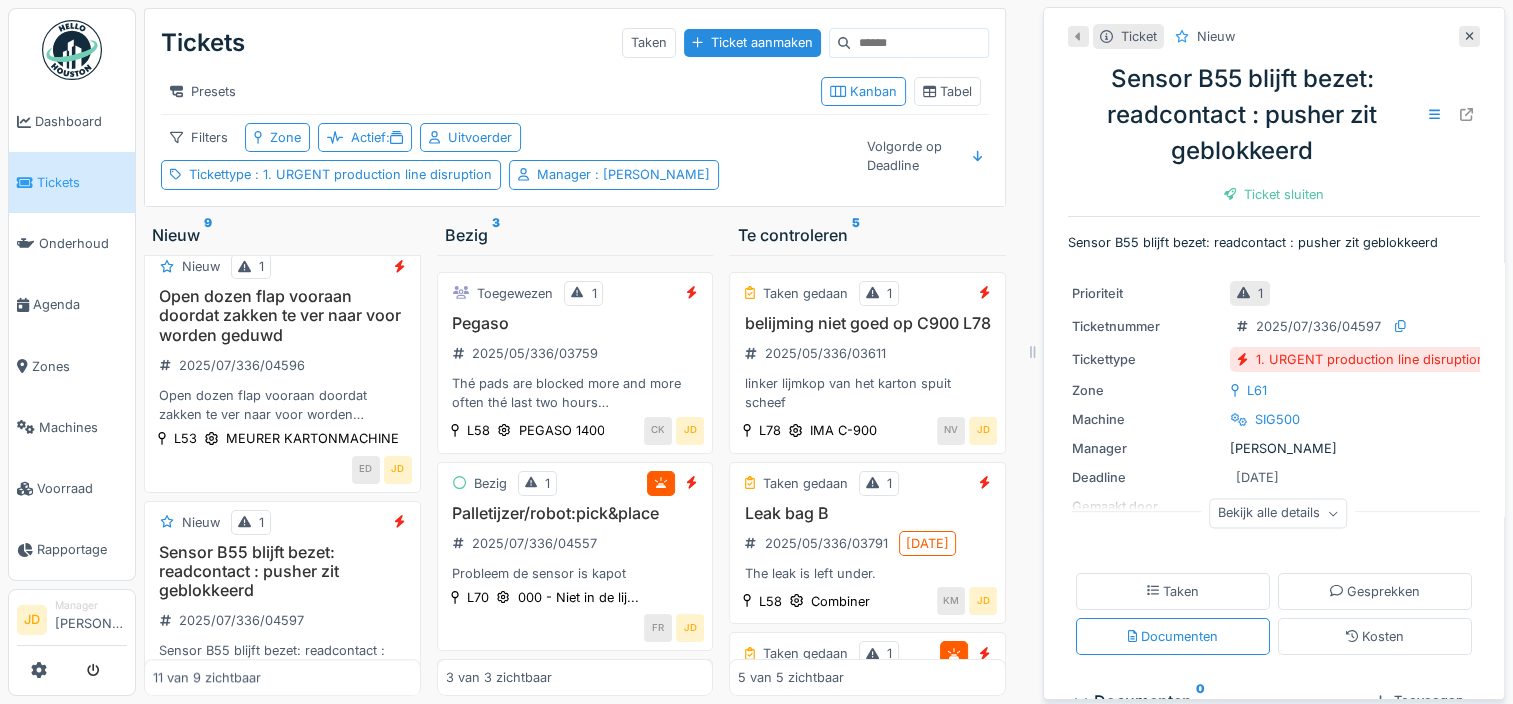 scroll, scrollTop: 82, scrollLeft: 0, axis: vertical 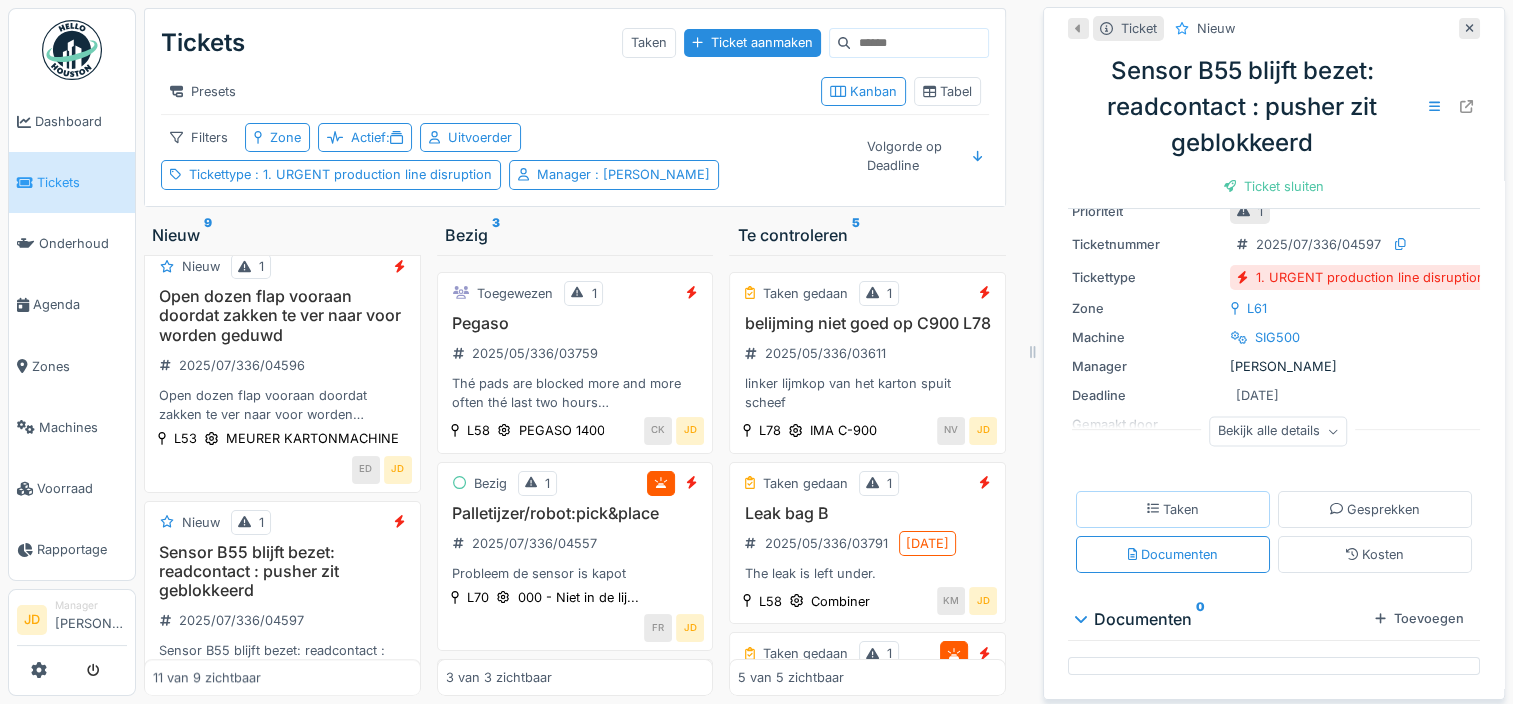 click on "Taken" at bounding box center [1173, 509] 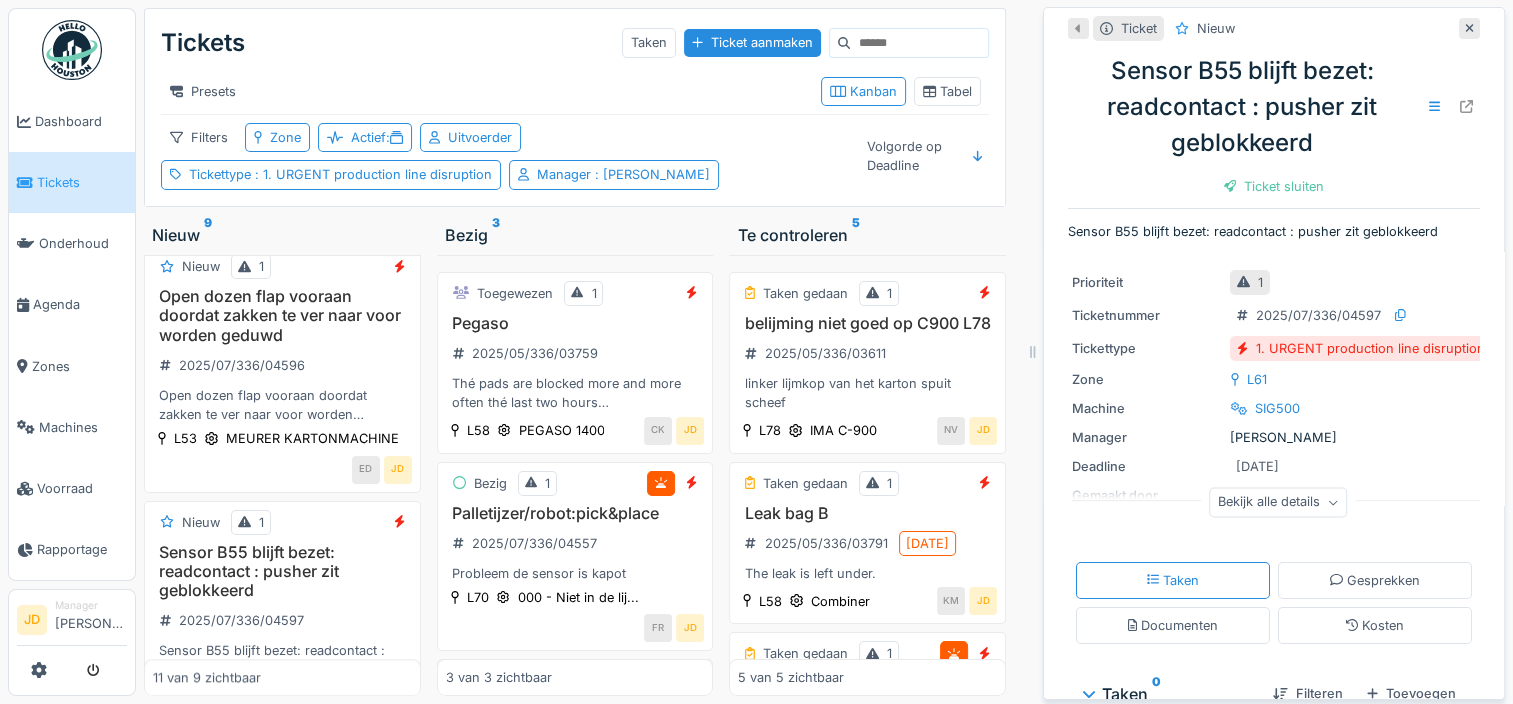 scroll, scrollTop: 0, scrollLeft: 0, axis: both 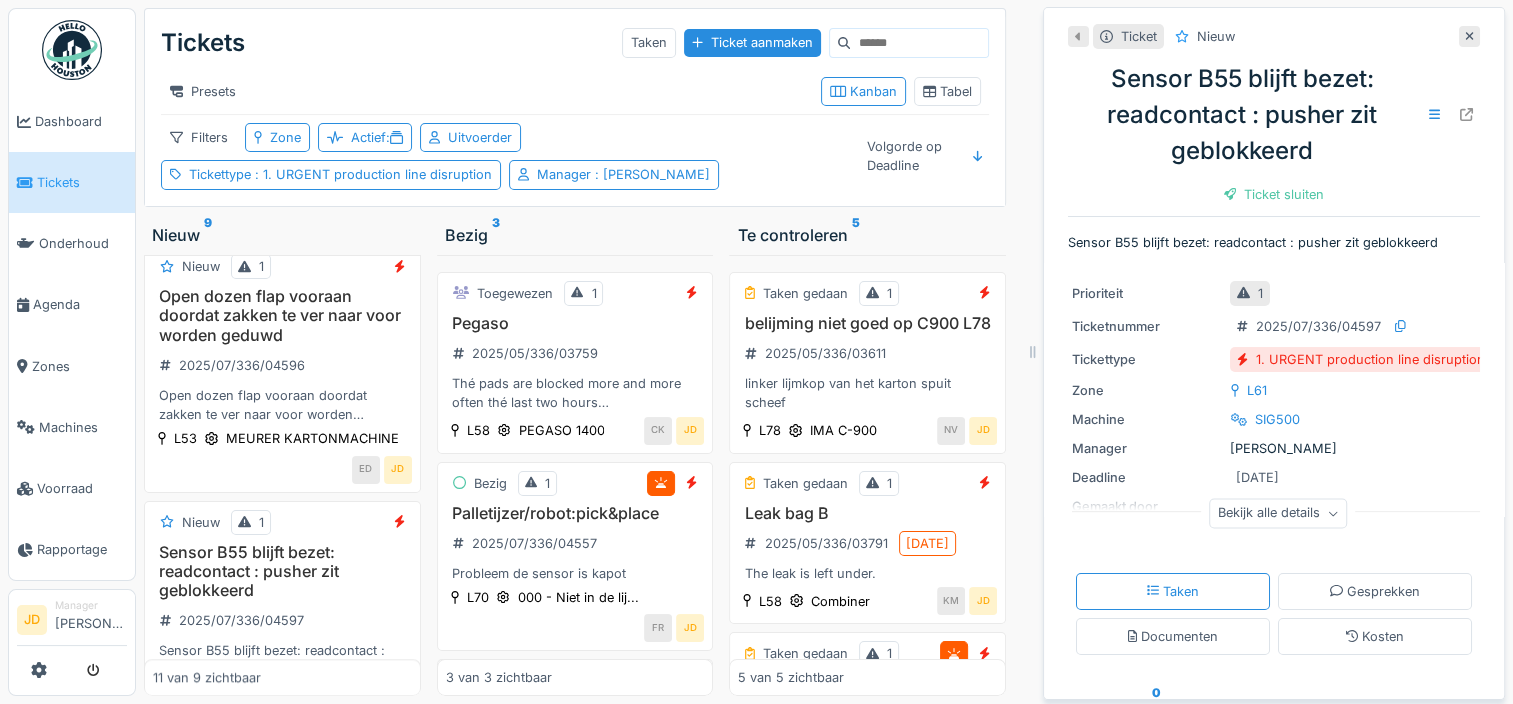 click on "Bekijk alle details" at bounding box center [1278, 513] 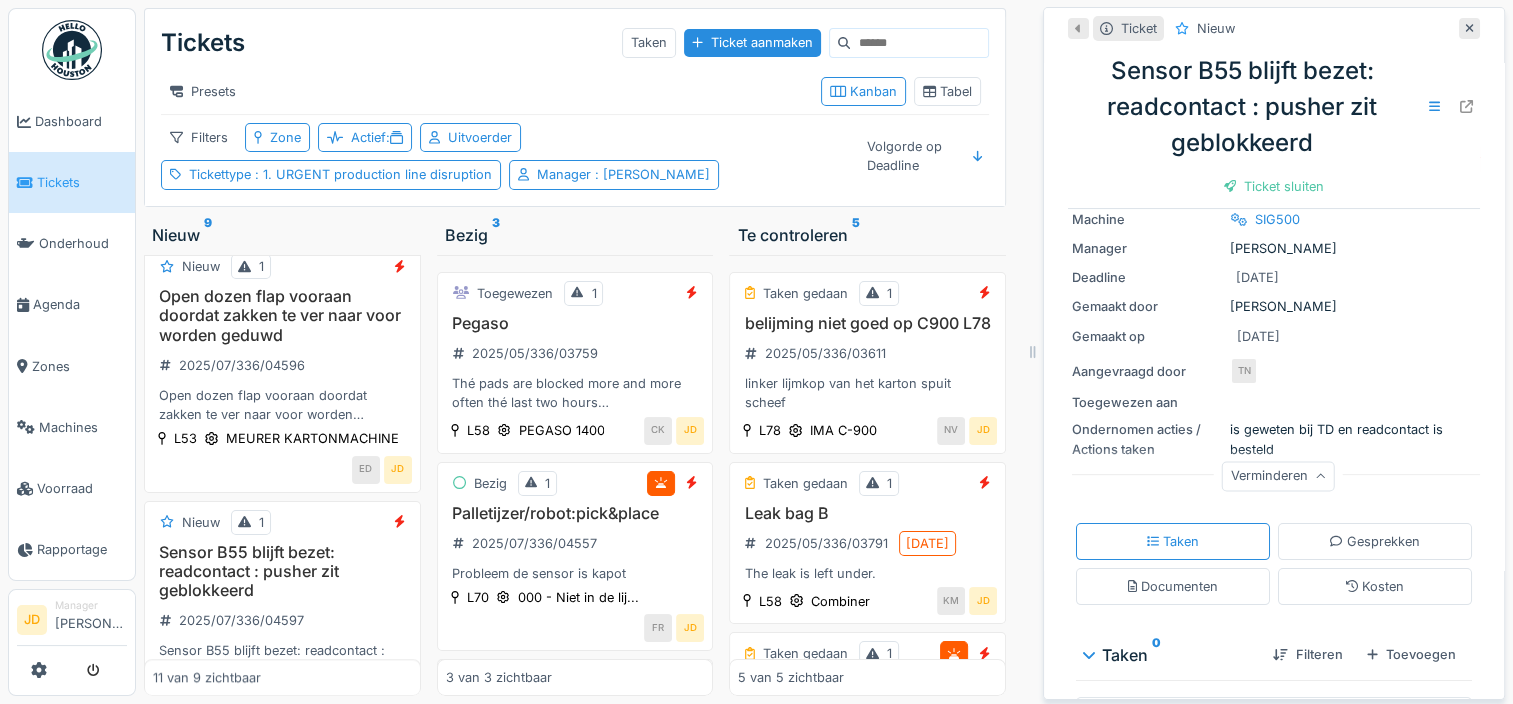 scroll, scrollTop: 0, scrollLeft: 0, axis: both 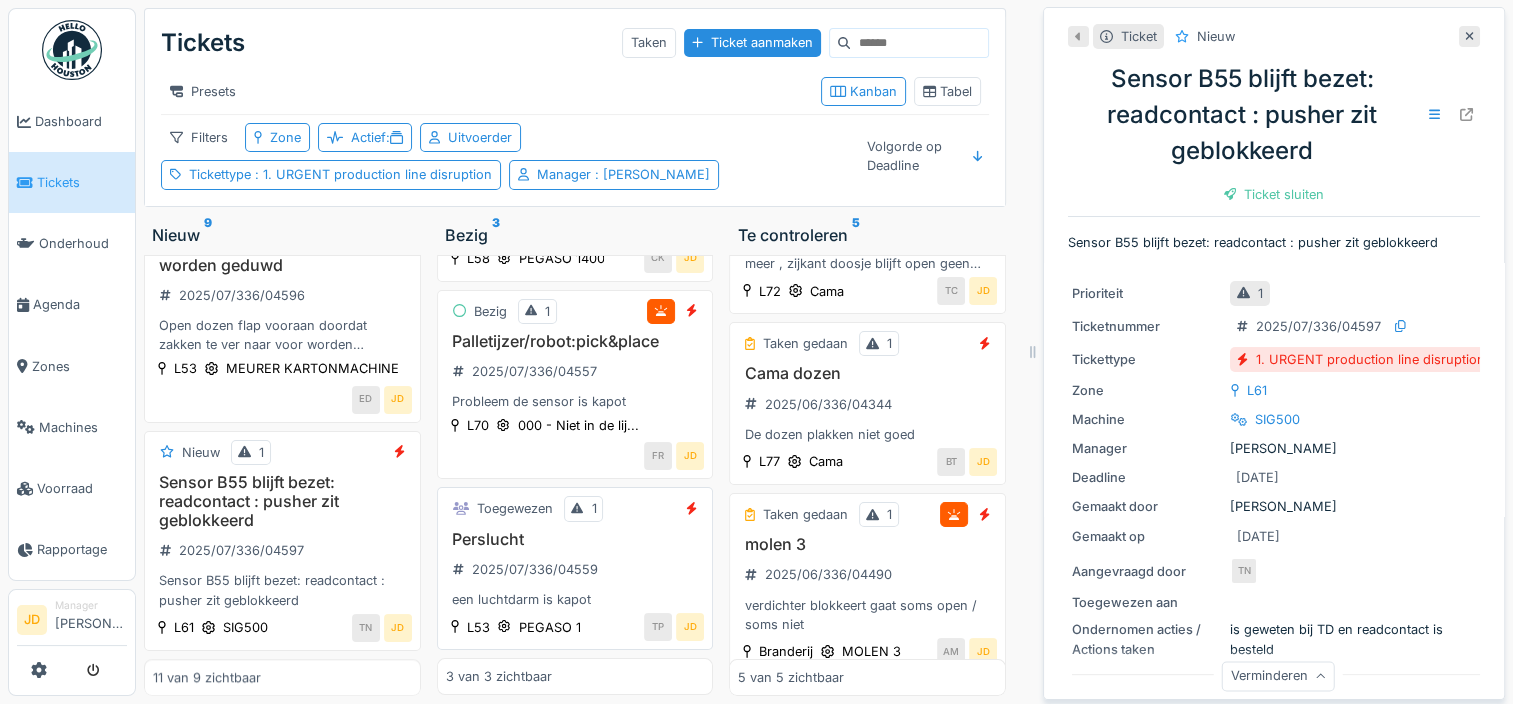 click on "Perslucht  2025/07/336/04559 een luchtdarm is kapot" at bounding box center (575, 570) 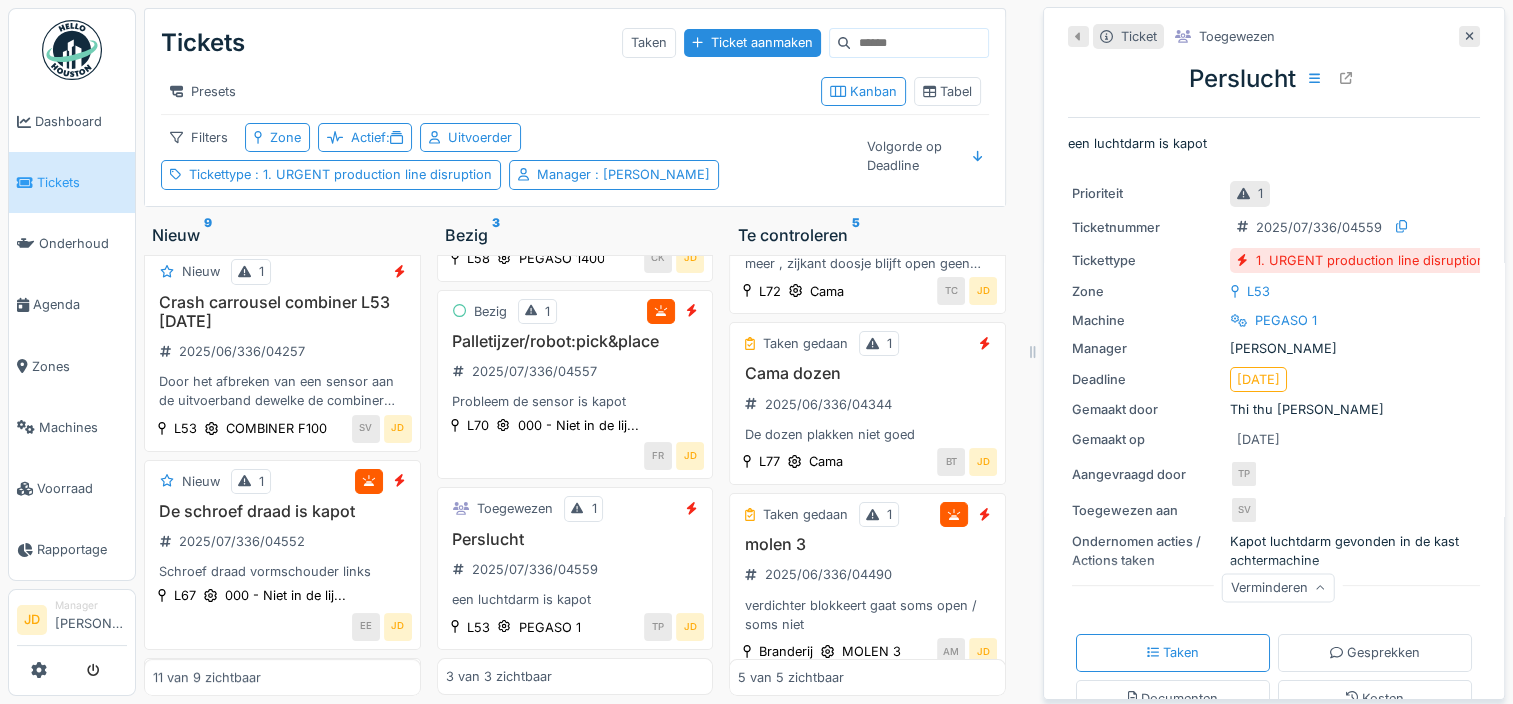 scroll, scrollTop: 0, scrollLeft: 0, axis: both 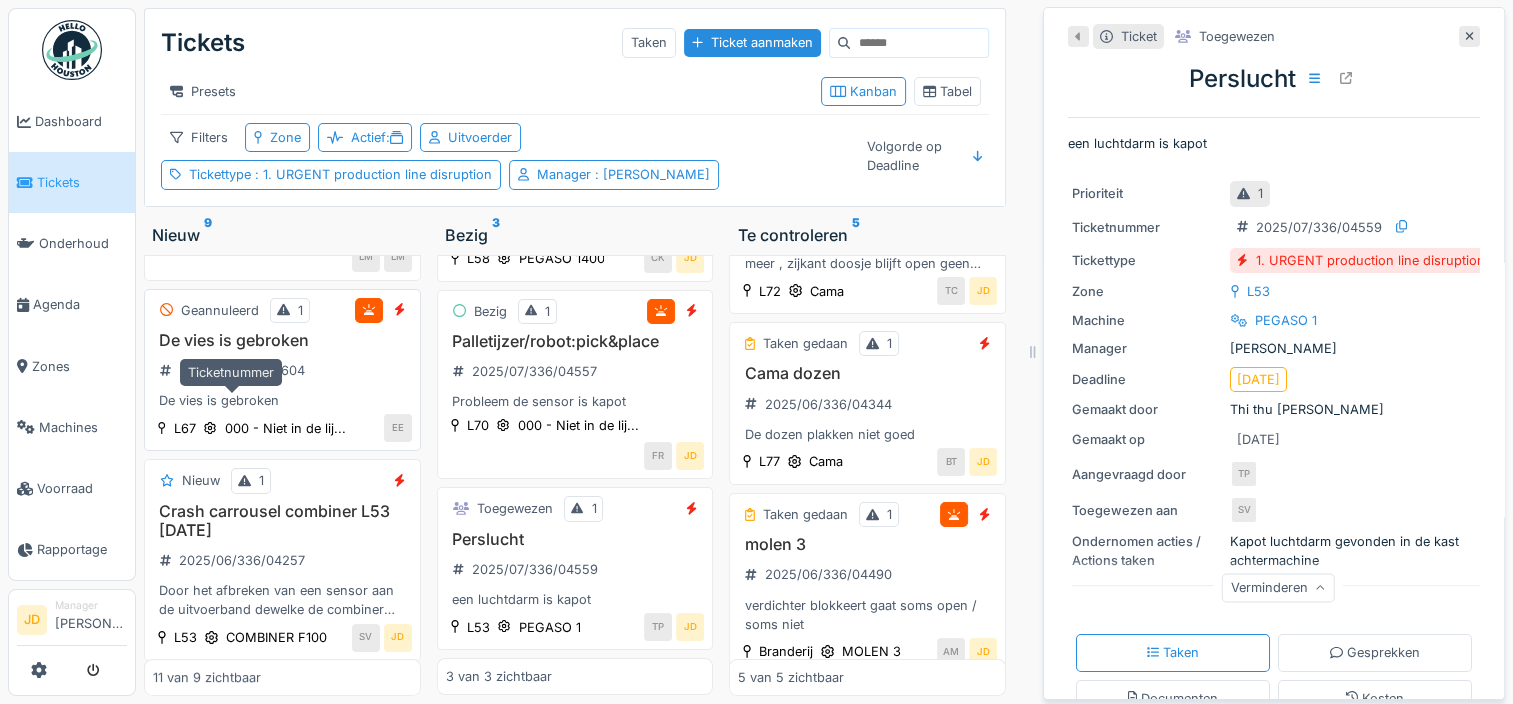 click on "2025/07/336/04604" at bounding box center (232, 370) 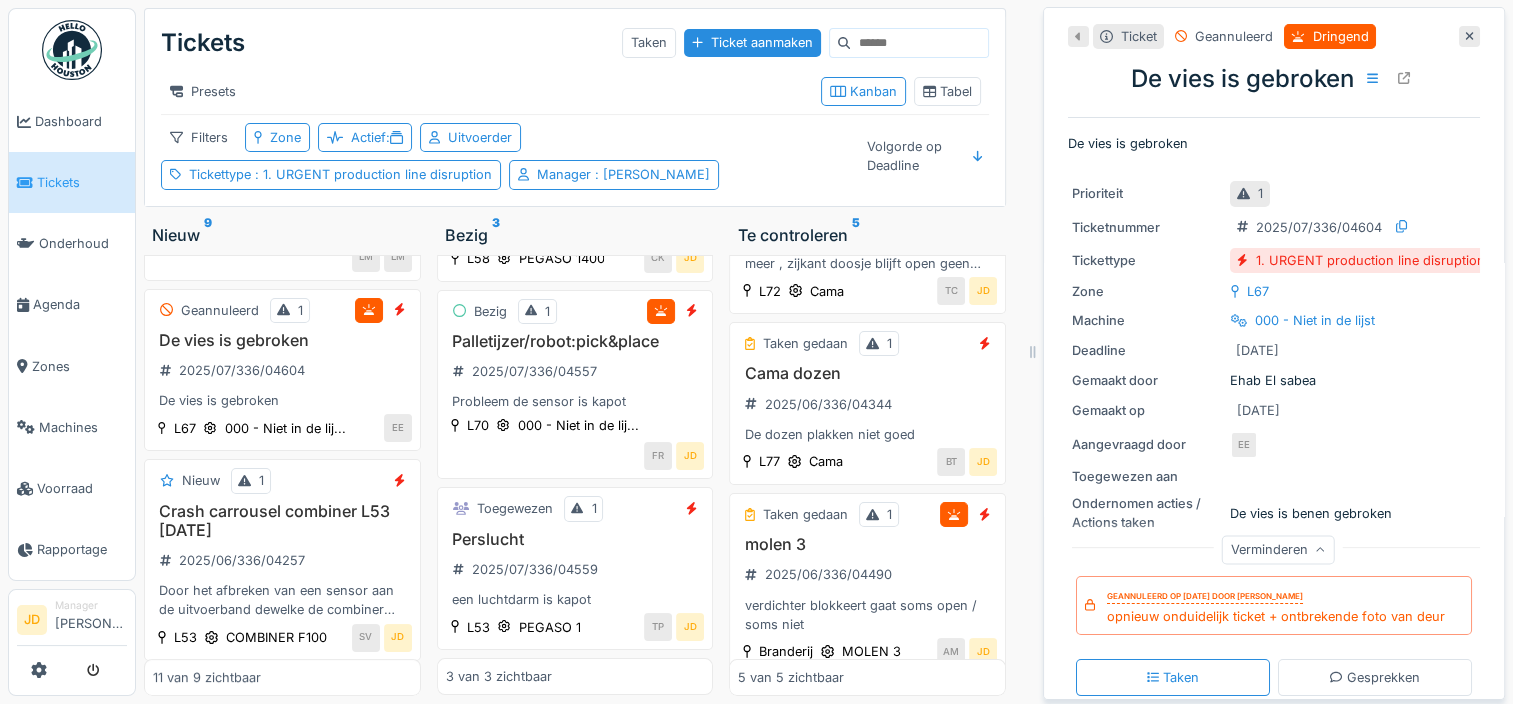 scroll, scrollTop: 284, scrollLeft: 0, axis: vertical 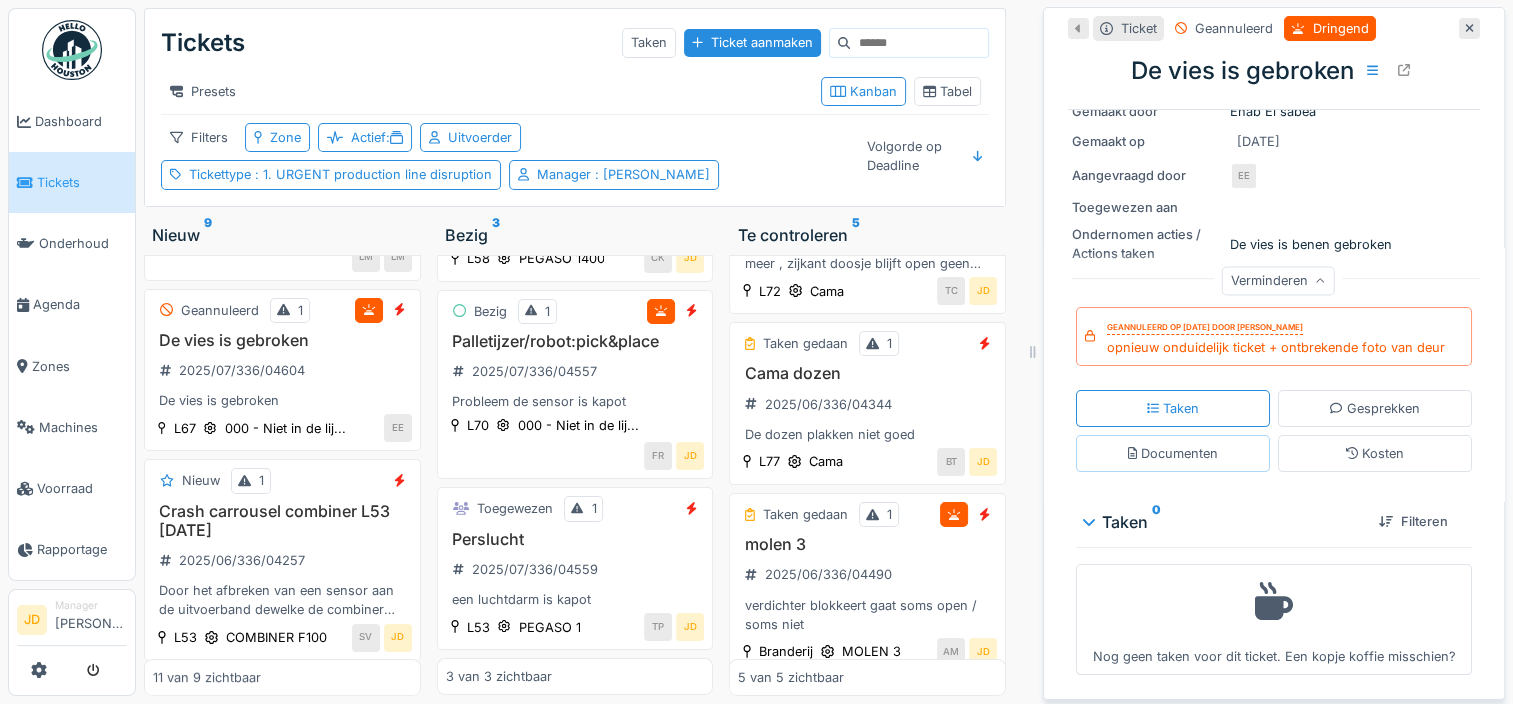 click on "Documenten" at bounding box center (1173, 453) 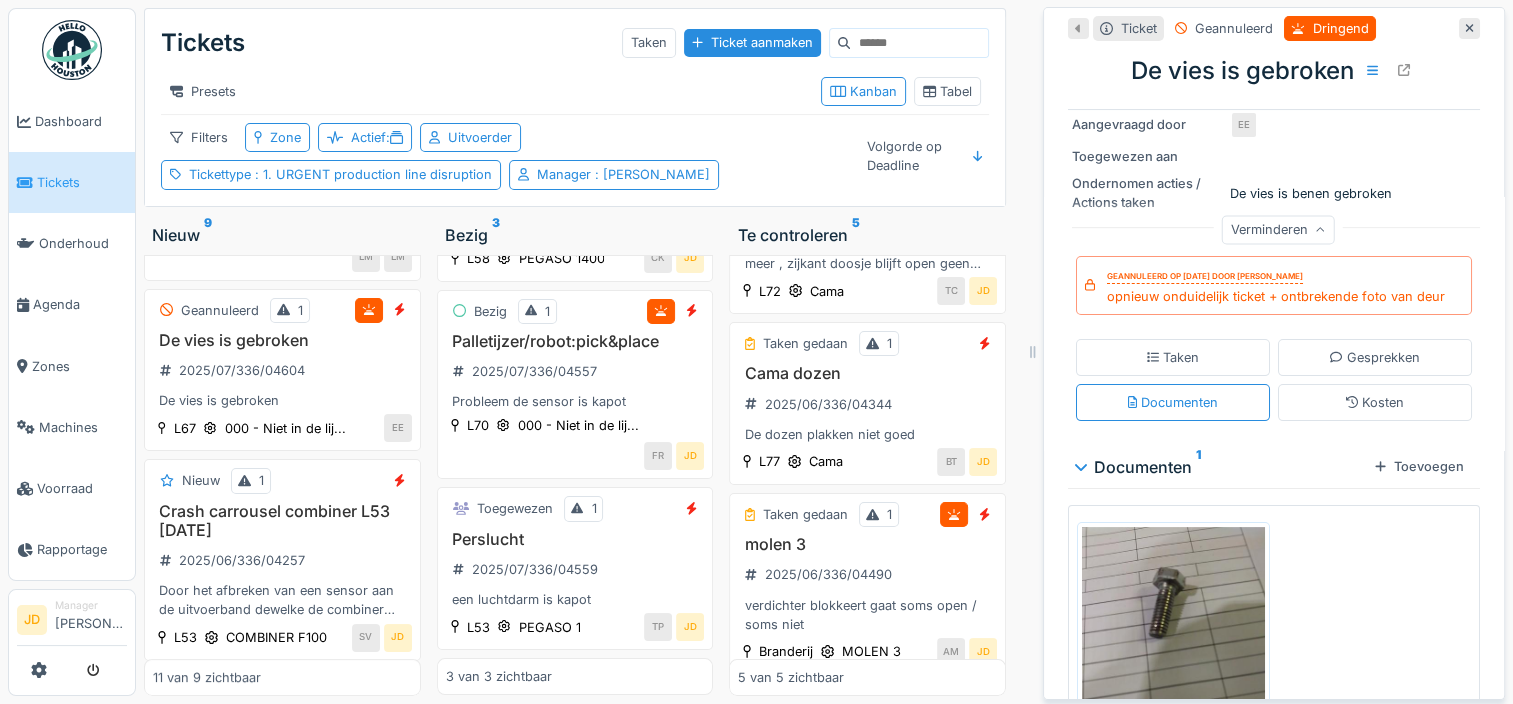 scroll, scrollTop: 43, scrollLeft: 0, axis: vertical 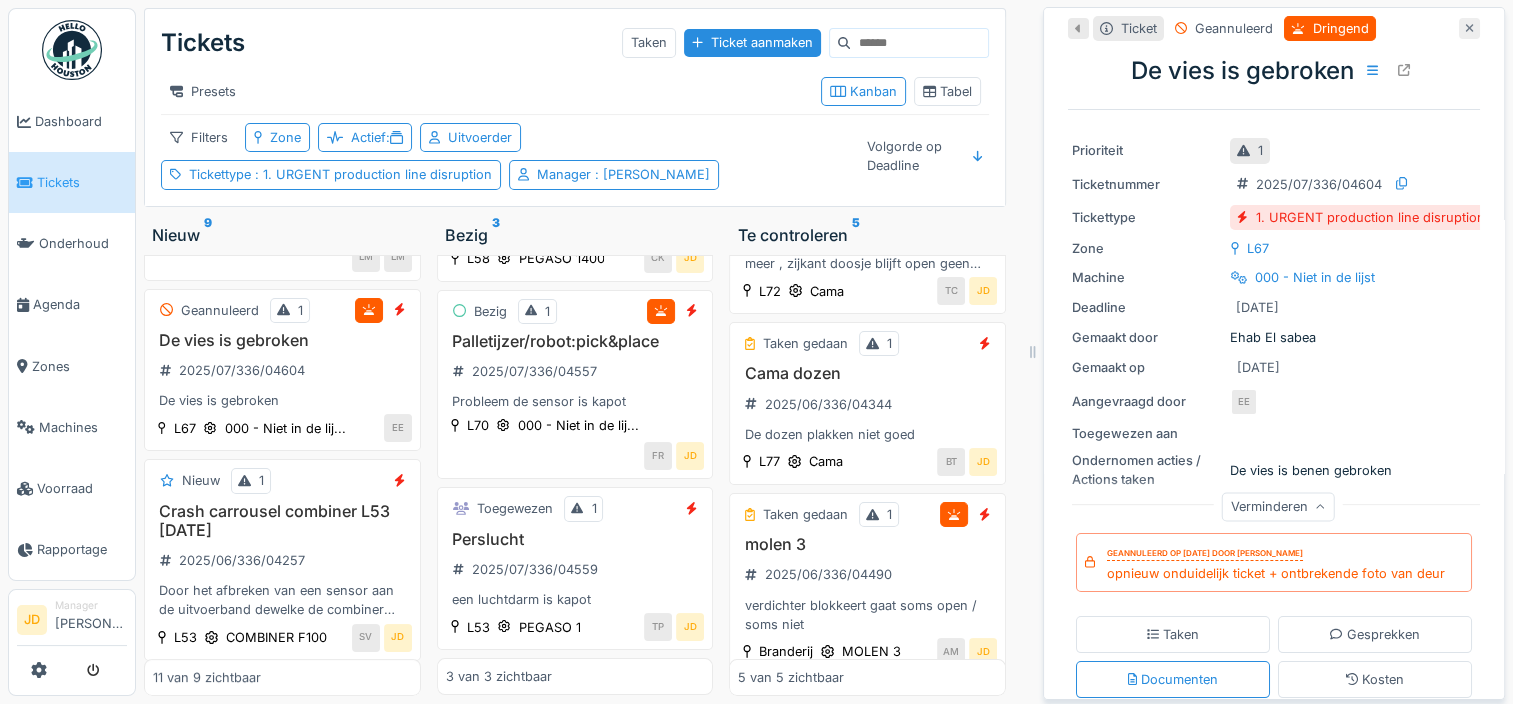 click 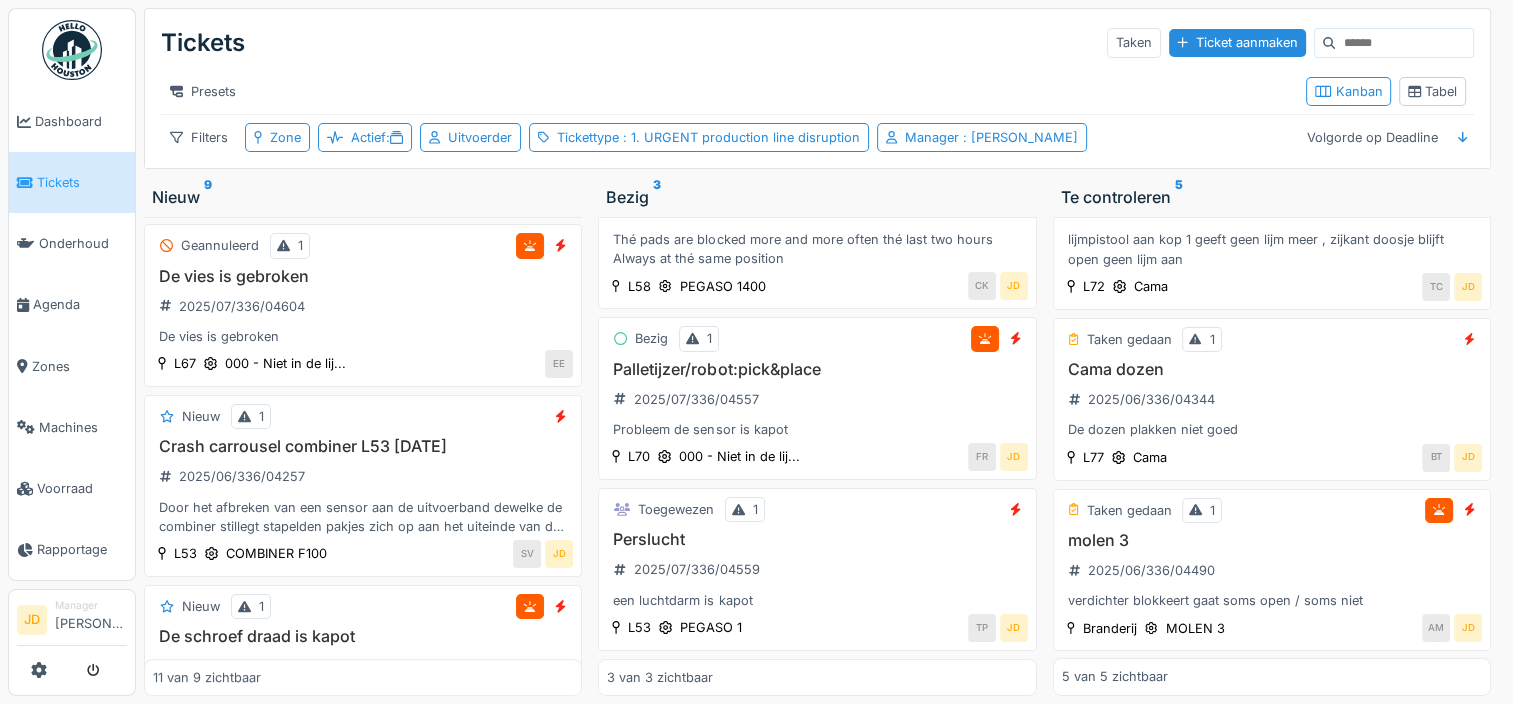 scroll, scrollTop: 116, scrollLeft: 0, axis: vertical 